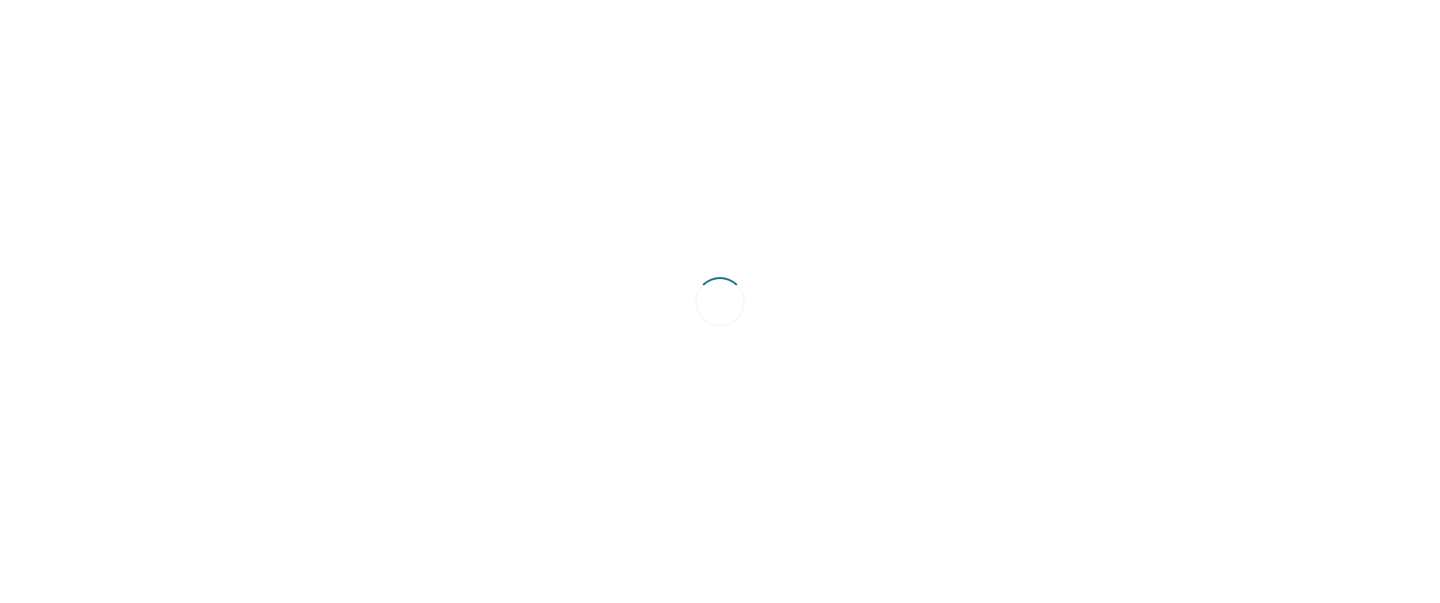 scroll, scrollTop: 0, scrollLeft: 0, axis: both 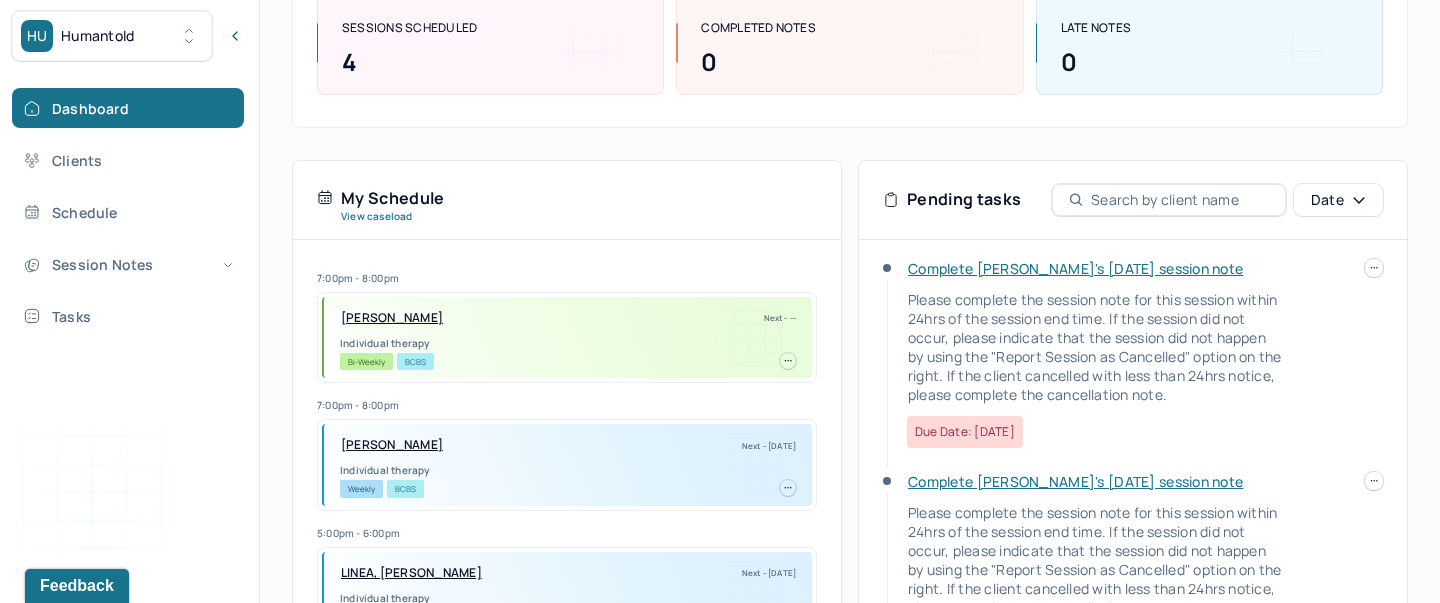 click on "Complete Daniel's Mon, 07/07 session note" at bounding box center [1075, 268] 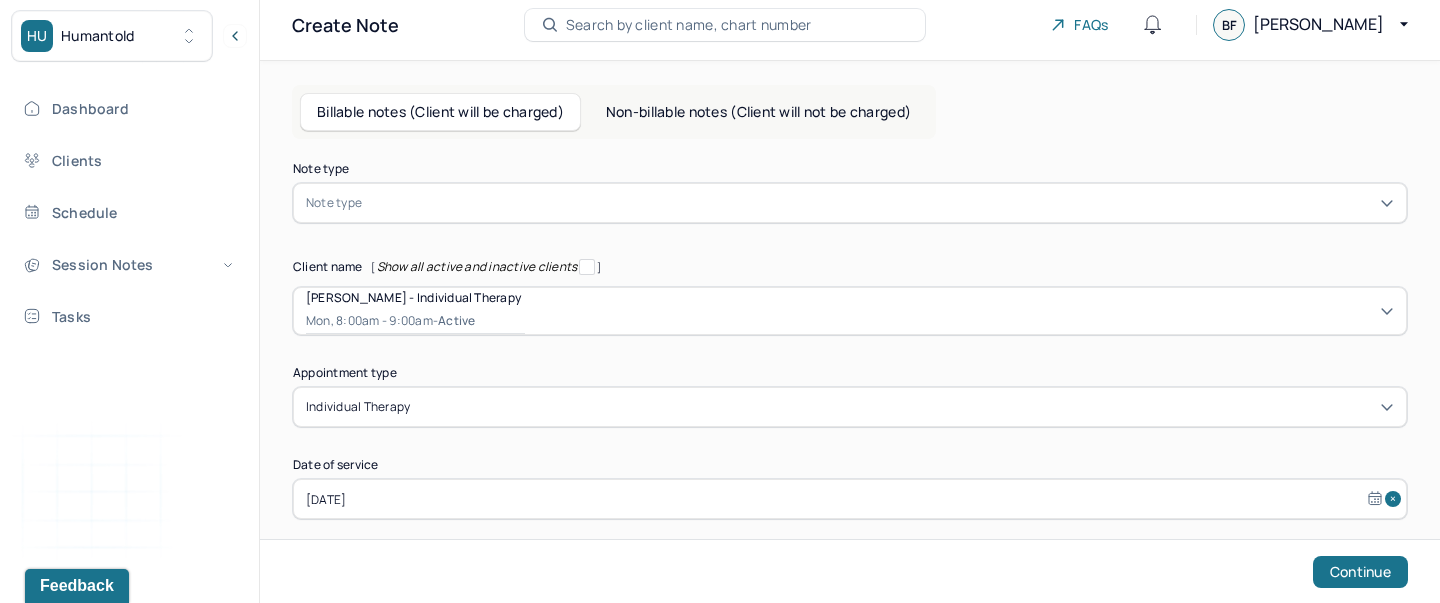 scroll, scrollTop: 0, scrollLeft: 0, axis: both 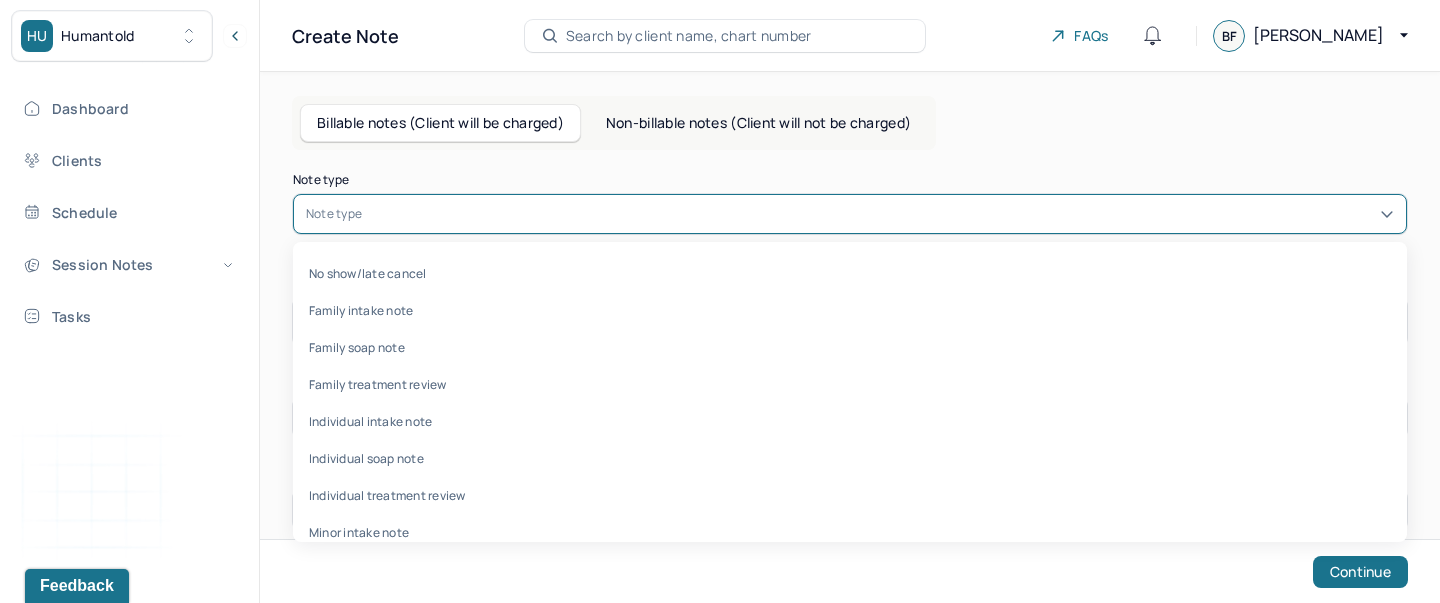 click at bounding box center (369, 214) 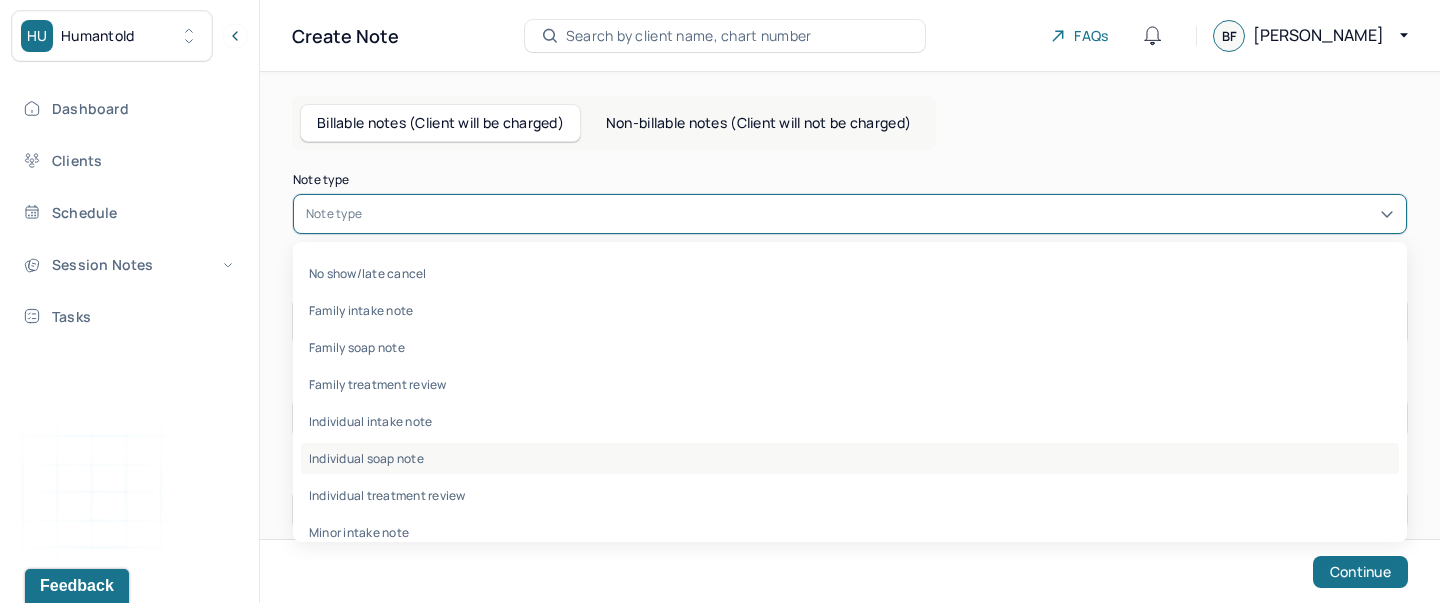 click on "Individual soap note" at bounding box center (850, 458) 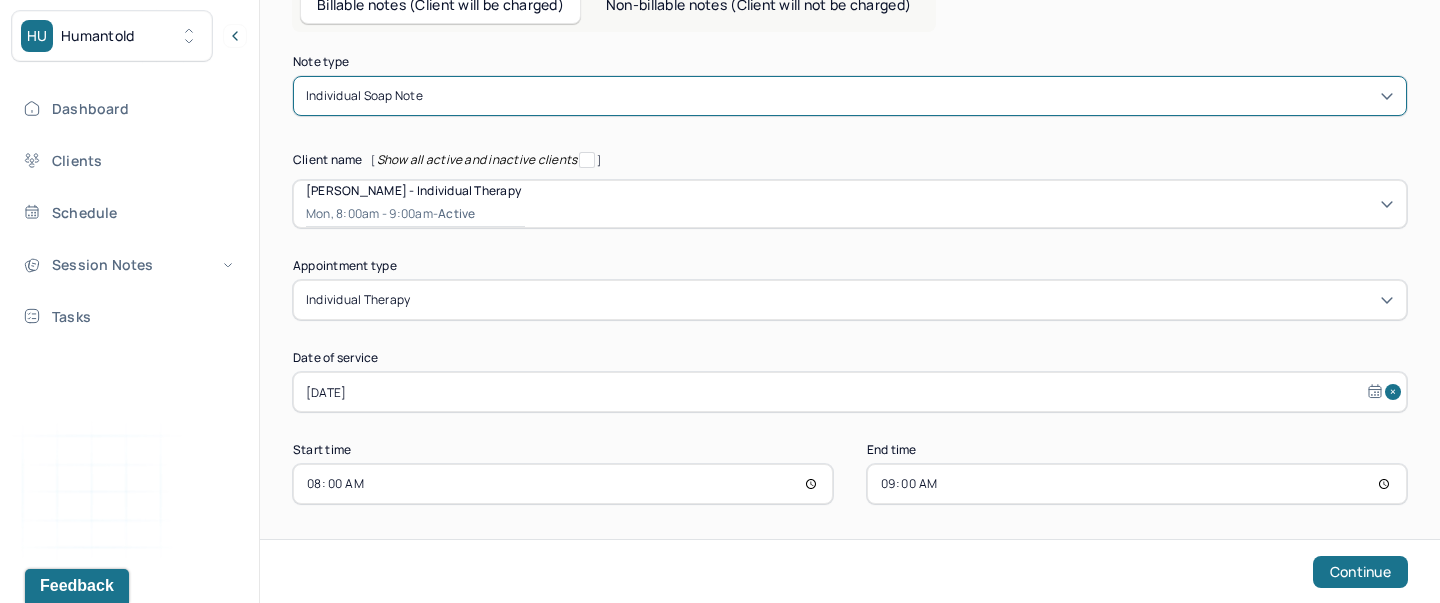 scroll, scrollTop: 124, scrollLeft: 0, axis: vertical 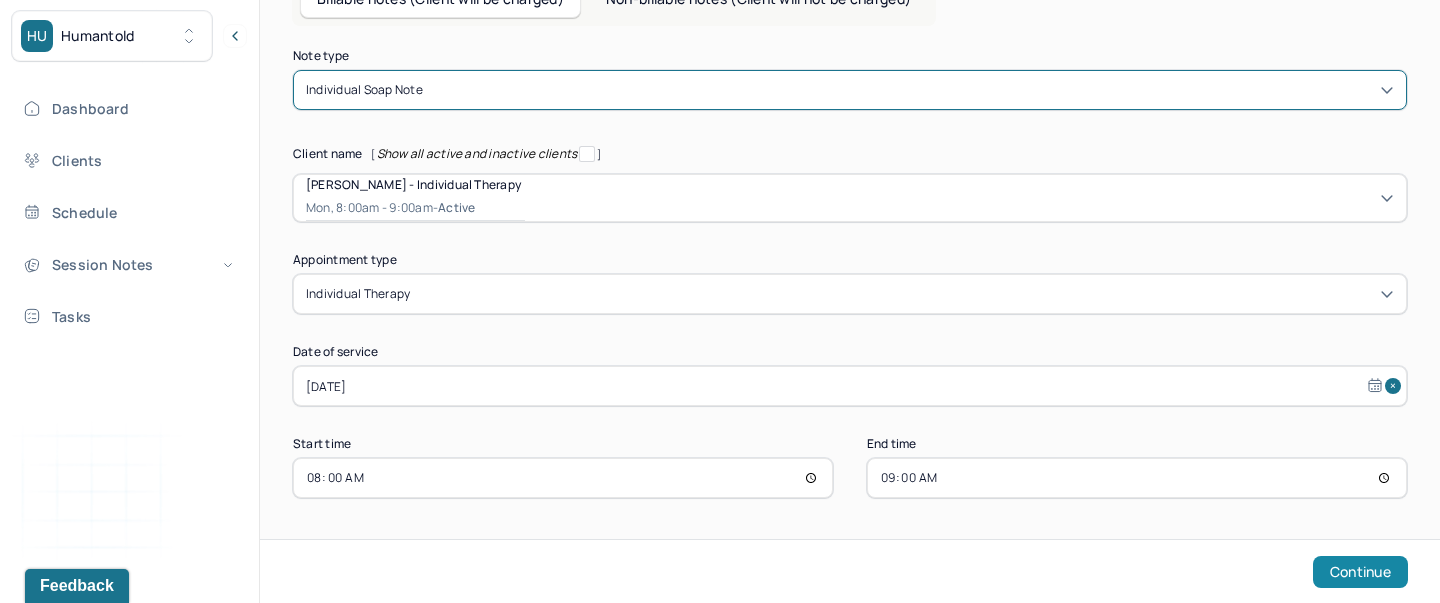 click on "Continue" at bounding box center [1360, 572] 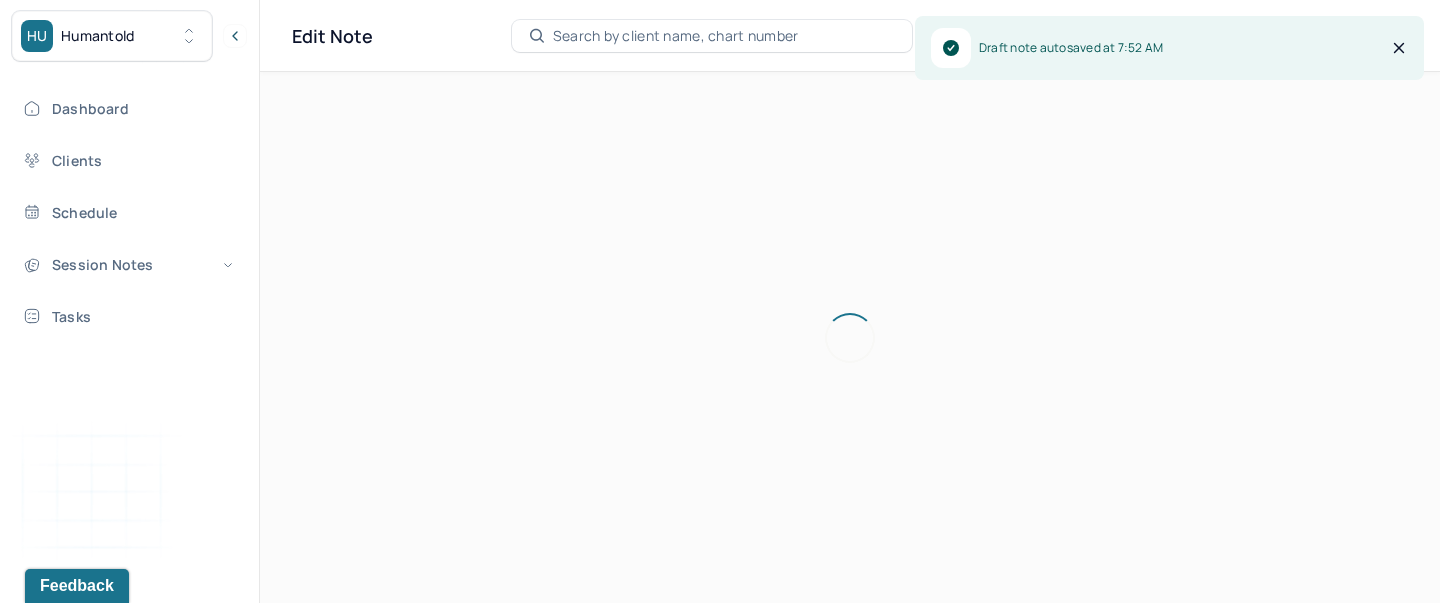scroll, scrollTop: 0, scrollLeft: 0, axis: both 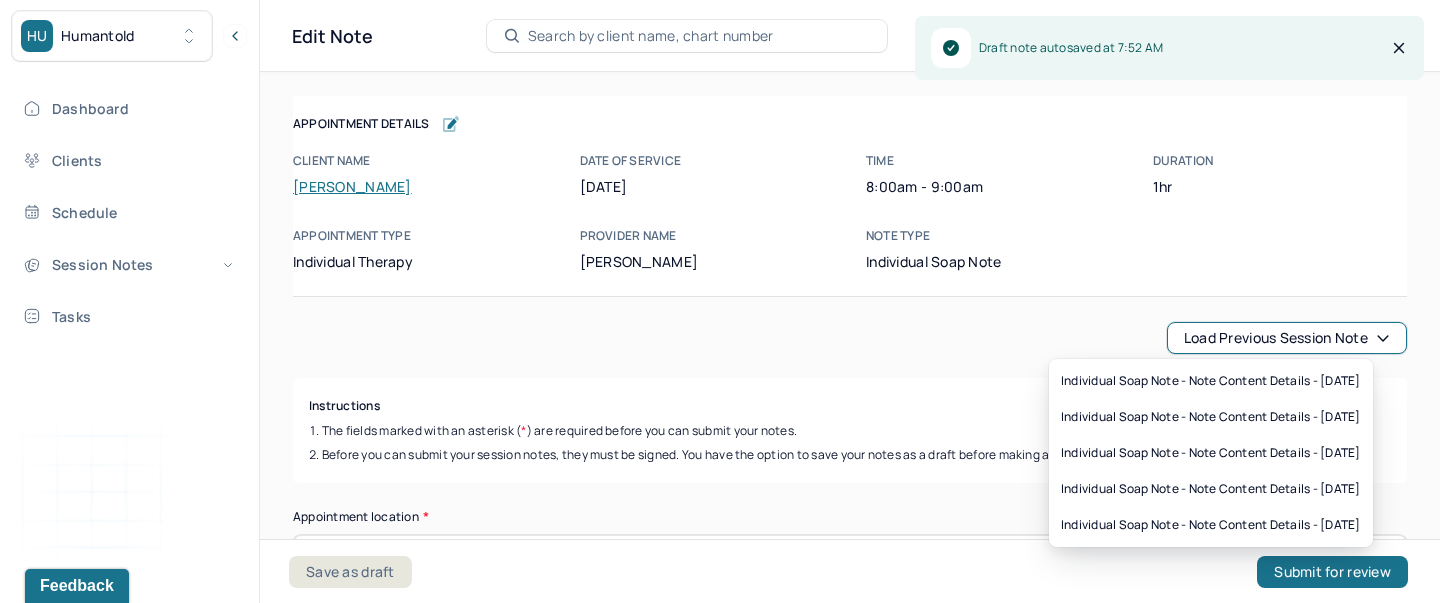 click on "Load previous session note" at bounding box center (1287, 338) 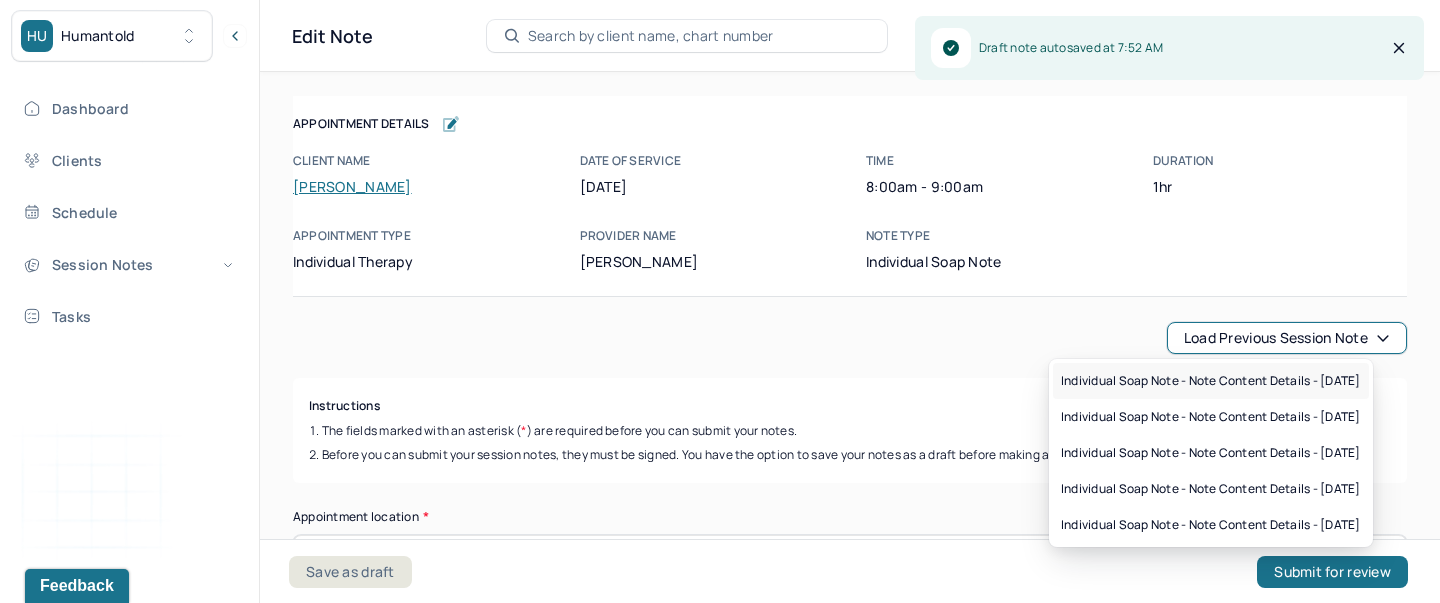 click on "Individual soap note   - Note content Details -   06/30/2025" at bounding box center (1211, 381) 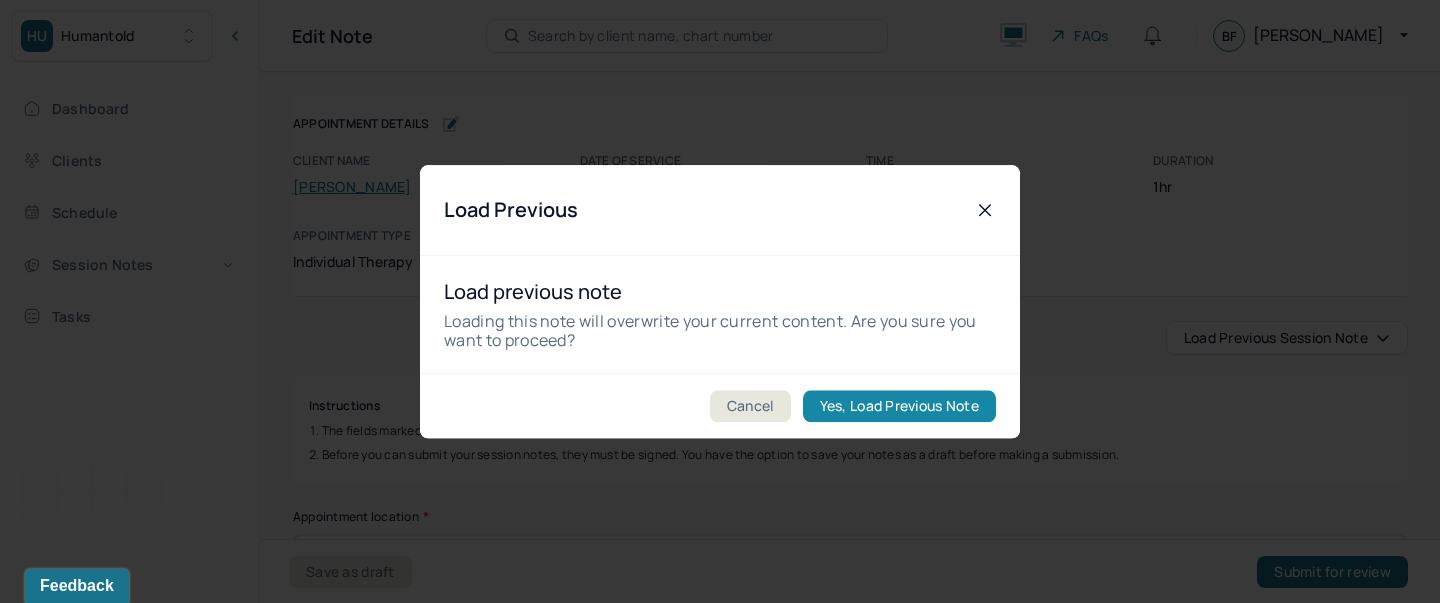 click on "Yes, Load Previous Note" at bounding box center [899, 406] 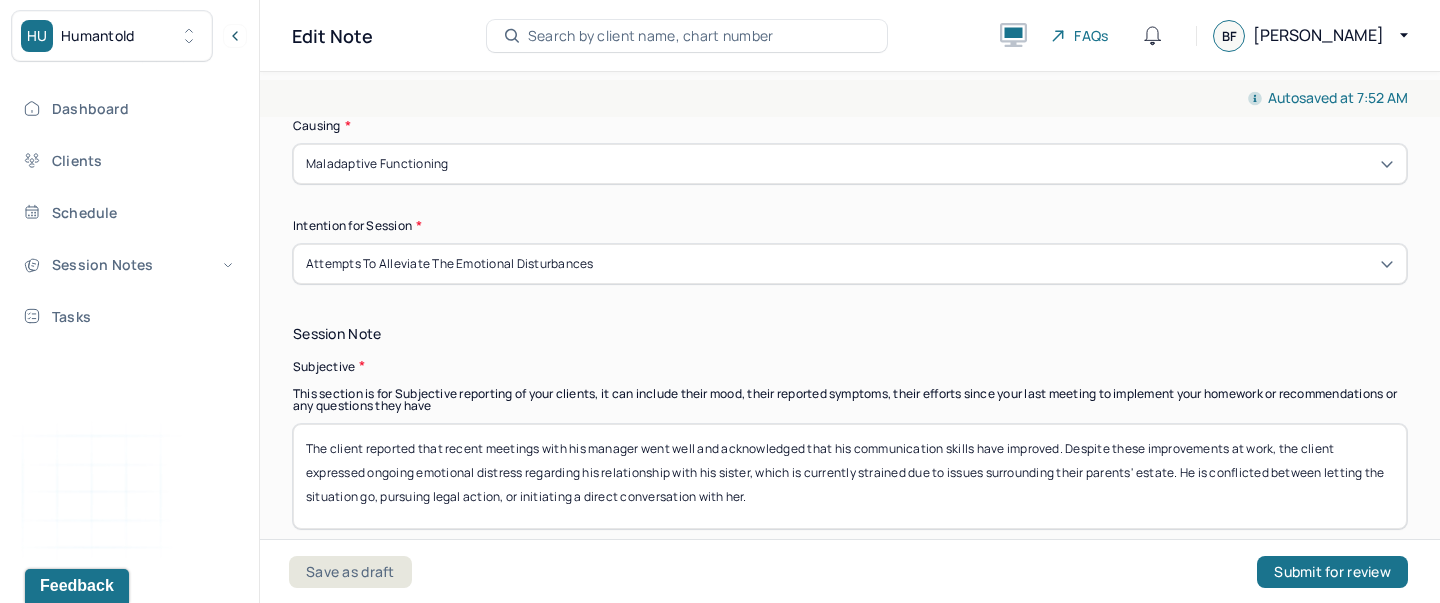 scroll, scrollTop: 1241, scrollLeft: 0, axis: vertical 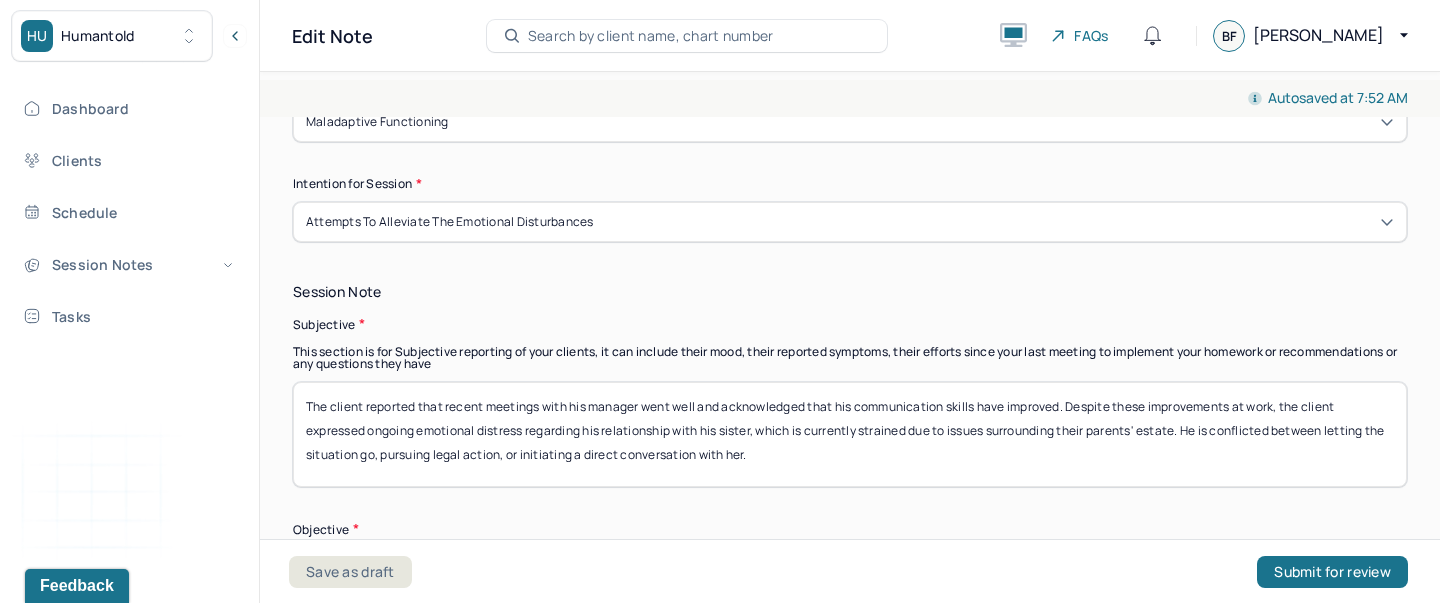 click on "The client reported that recent meetings with his manager went well and acknowledged that his communication skills have improved. Despite these improvements at work, the client expressed ongoing emotional distress regarding his relationship with his sister, which is currently strained due to issues surrounding their parents' estate. He is conflicted between letting the situation go, pursuing legal action, or initiating a direct conversation with her." at bounding box center (850, 434) 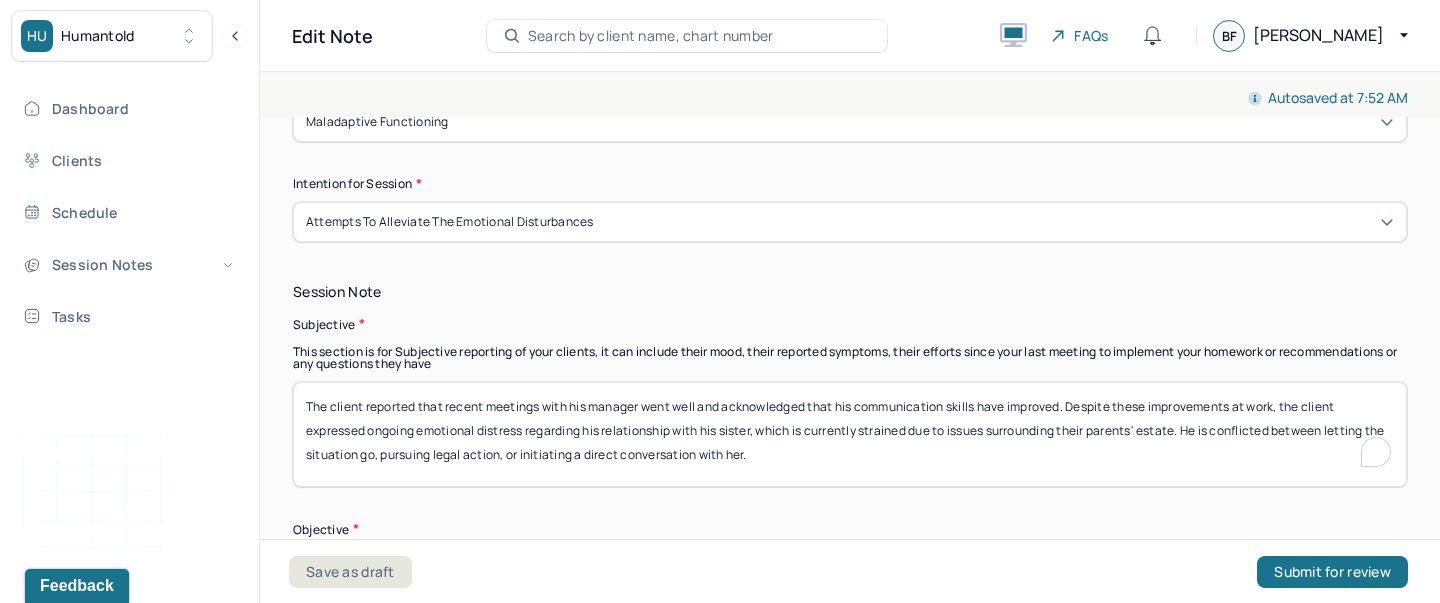 click on "The client reported that recent meetings with his manager went well and acknowledged that his communication skills have improved. Despite these improvements at work, the client expressed ongoing emotional distress regarding his relationship with his sister, which is currently strained due to issues surrounding their parents' estate. He is conflicted between letting the situation go, pursuing legal action, or initiating a direct conversation with her." at bounding box center [850, 434] 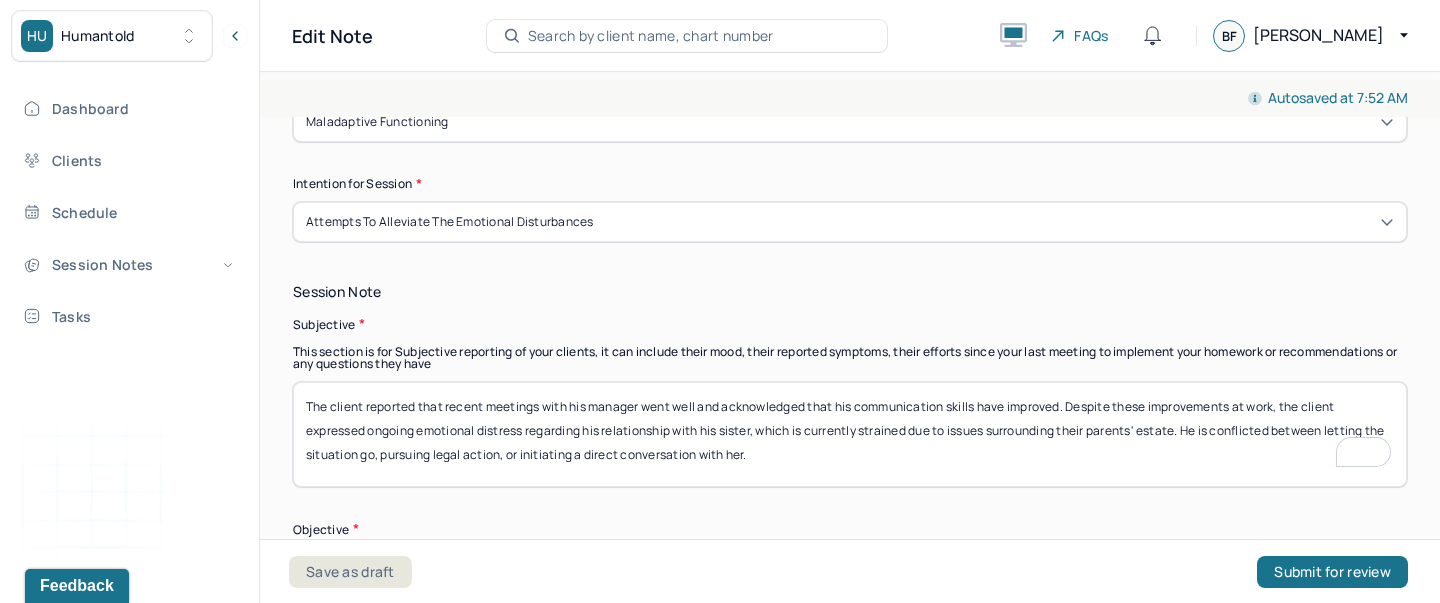 paste on "Client reports increased anxiety symptoms related to work, including racing thoughts, difficulty sleeping, and physical tension. States feeling “frustrated and stuck” in current role and is finding it difficult to maintain healthy relationships with coworkers" 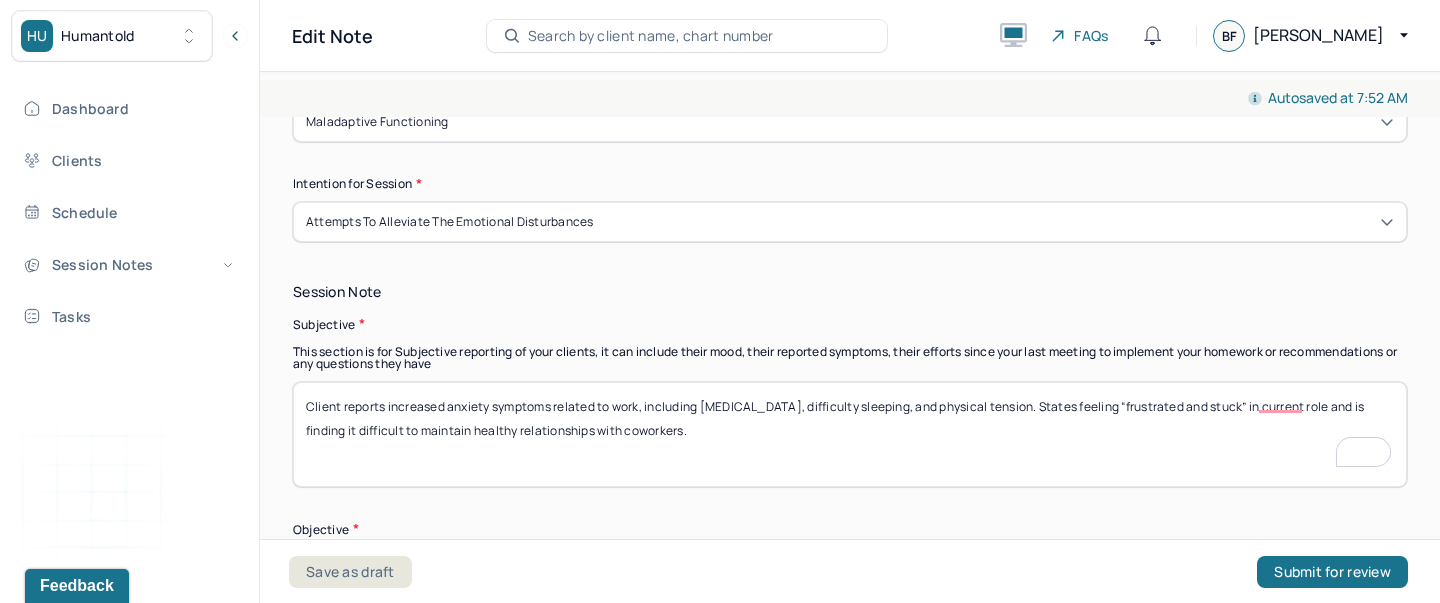 scroll, scrollTop: 1241, scrollLeft: 0, axis: vertical 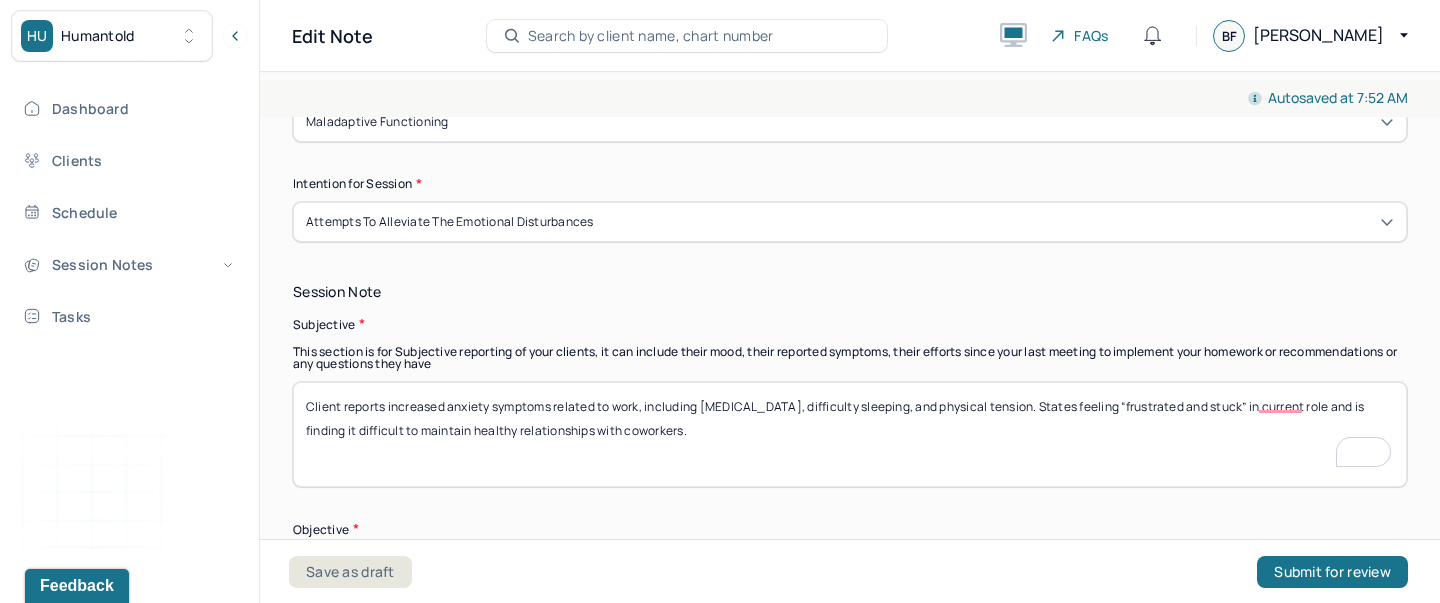 click on "The client reported that recent meetings with his manager went well and acknowledged that his communication skills have improved. Despite these improvements at work, the client expressed ongoing emotional distress regarding his relationship with his sister, which is currently strained due to issues surrounding their parents' estate. He is conflicted between letting the situation go, pursuing legal action, or initiating a direct conversation with her." at bounding box center (850, 434) 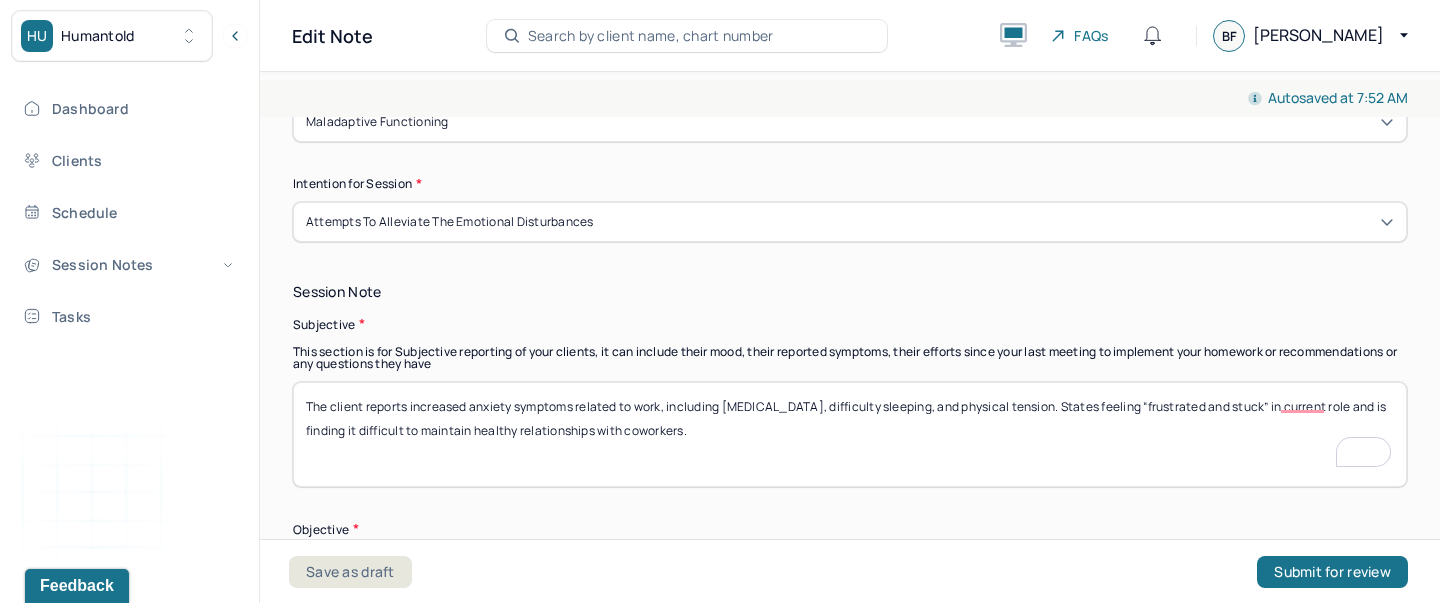 click on "The client reported that recent meetings with his manager went well and acknowledged that his communication skills have improved. Despite these improvements at work, the client expressed ongoing emotional distress regarding his relationship with his sister, which is currently strained due to issues surrounding their parents' estate. He is conflicted between letting the situation go, pursuing legal action, or initiating a direct conversation with her." at bounding box center [850, 434] 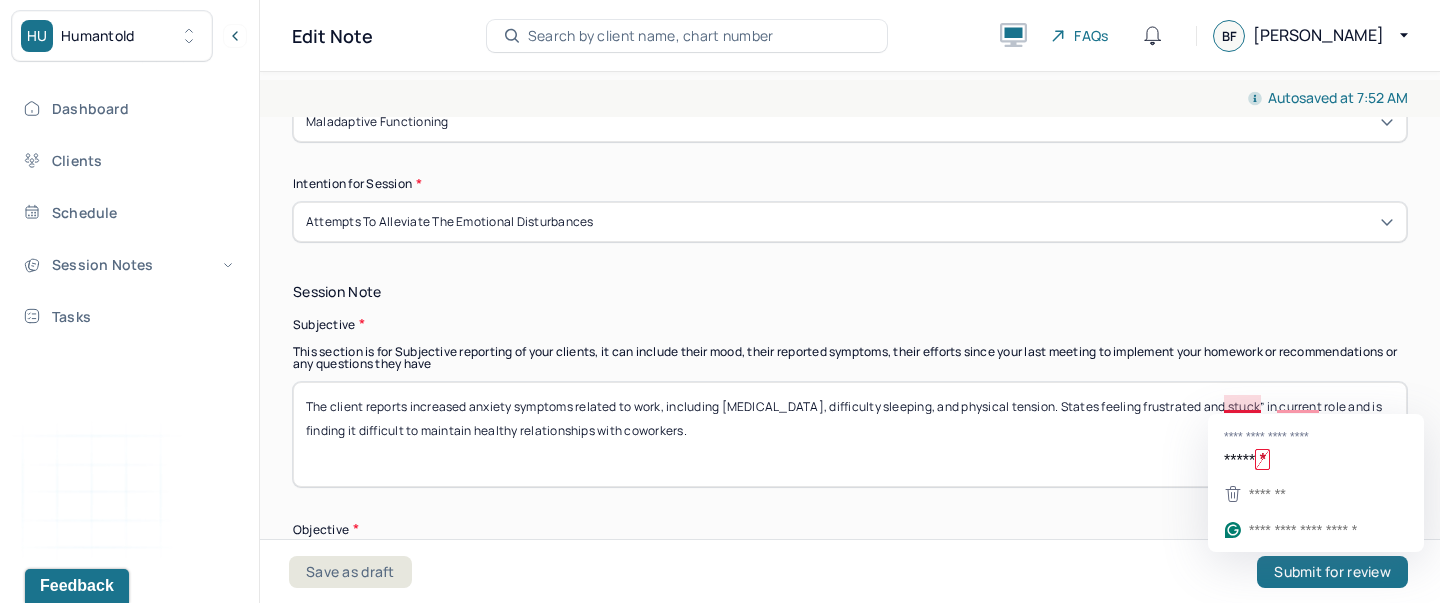 click on "The client reported that recent meetings with his manager went well and acknowledged that his communication skills have improved. Despite these improvements at work, the client expressed ongoing emotional distress regarding his relationship with his sister, which is currently strained due to issues surrounding their parents' estate. He is conflicted between letting the situation go, pursuing legal action, or initiating a direct conversation with her." at bounding box center [850, 434] 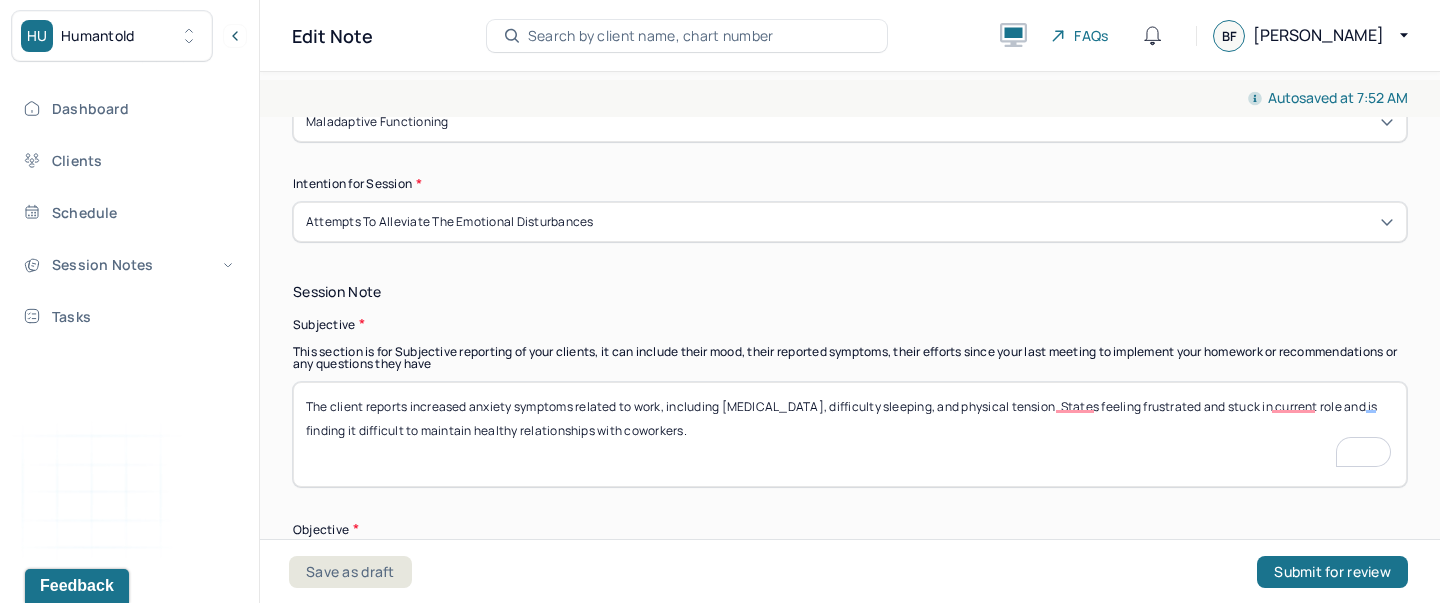 click on "The client reported that recent meetings with his manager went well and acknowledged that his communication skills have improved. Despite these improvements at work, the client expressed ongoing emotional distress regarding his relationship with his sister, which is currently strained due to issues surrounding their parents' estate. He is conflicted between letting the situation go, pursuing legal action, or initiating a direct conversation with her." at bounding box center [850, 434] 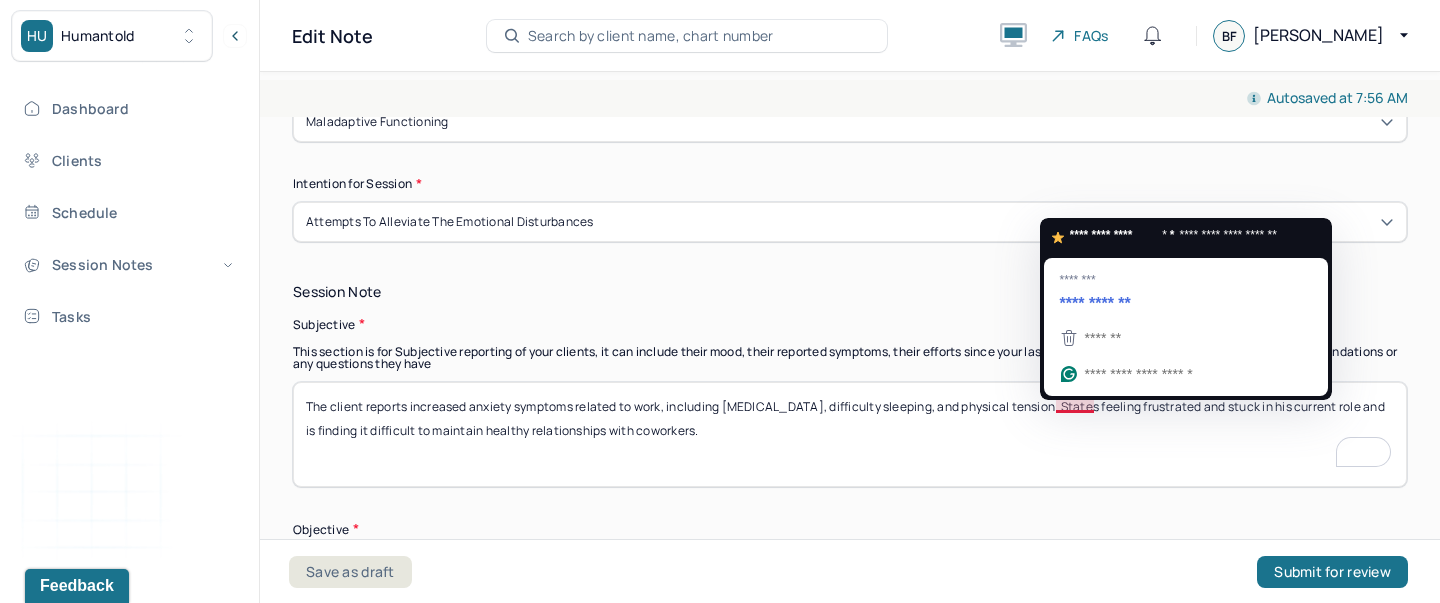 click on "The client reports increased anxiety symptoms related to work, including racing thoughts, difficulty sleeping, and physical tension. States feeling frustrated and stuck in current role and is finding it difficult to maintain healthy relationships with coworkers." at bounding box center (850, 434) 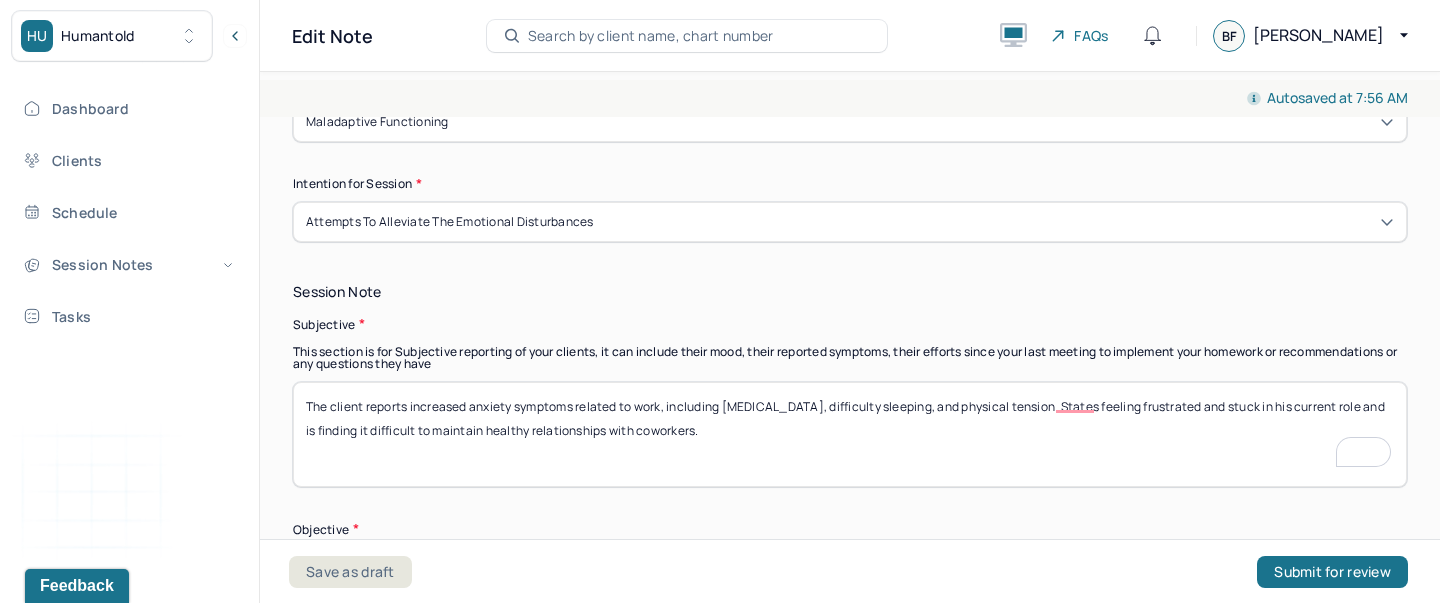 click on "The client reports increased anxiety symptoms related to work, including racing thoughts, difficulty sleeping, and physical tension. States feeling frustrated and stuck in his current role and is finding it difficult to maintain healthy relationships with coworkers." at bounding box center [850, 434] 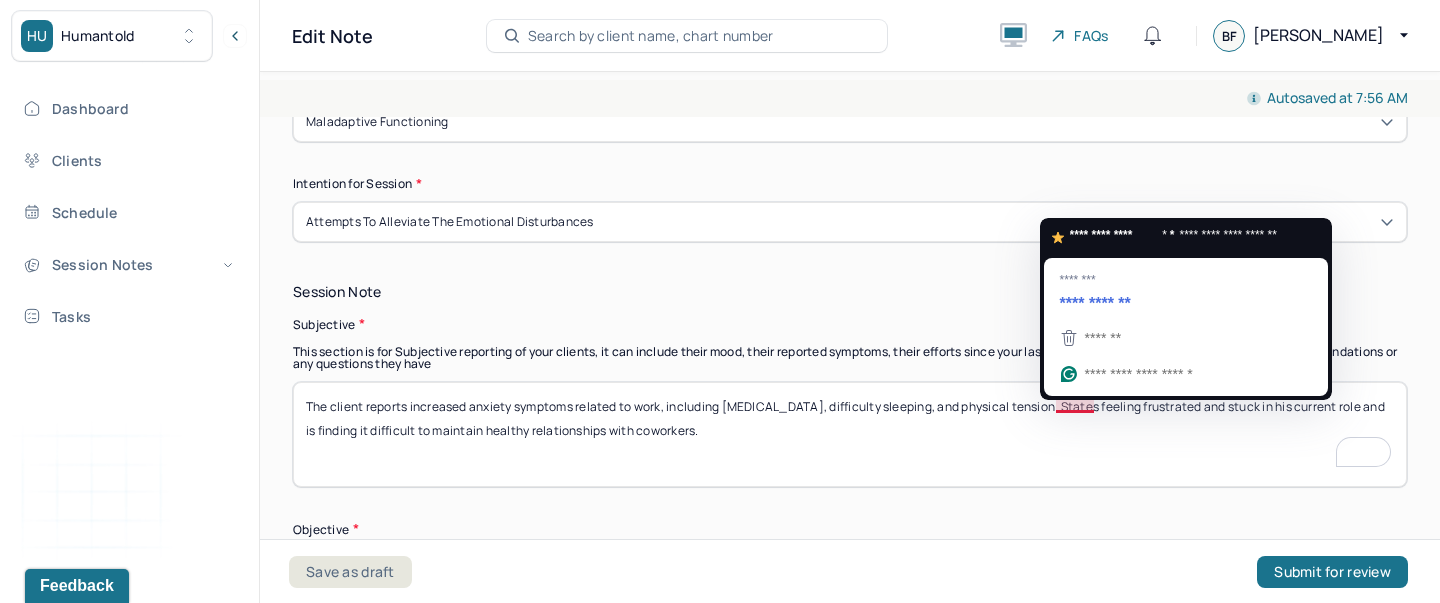 drag, startPoint x: 1092, startPoint y: 405, endPoint x: 1055, endPoint y: 400, distance: 37.336308 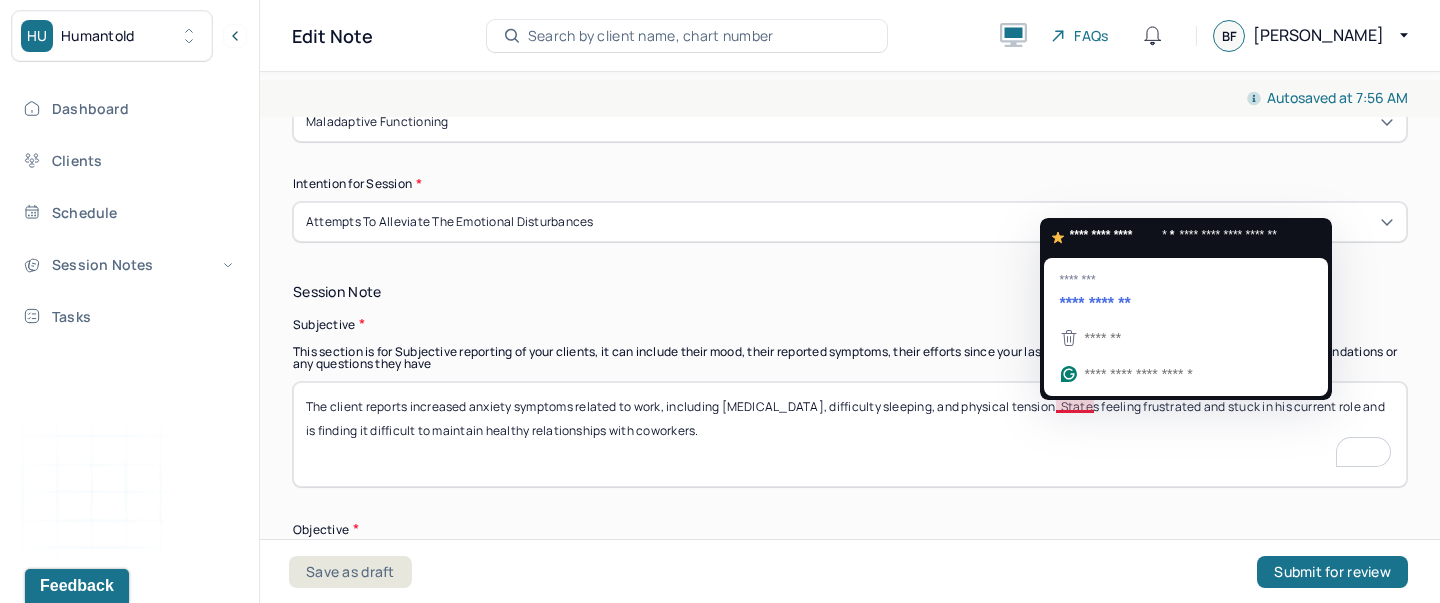 click on "The client reports increased anxiety symptoms related to work, including racing thoughts, difficulty sleeping, and physical tension. States feeling frustrated and stuck in his current role and is finding it difficult to maintain healthy relationships with coworkers." at bounding box center (850, 434) 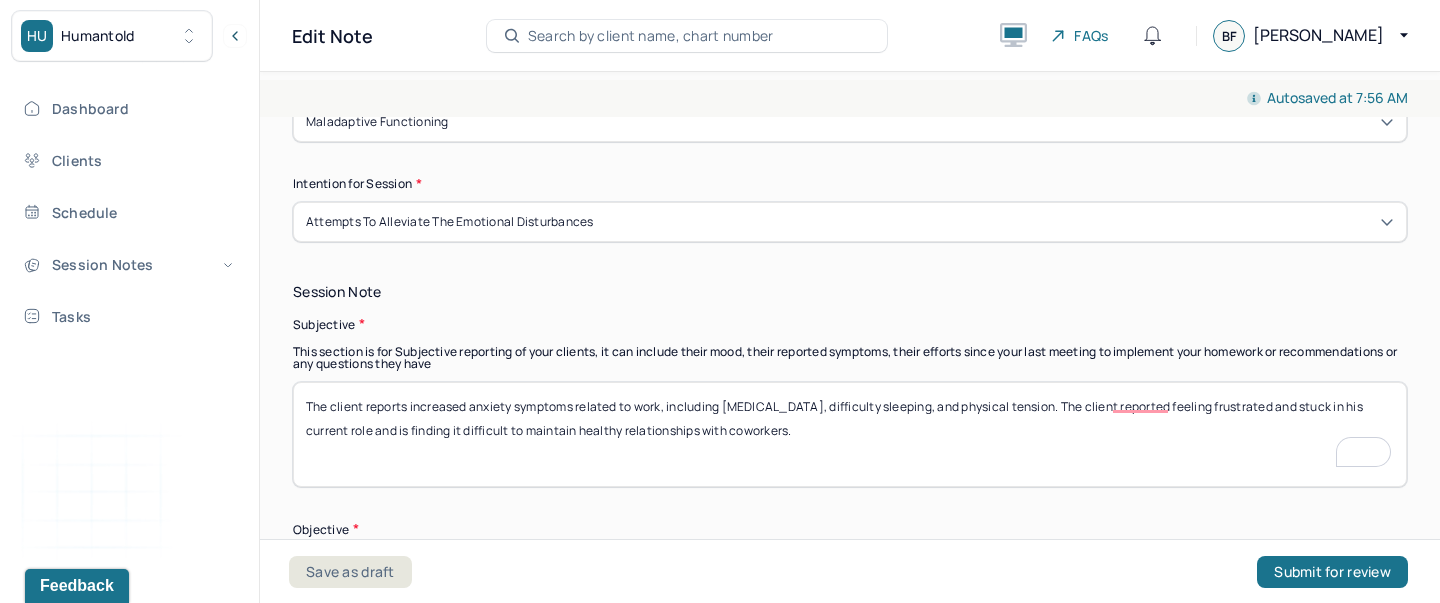 click on "The client reports increased anxiety symptoms related to work, including racing thoughts, difficulty sleeping, and physical tension. States feeling frustrated and stuck in his current role and is finding it difficult to maintain healthy relationships with coworkers." at bounding box center [850, 434] 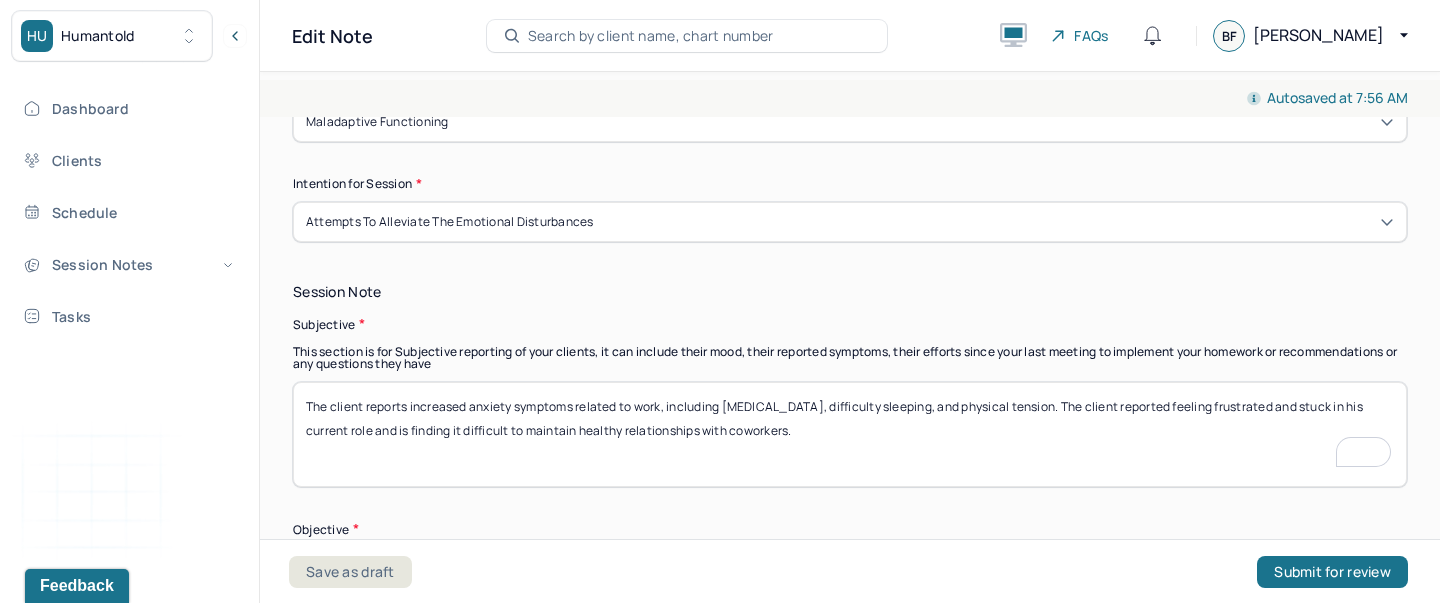 scroll, scrollTop: 1046, scrollLeft: 0, axis: vertical 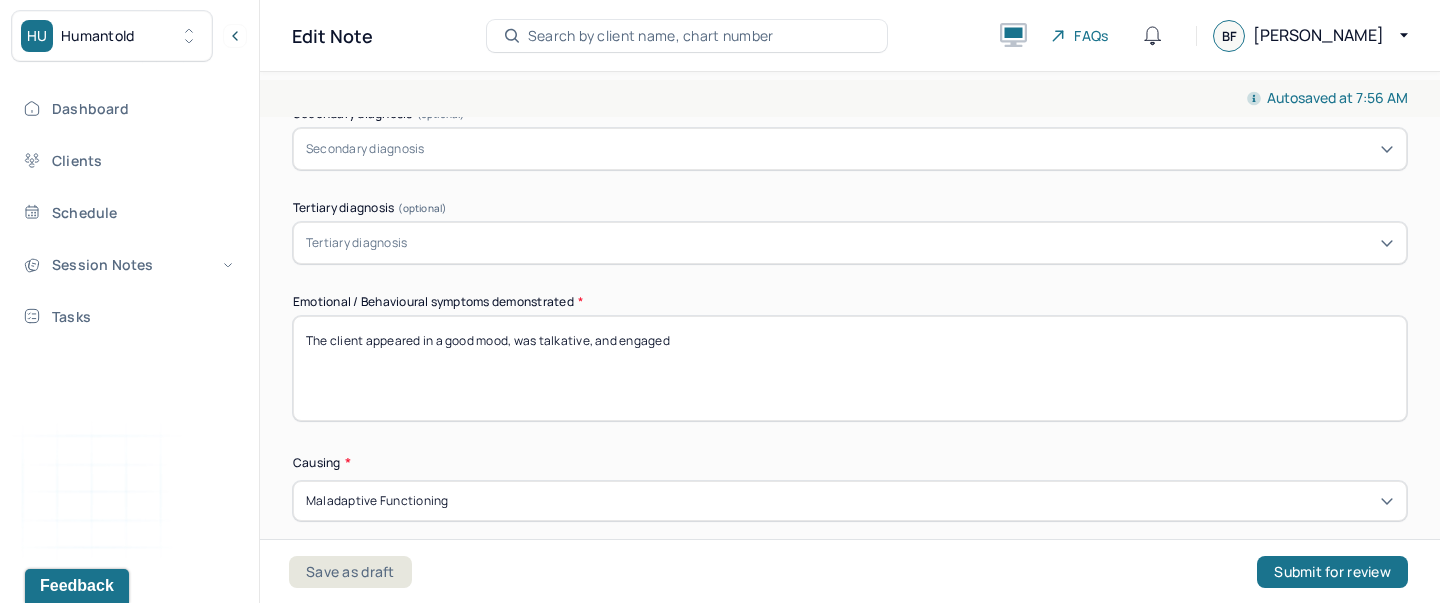 type on "The client reports increased anxiety symptoms related to work, including racing thoughts, difficulty sleeping, and physical tension. The client reported feeling frustrated and stuck in his current role and is finding it difficult to maintain healthy relationships with coworkers." 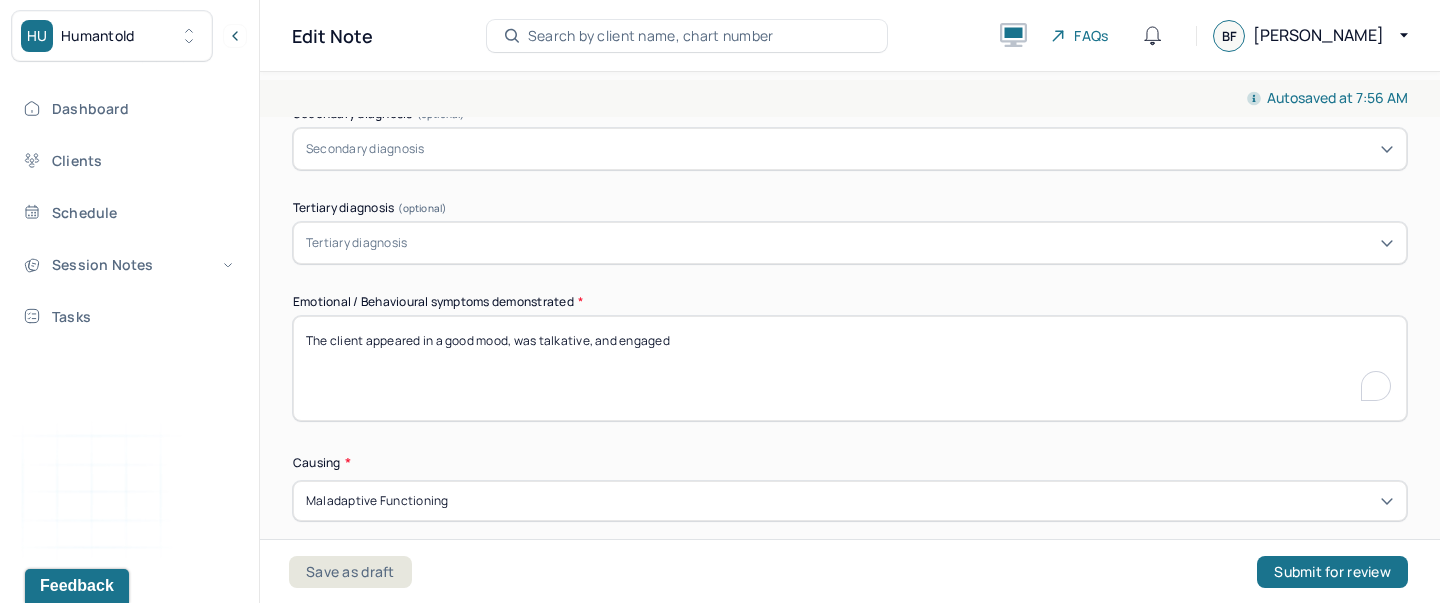 click on "The client appeared in a good mood, was talkative, and engaged" at bounding box center [850, 368] 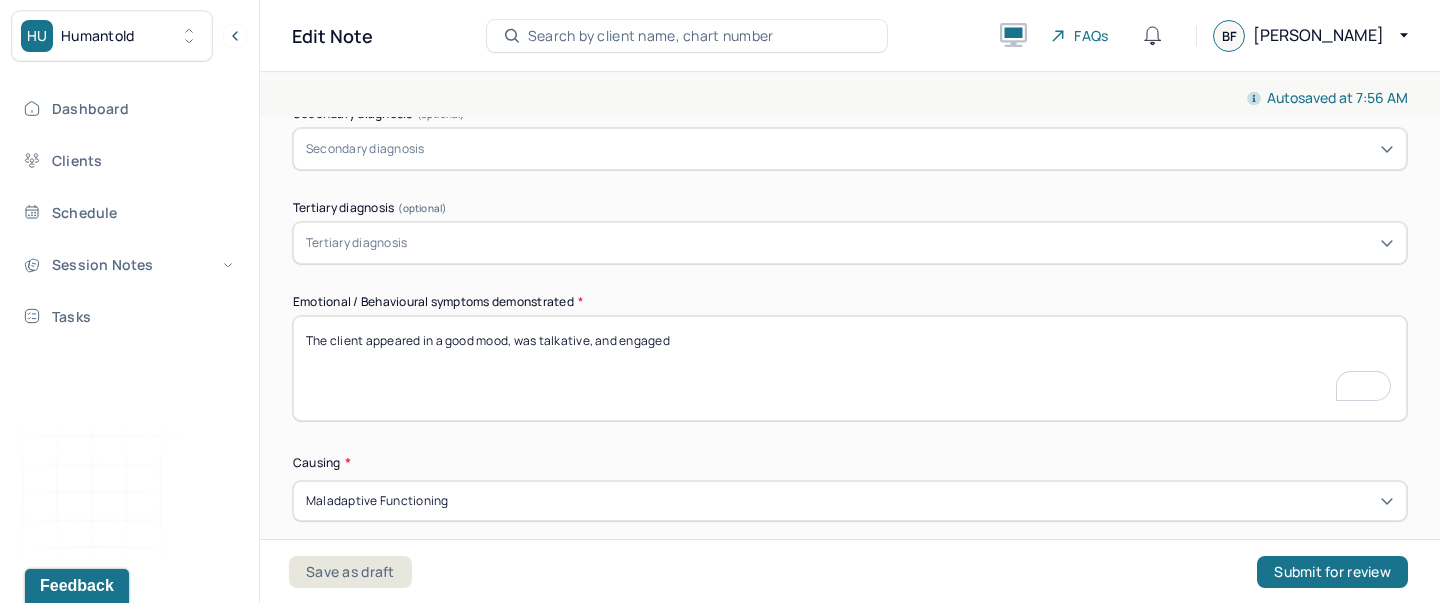 click on "The client appeared in a good mood, was talkative, and engaged" at bounding box center [850, 368] 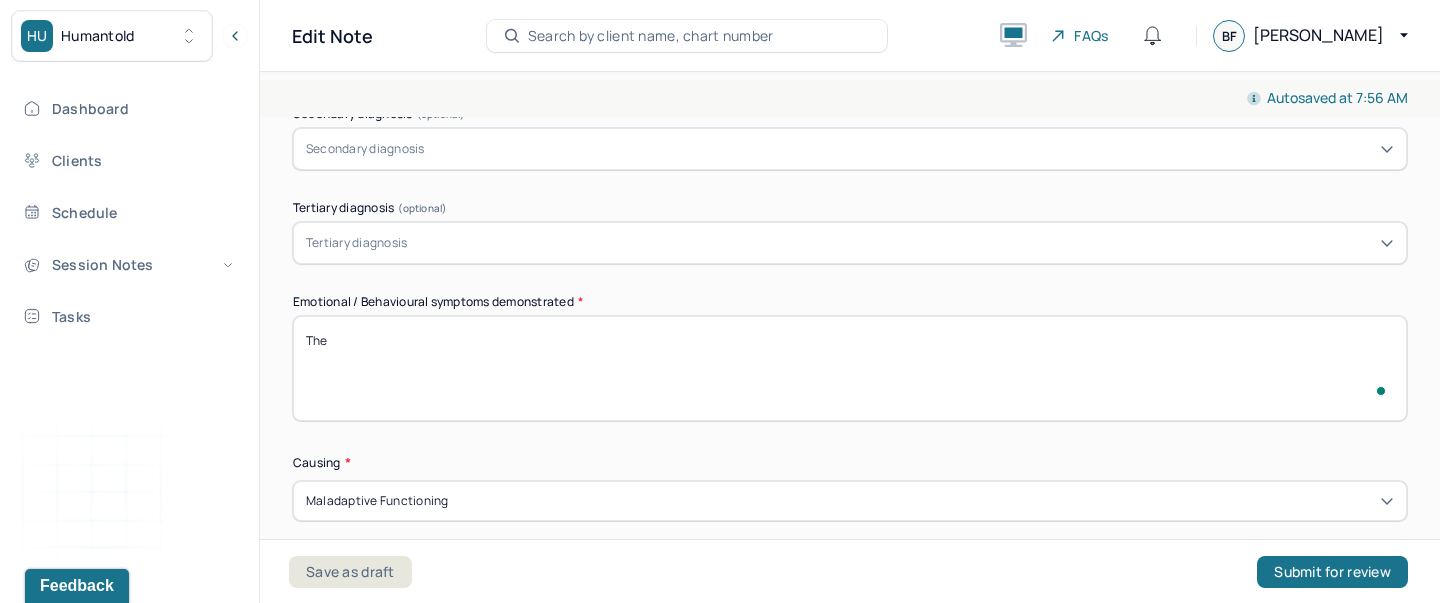 scroll, scrollTop: 862, scrollLeft: 0, axis: vertical 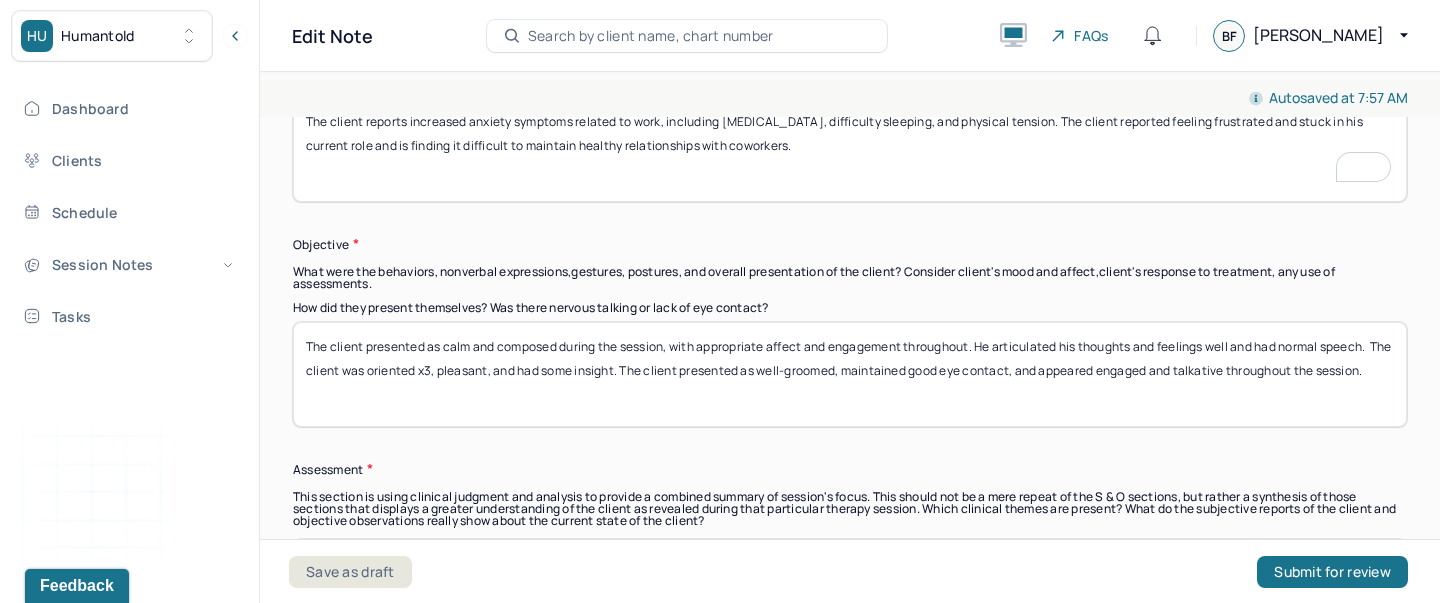 type on "The client was communicative and engaged. He was oriented x3 and maintained eye contact" 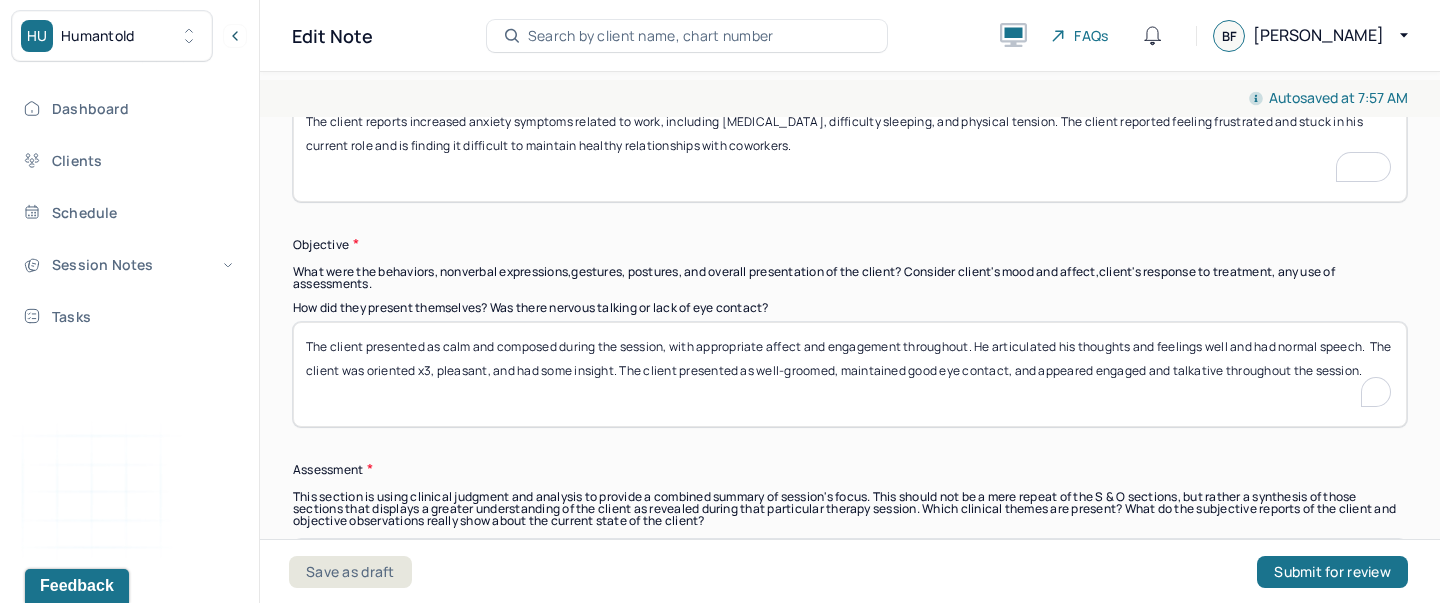 click on "The client presented as calm and composed during the session, with appropriate affect and engagement throughout. He articulated his thoughts and feelings well and had normal speech.  The client was oriented x3, pleasant, and had some insight. The client presented as well-groomed, maintained good eye contact, and appeared engaged and talkative throughout the session." at bounding box center (850, 374) 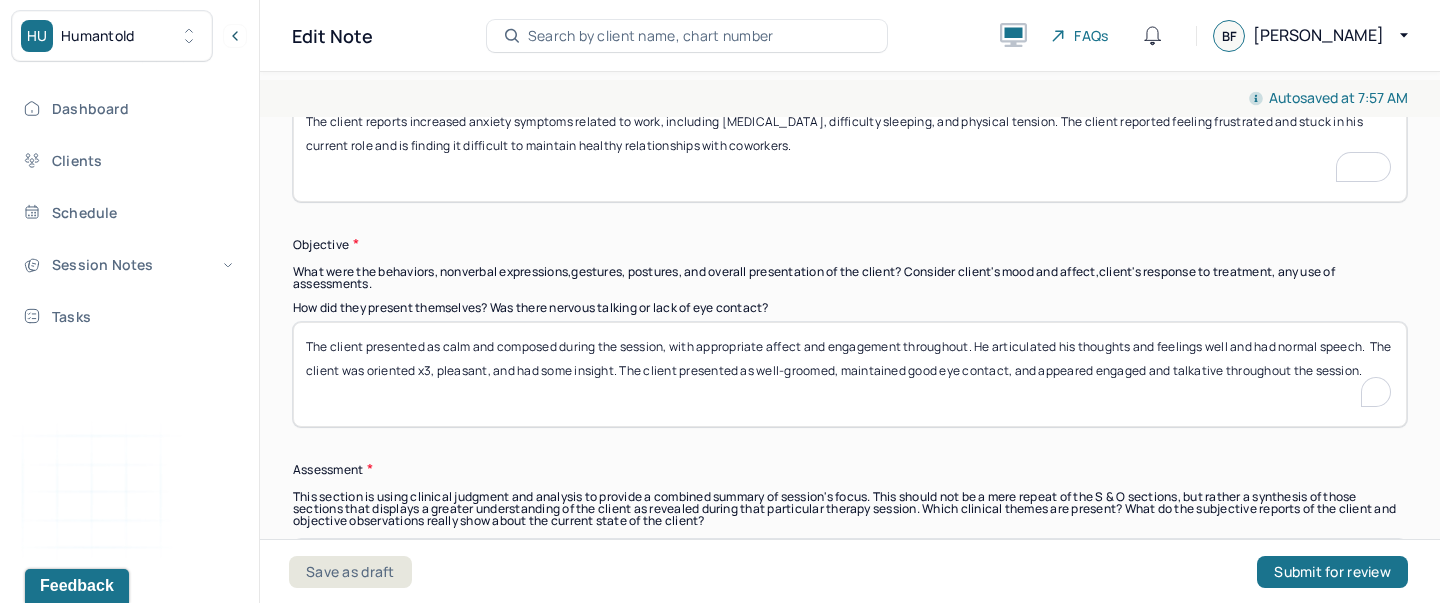 click on "The client presented as calm and composed during the session, with appropriate affect and engagement throughout. He articulated his thoughts and feelings well and had normal speech.  The client was oriented x3, pleasant, and had some insight. The client presented as well-groomed, maintained good eye contact, and appeared engaged and talkative throughout the session." at bounding box center (850, 374) 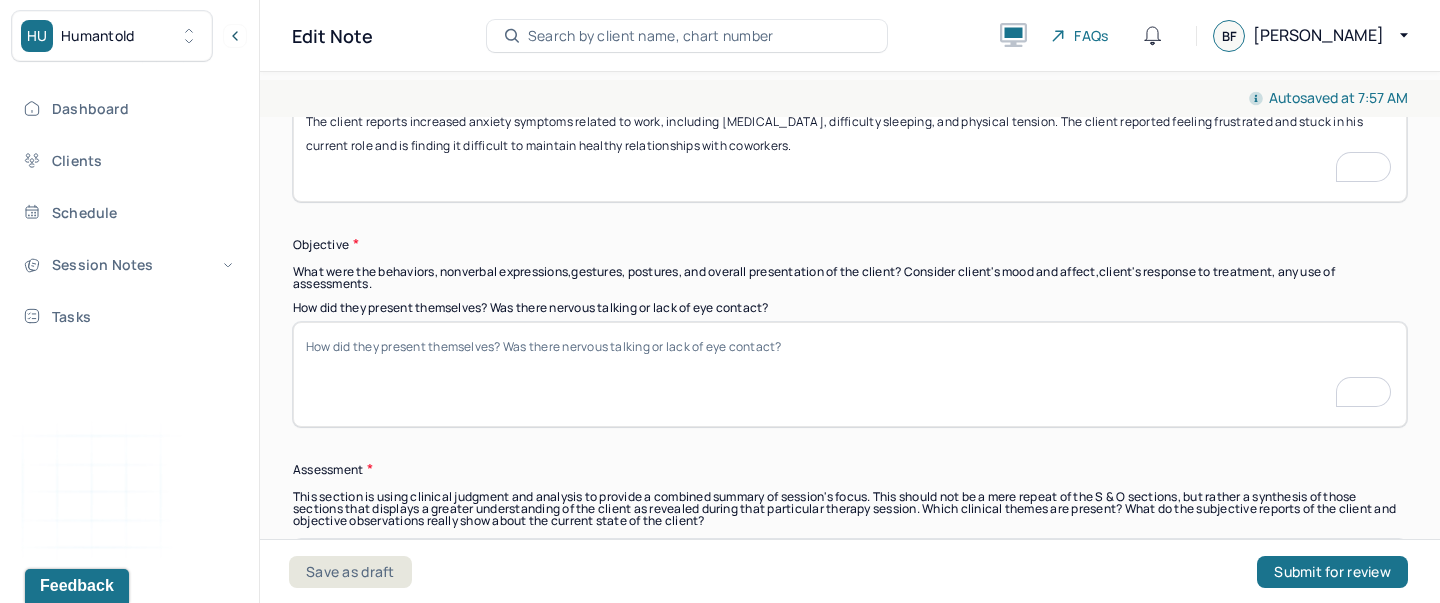 type 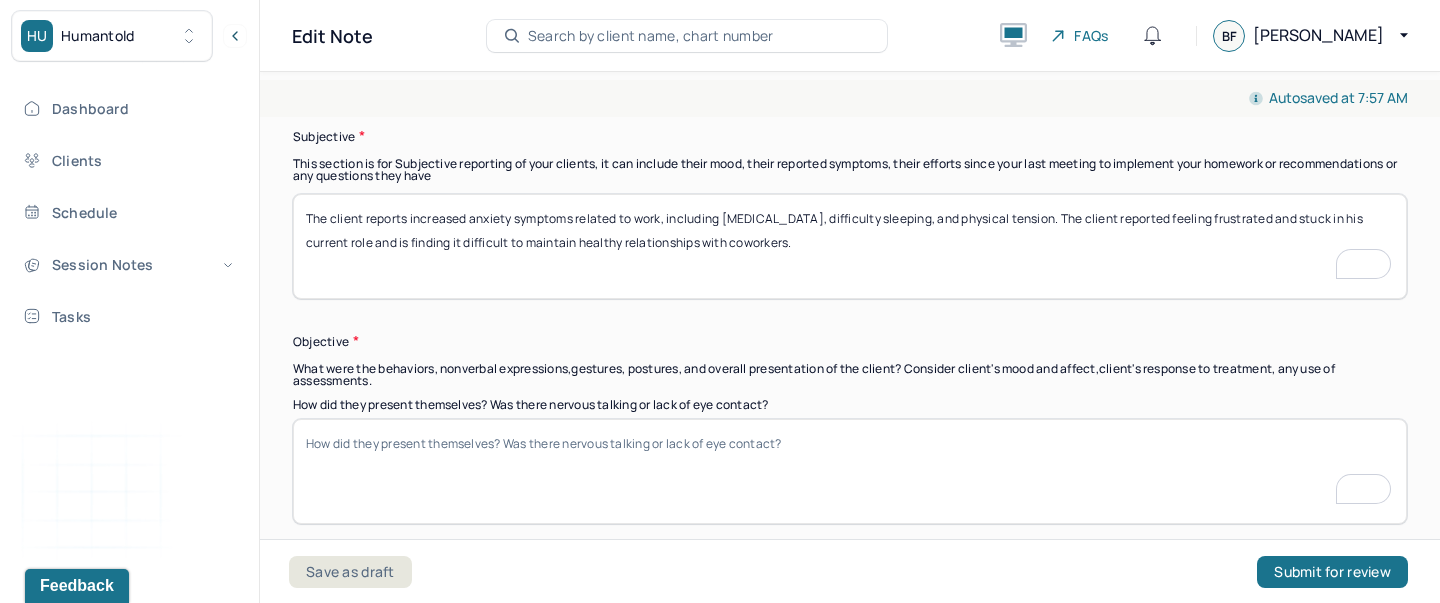 click on "The client reports increased anxiety symptoms related to work, including racing thoughts, difficulty sleeping, and physical tension. The client reported feeling frustrated and stuck in his current role and is finding it difficult to maintain healthy relationships with coworkers." at bounding box center (850, 246) 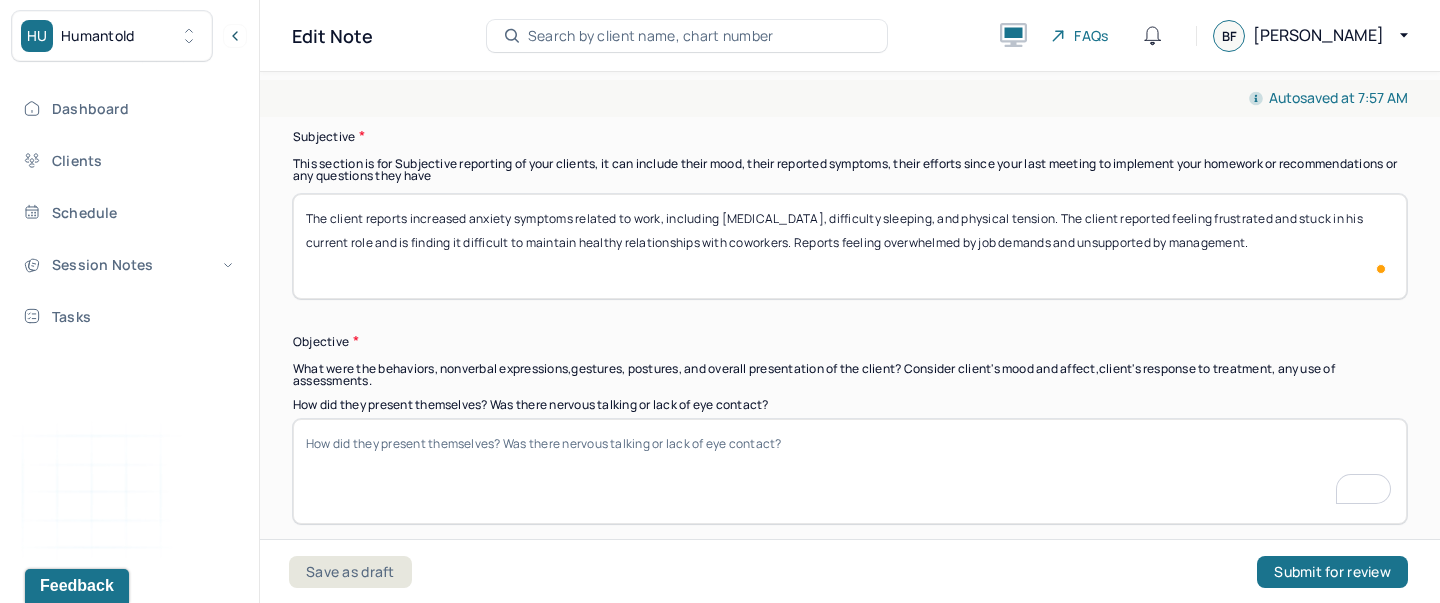 click on "The client reports increased anxiety symptoms related to work, including racing thoughts, difficulty sleeping, and physical tension. The client reported feeling frustrated and stuck in his current role and is finding it difficult to maintain healthy relationships with coworkers." at bounding box center (850, 246) 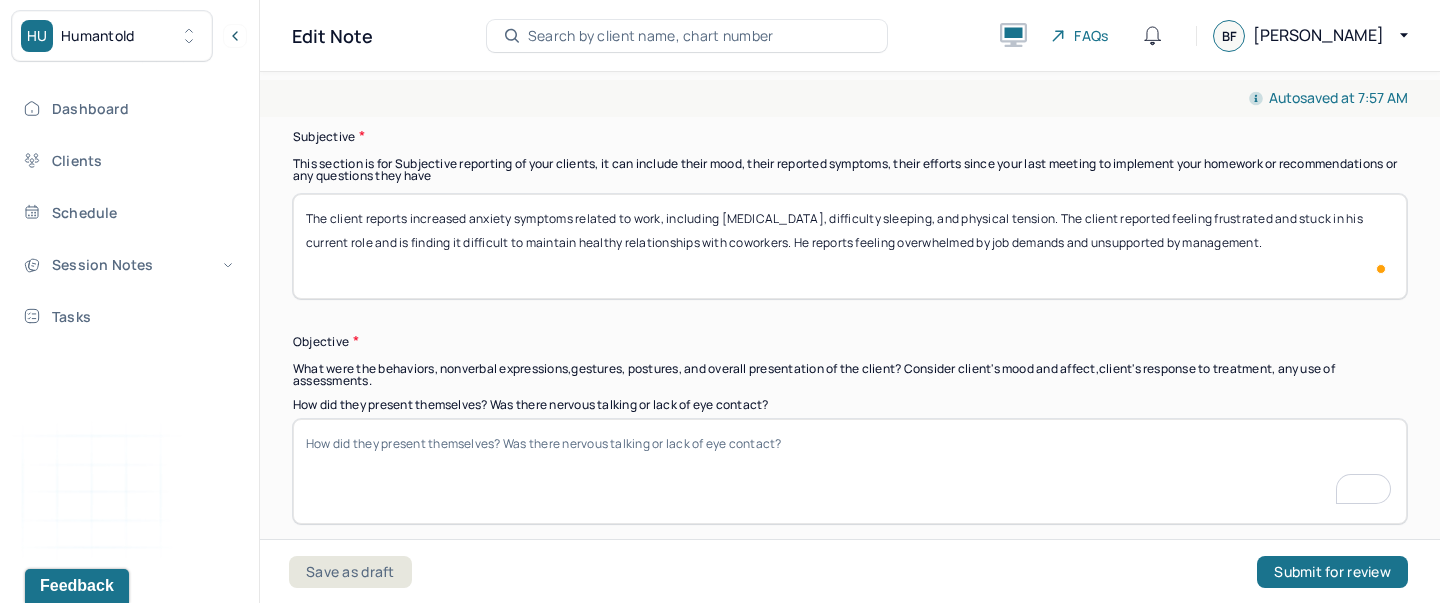 click on "The client reports increased anxiety symptoms related to work, including racing thoughts, difficulty sleeping, and physical tension. The client reported feeling frustrated and stuck in his current role and is finding it difficult to maintain healthy relationships with coworkers." at bounding box center (850, 246) 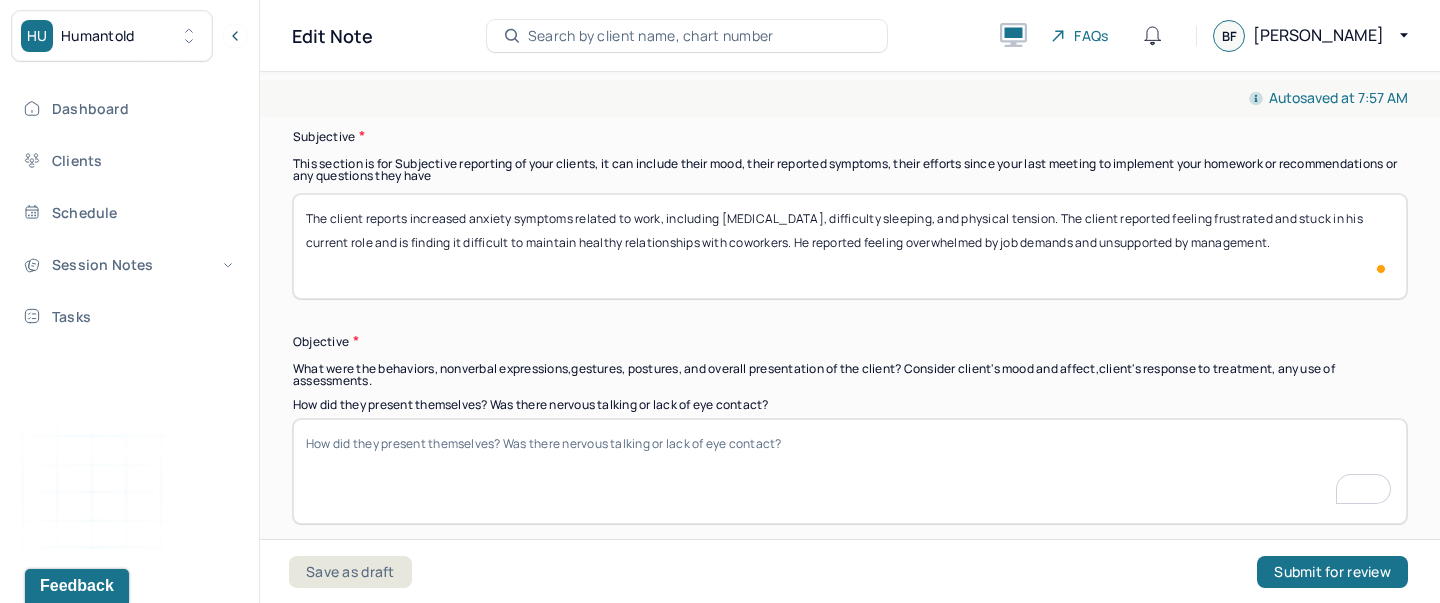 click on "The client reports increased anxiety symptoms related to work, including racing thoughts, difficulty sleeping, and physical tension. The client reported feeling frustrated and stuck in his current role and is finding it difficult to maintain healthy relationships with coworkers." at bounding box center [850, 246] 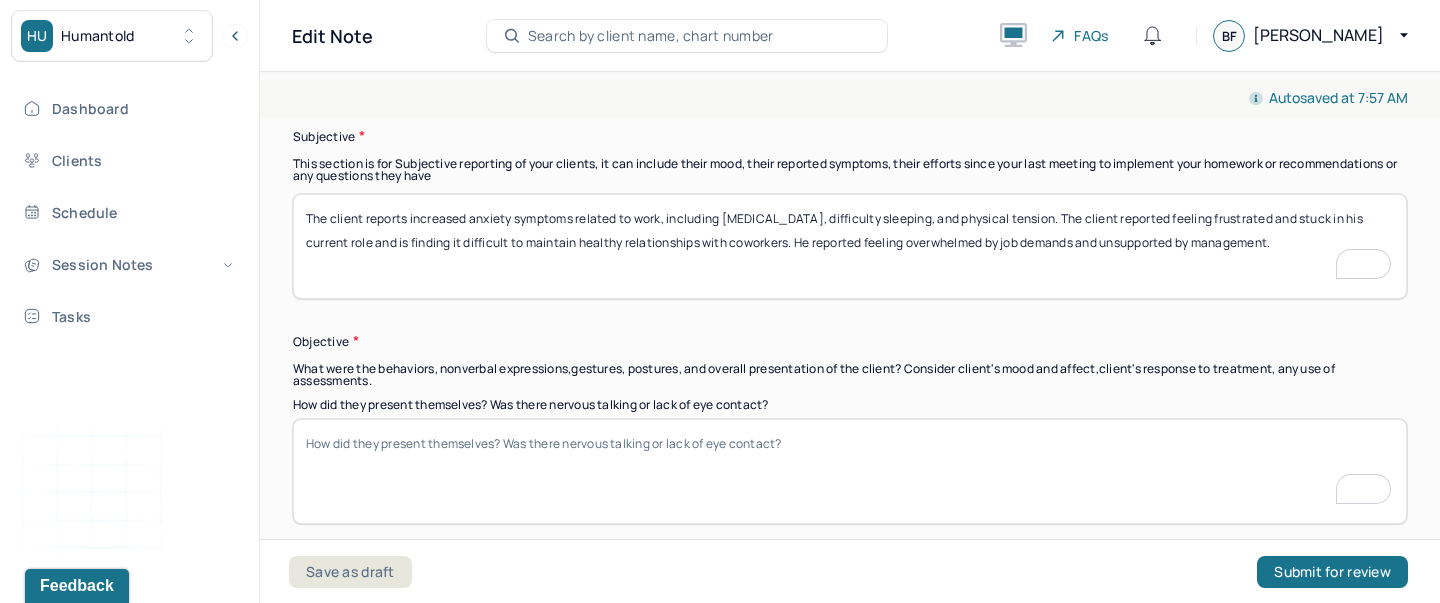 type on "The client reports increased anxiety symptoms related to work, including racing thoughts, difficulty sleeping, and physical tension. The client reported feeling frustrated and stuck in his current role and is finding it difficult to maintain healthy relationships with coworkers. He reported feeling overwhelmed by job demands and unsupported by management." 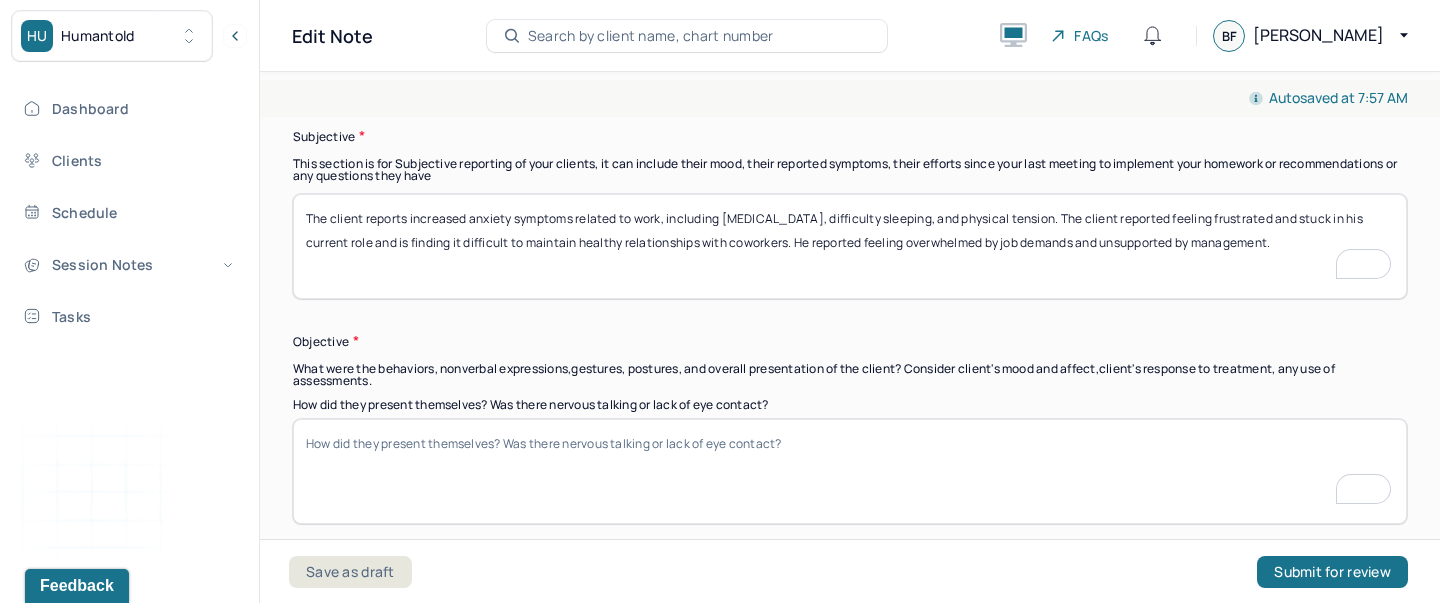 click on "How did they present themselves? Was there nervous talking or lack of eye contact?" at bounding box center (850, 471) 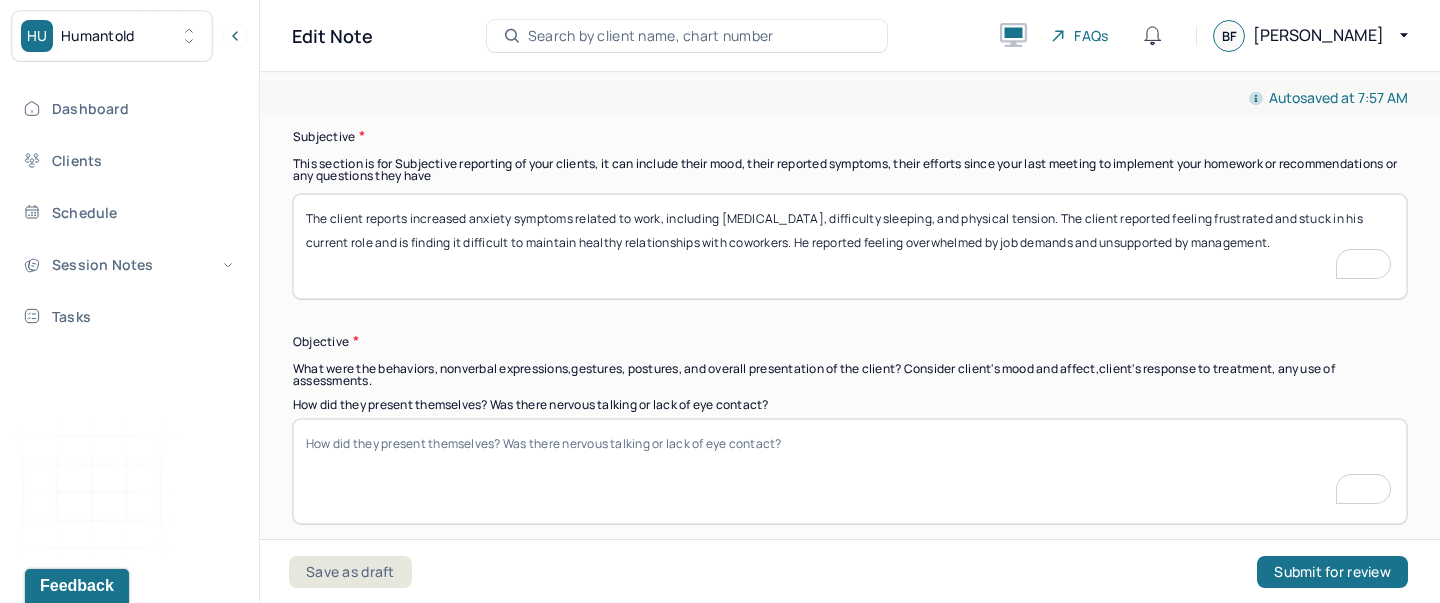 paste on "Client was present and on time for the session. Maintained good eye contact and demonstrated active engagement throughout. Affect was appropriate to content; client became visibly tense when discussing work-related stress but remained open and communicative." 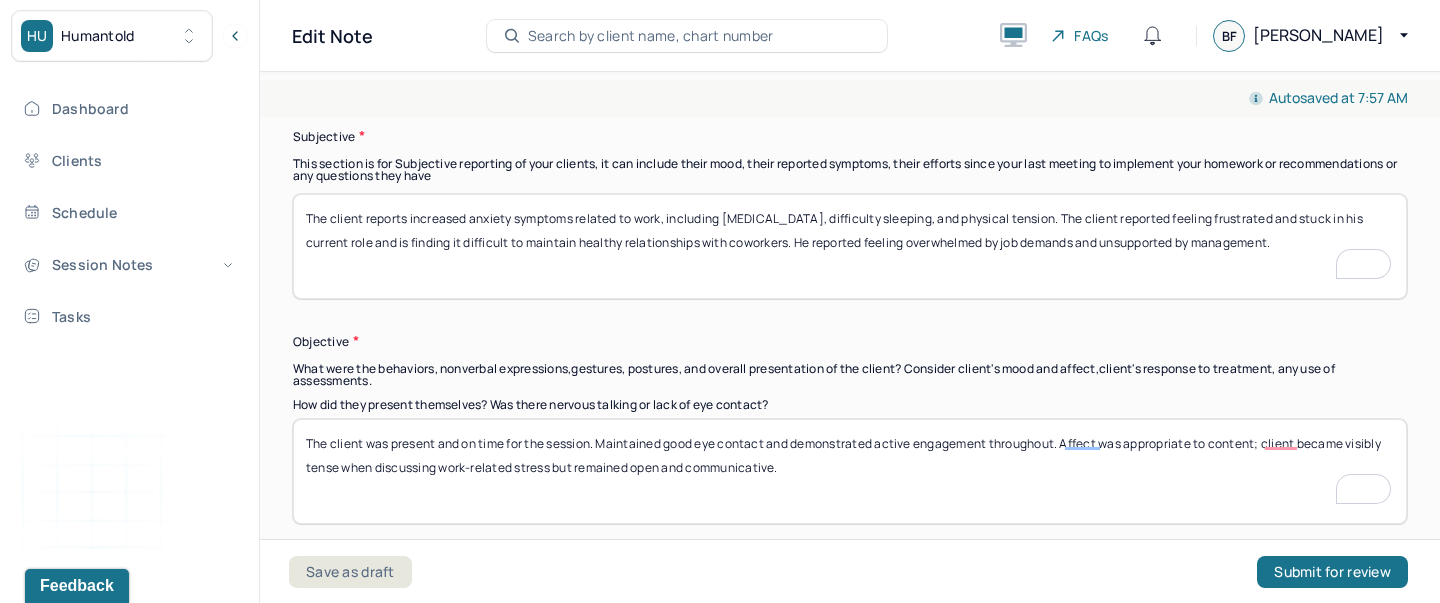 click on "The client was present and on time for the session. Maintained good eye contact and demonstrated active engagement throughout. Affect was appropriate to content; client became visibly tense when discussing work-related stress but remained open and communicative." at bounding box center (850, 471) 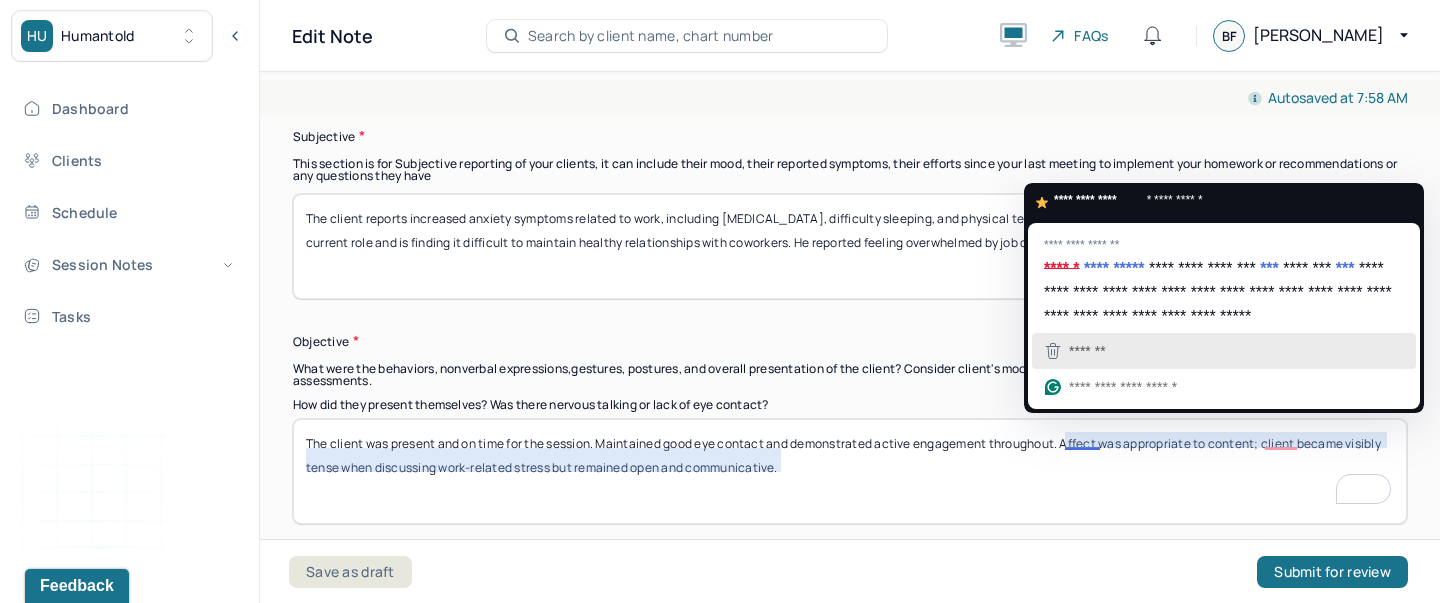 click on "*******" at bounding box center (1224, 351) 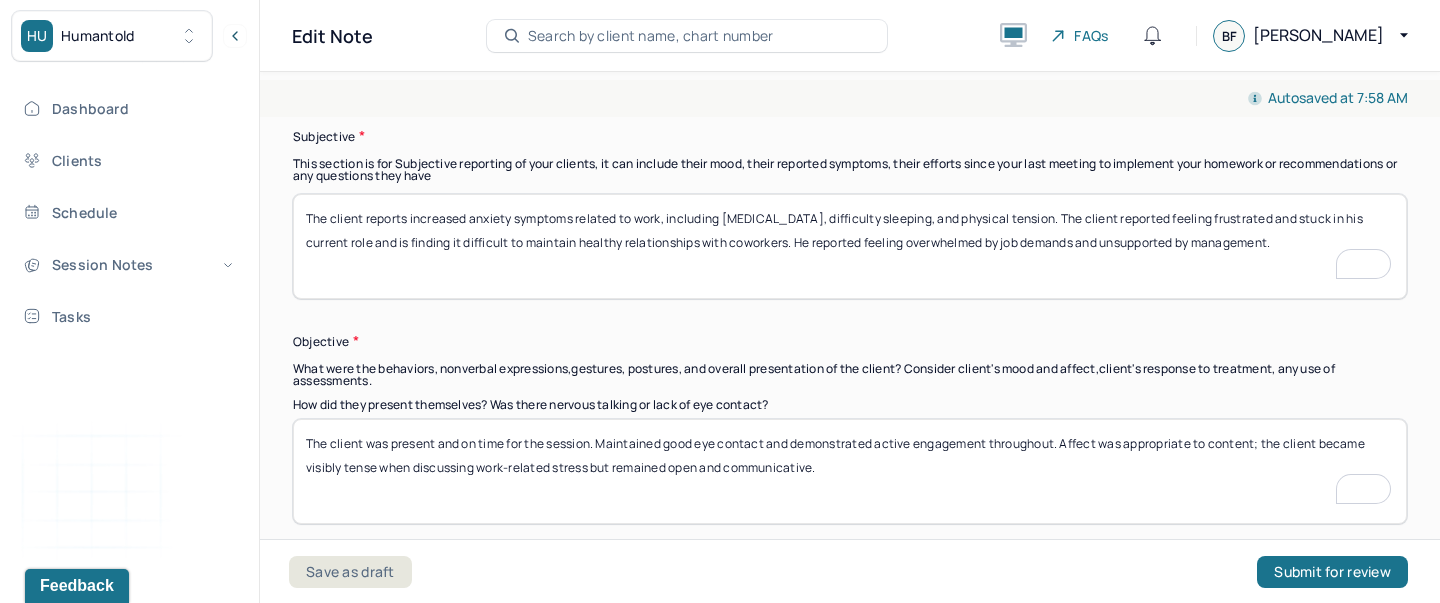 click on "The client was present and on time for the session. Maintained good eye contact and demonstrated active engagement throughout. Affect was appropriate to content; client became visibly tense when discussing work-related stress but remained open and communicative." at bounding box center (850, 471) 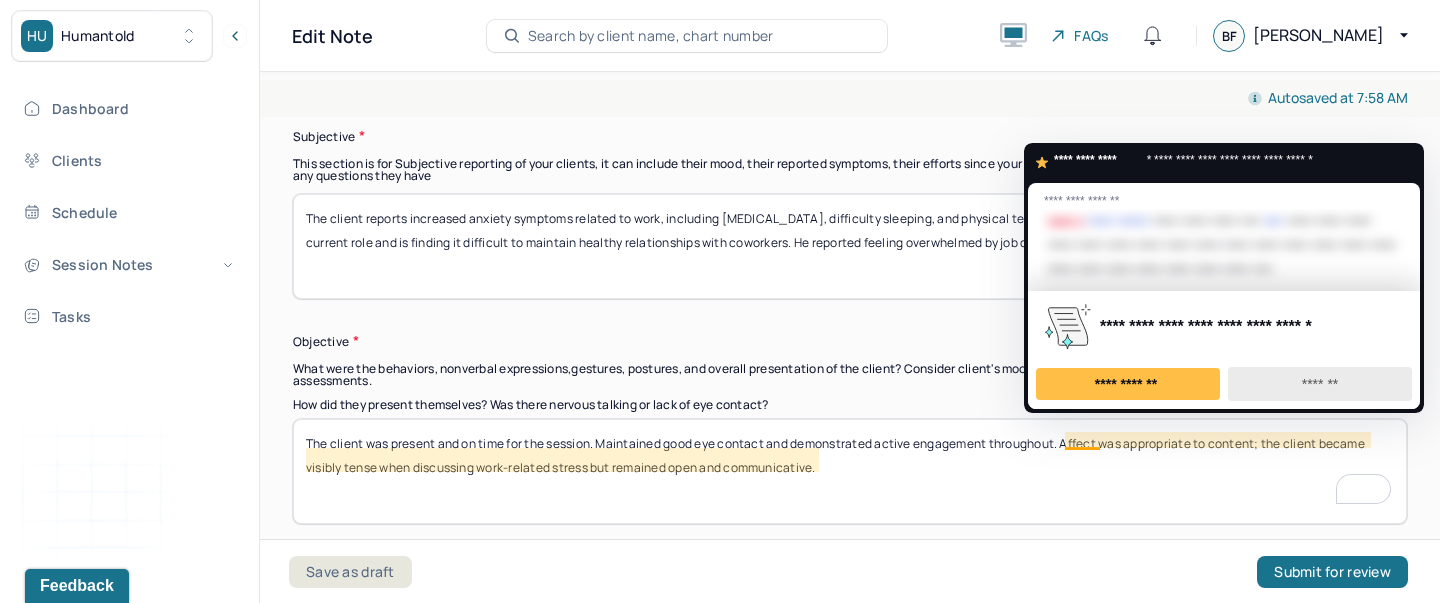 click on "*******" at bounding box center [1320, 384] 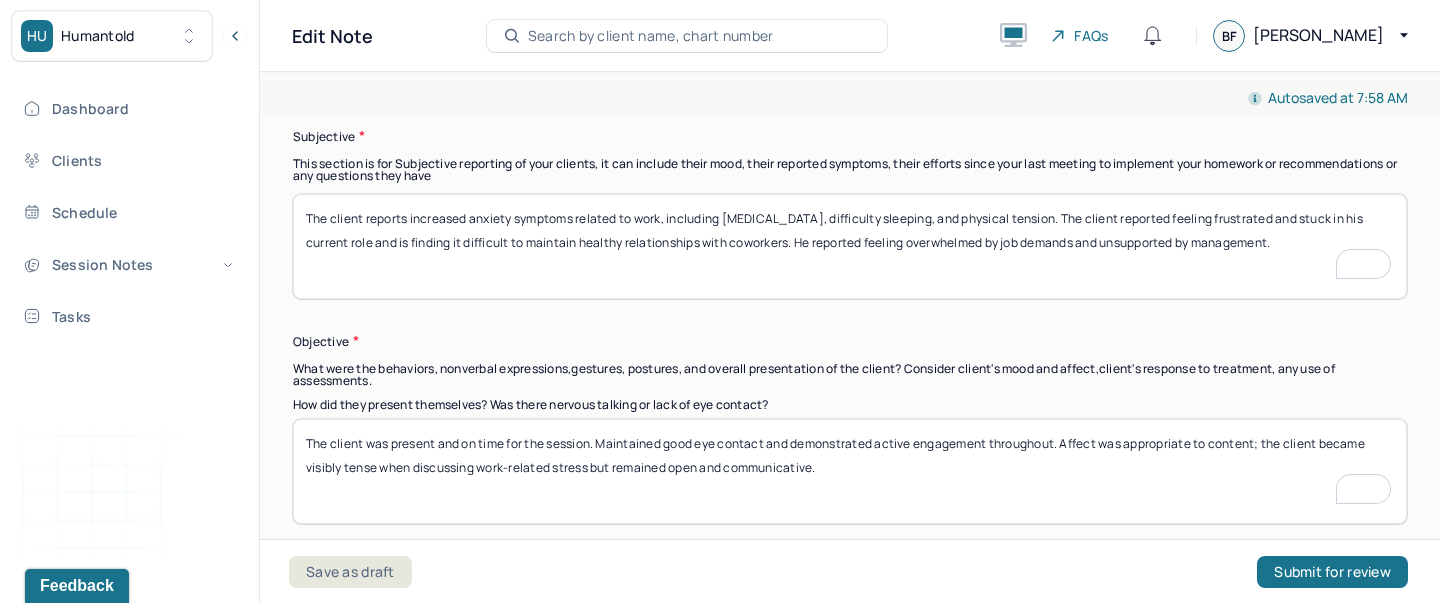 scroll, scrollTop: 1387, scrollLeft: 0, axis: vertical 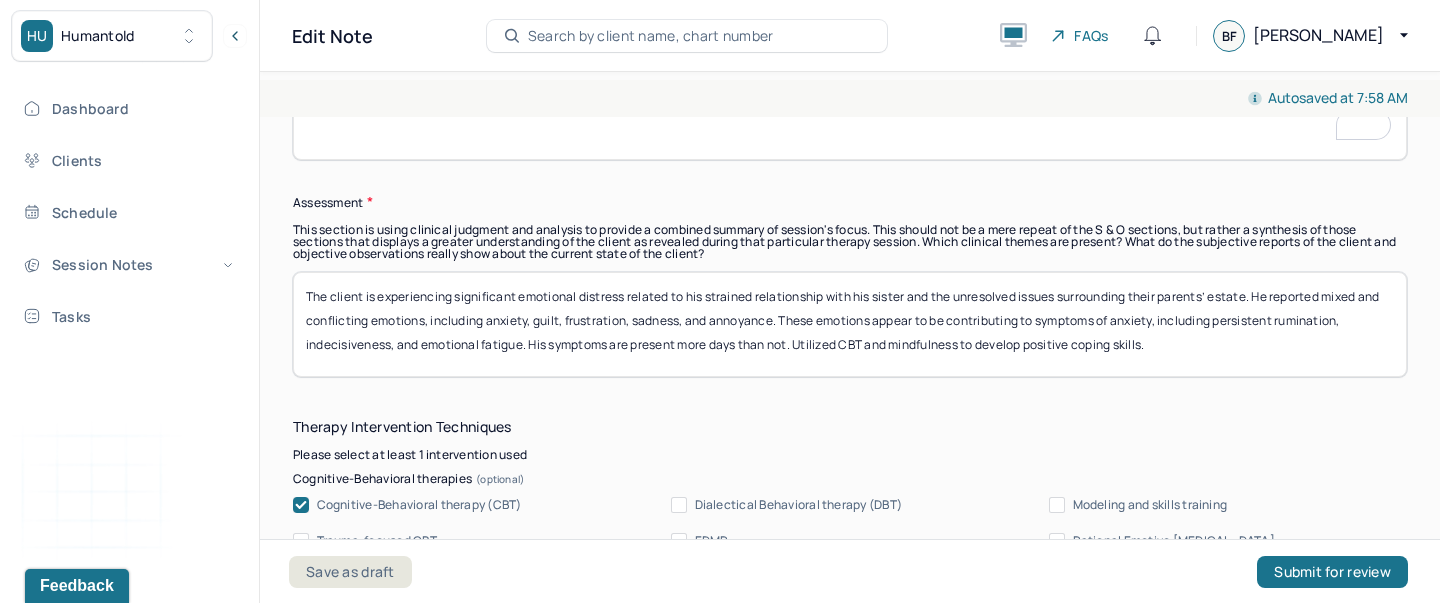type on "The client was present and on time for the session. Maintained good eye contact and demonstrated active engagement throughout. Affect was appropriate to content; the client became visibly tense when discussing work-related stress but remained open and communicative." 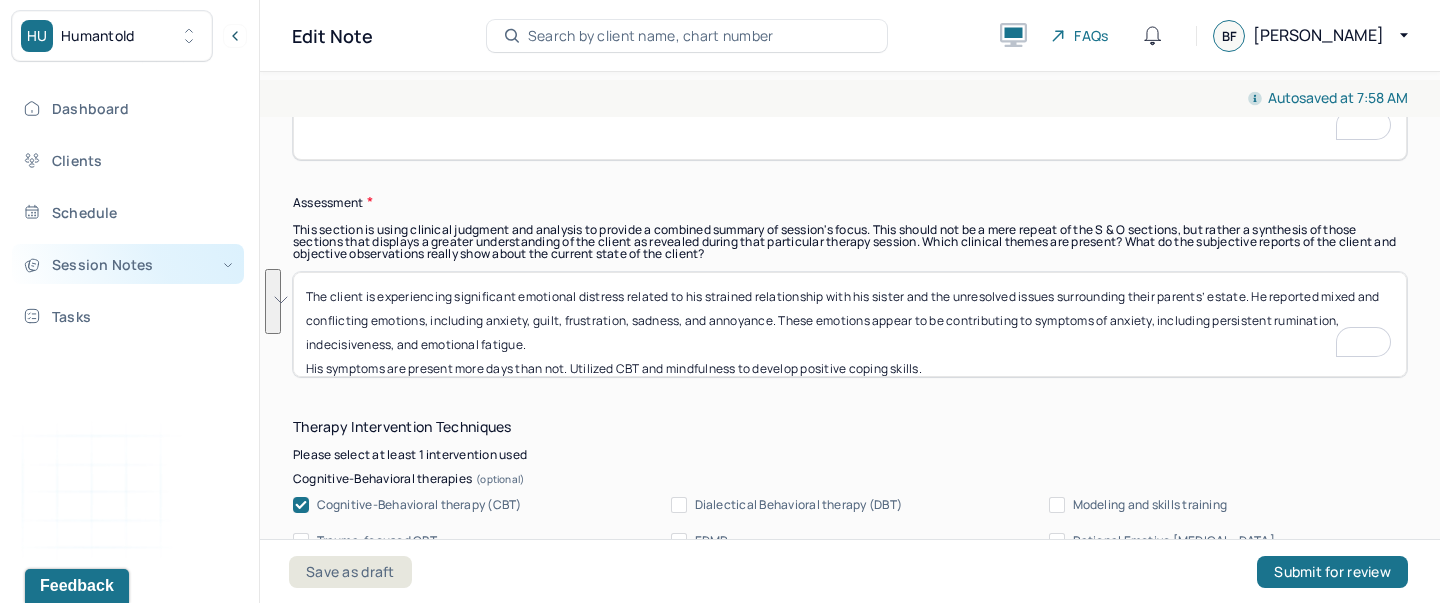 drag, startPoint x: 544, startPoint y: 337, endPoint x: 194, endPoint y: 261, distance: 358.1564 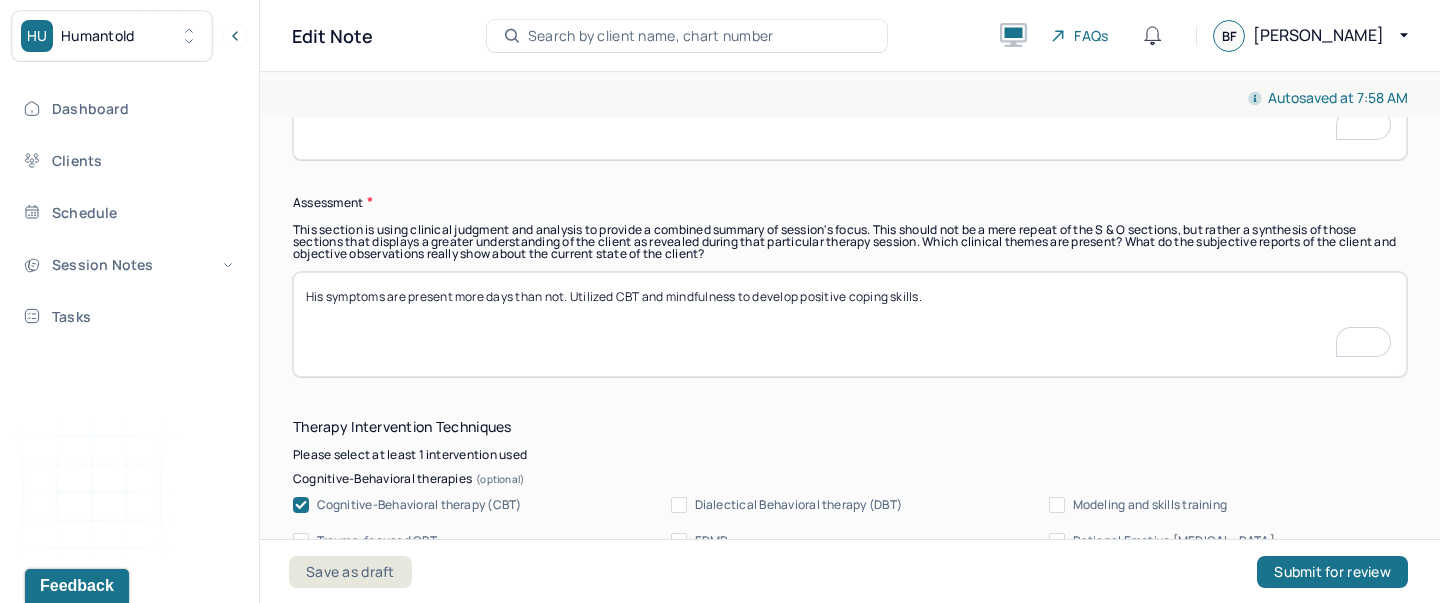 type on "His symptoms are present more days than not. Utilized CBT and mindfulness to develop positive coping skills." 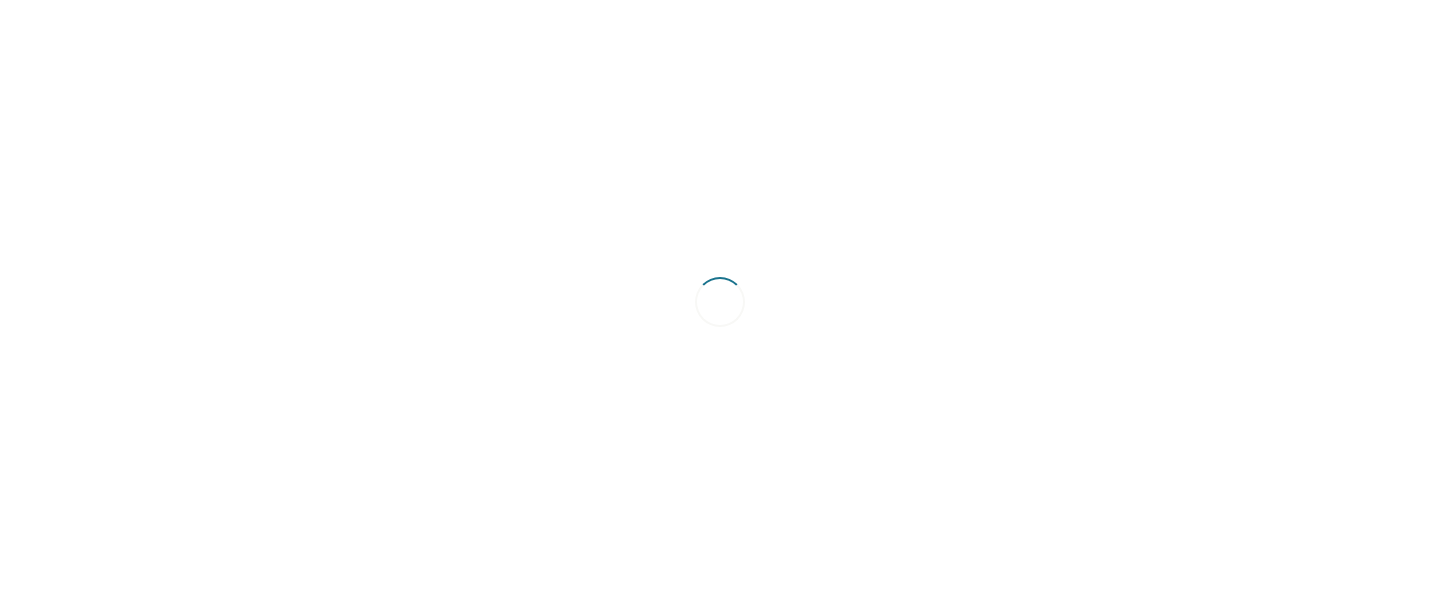 scroll, scrollTop: 0, scrollLeft: 0, axis: both 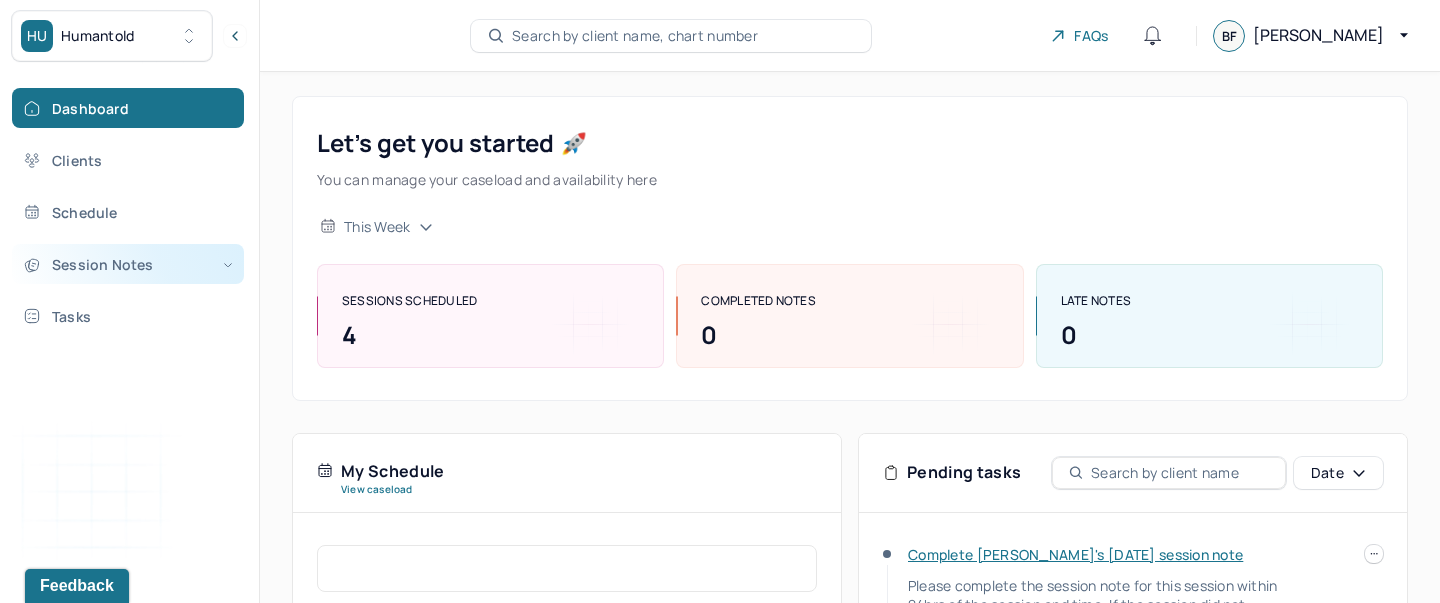 click on "Session Notes" at bounding box center [128, 264] 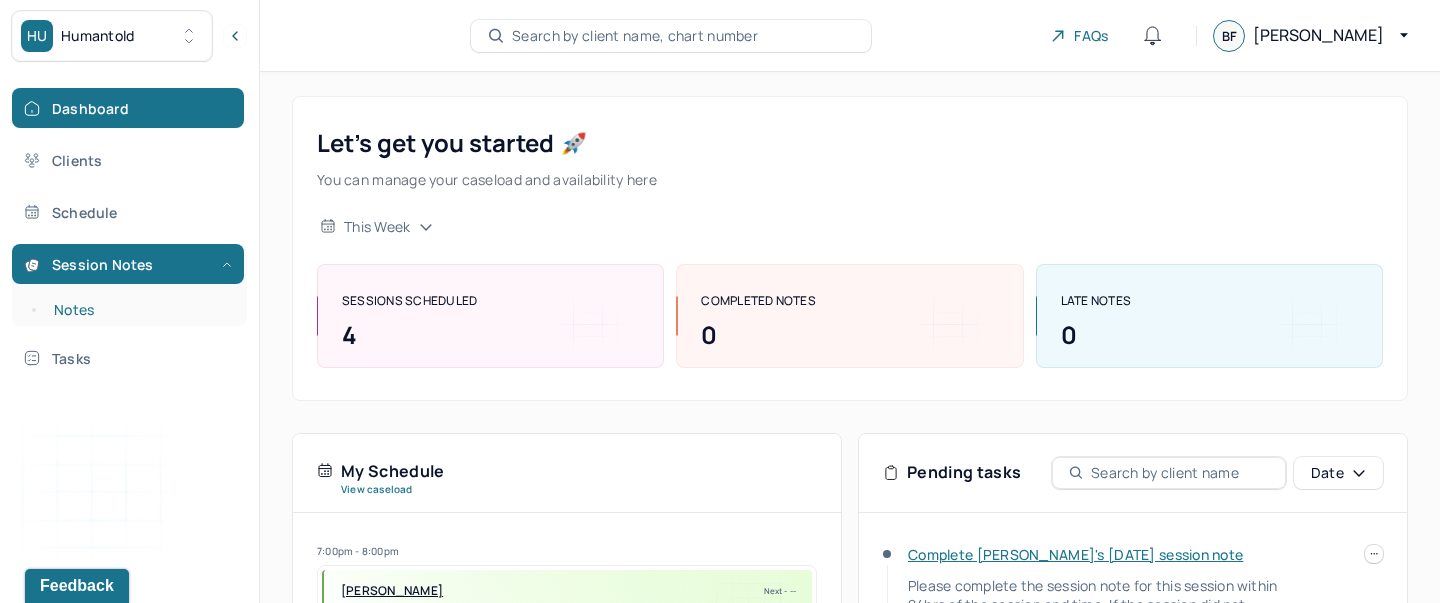 click on "Notes" at bounding box center (139, 310) 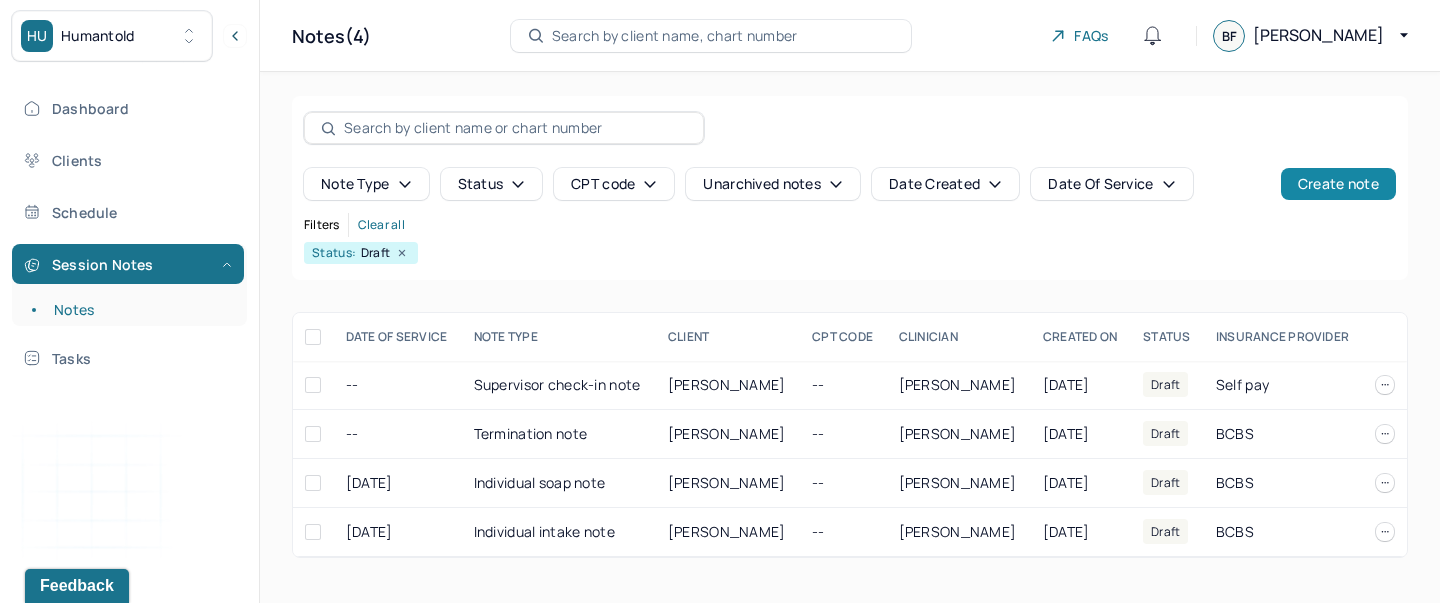 click on "Create note" at bounding box center (1338, 184) 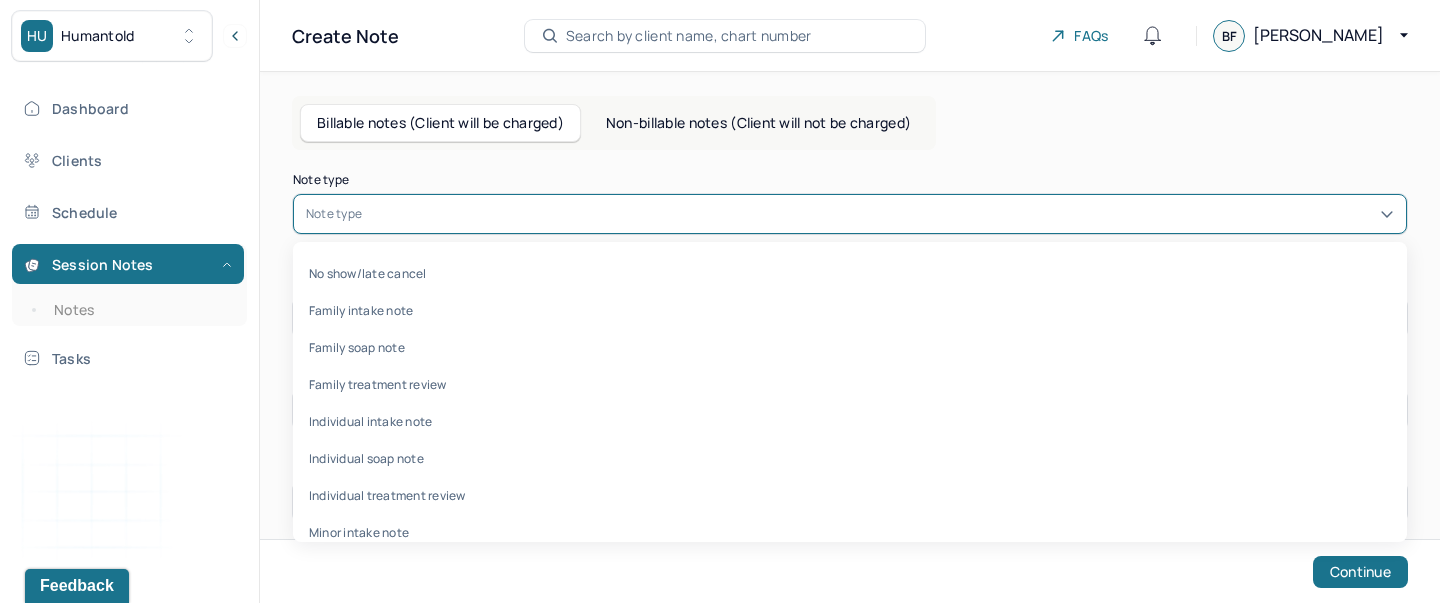 click at bounding box center [880, 214] 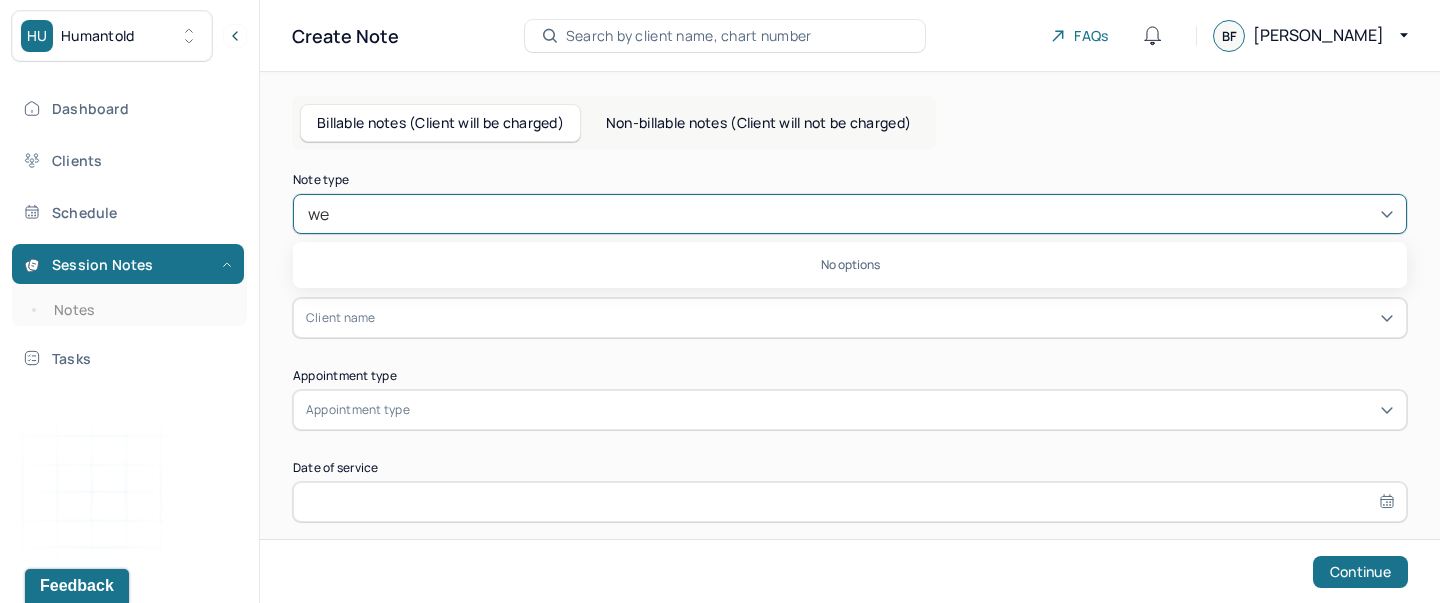 type on "w" 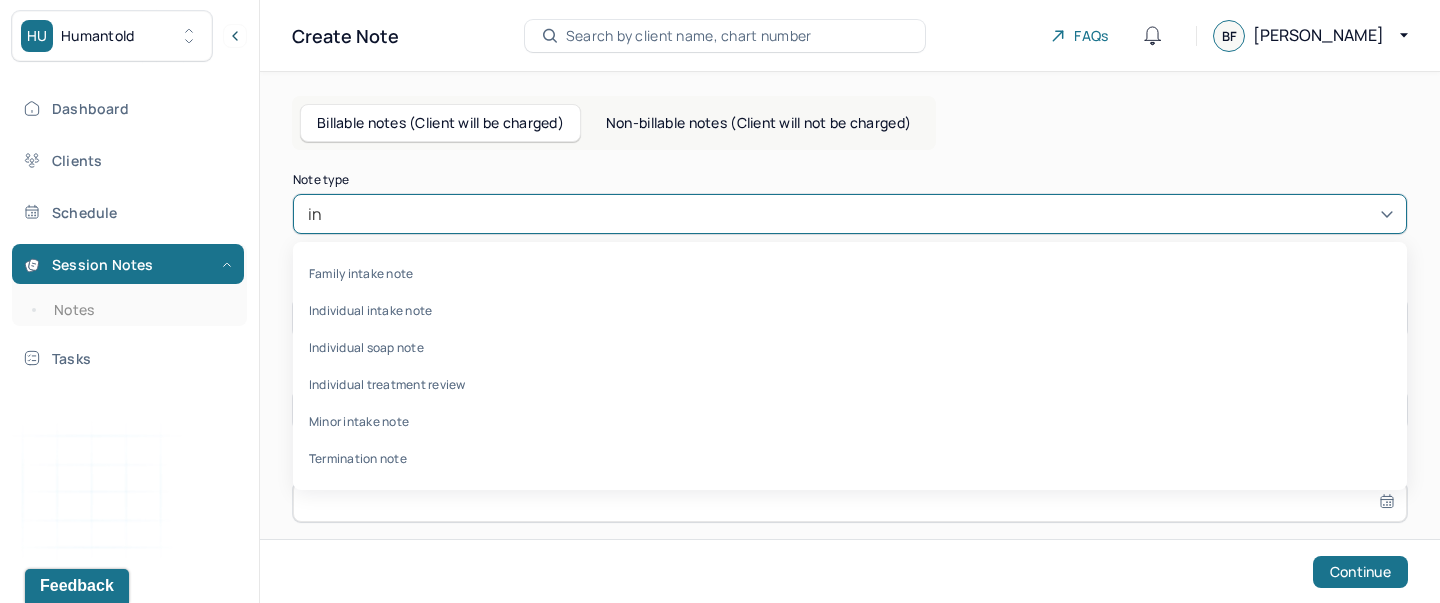 type on "int" 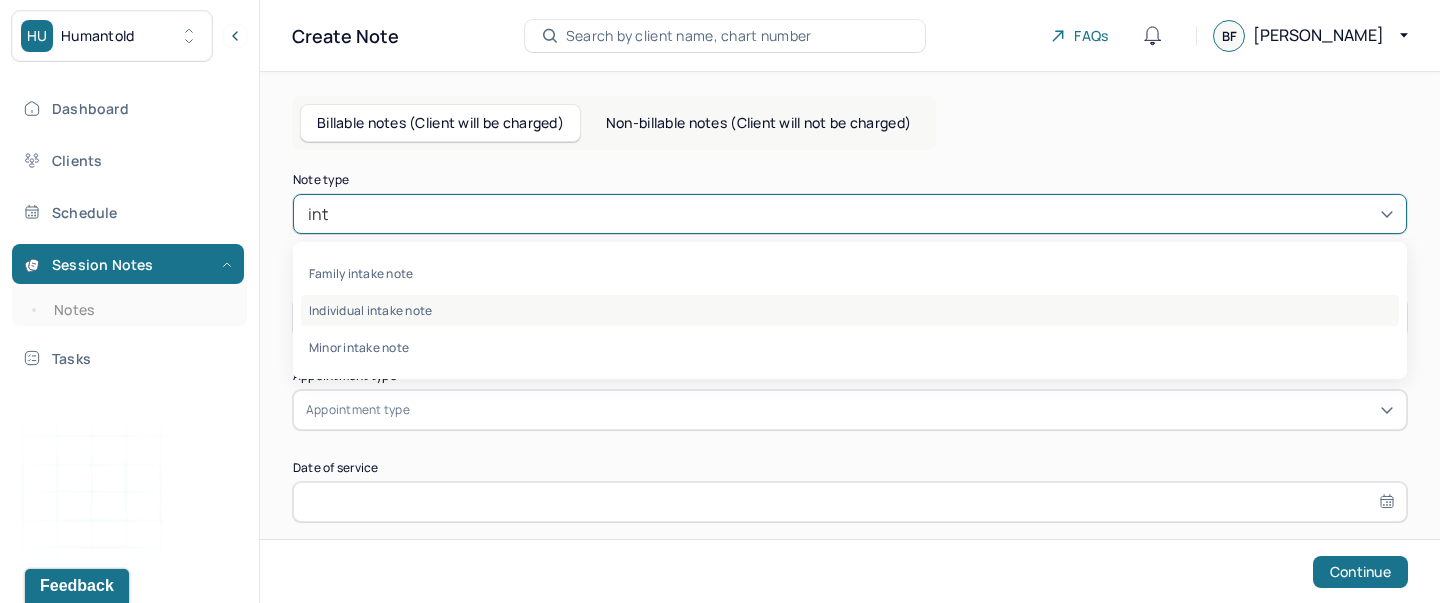 click on "Individual intake note" at bounding box center (850, 310) 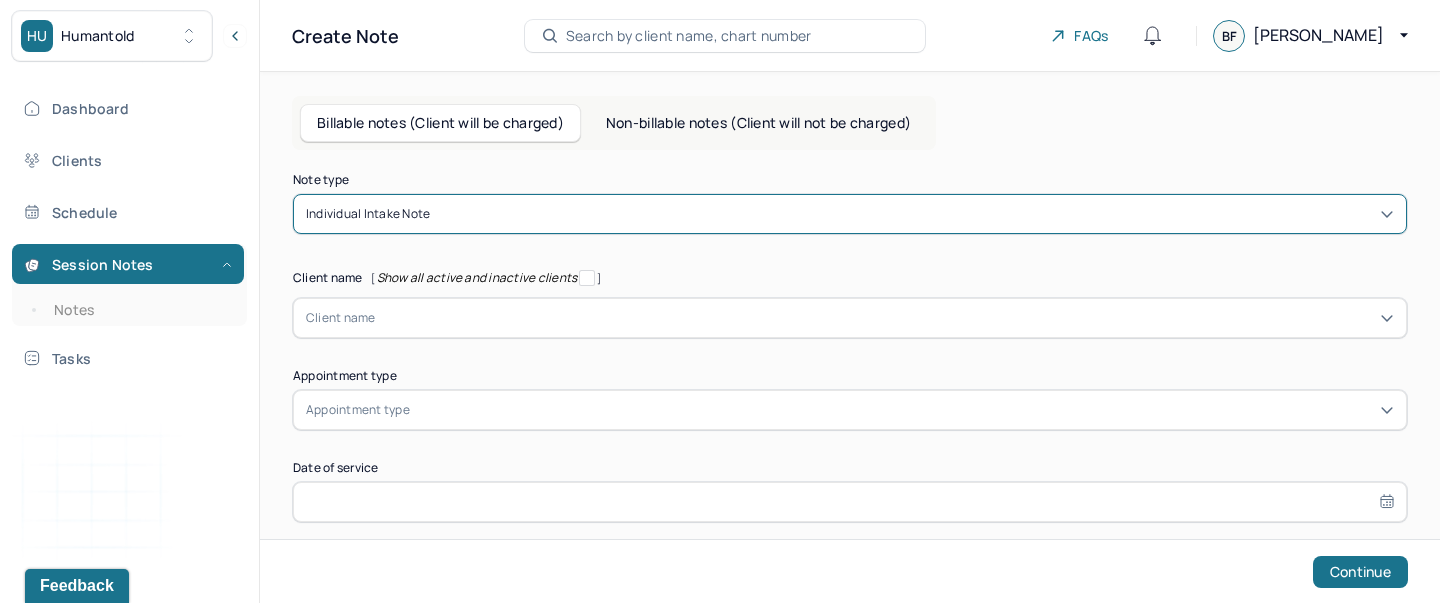 click on "Client name" at bounding box center [850, 318] 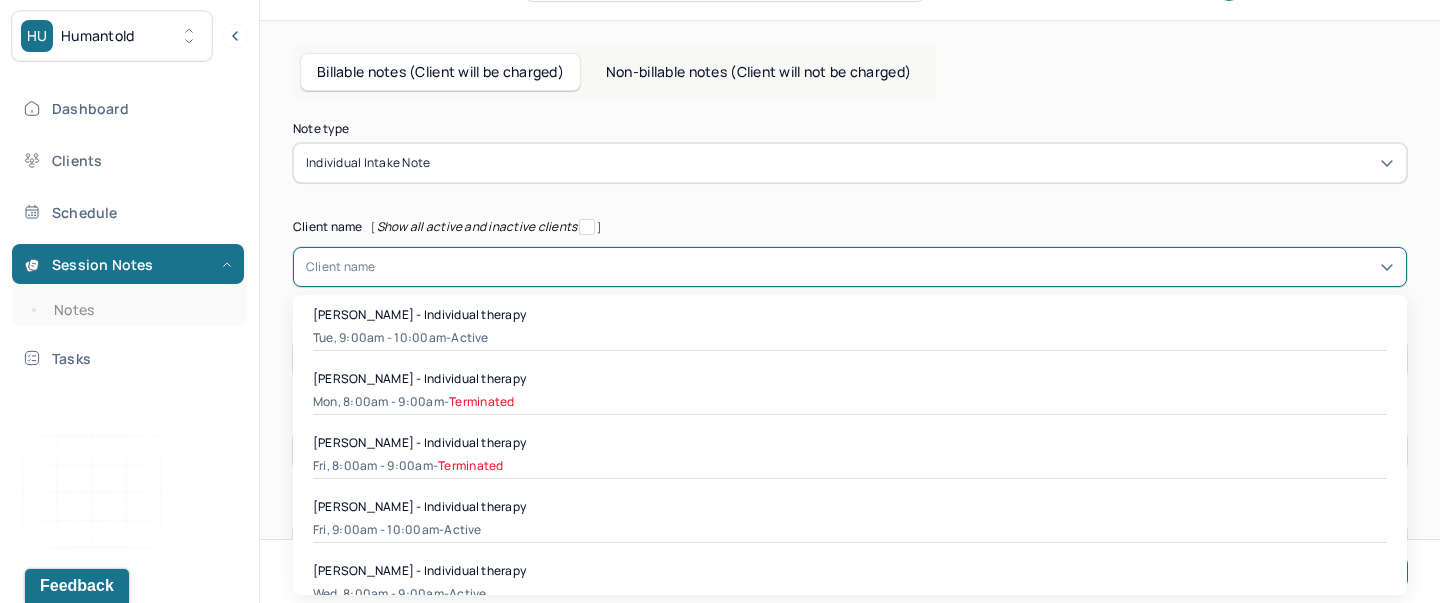 scroll, scrollTop: 52, scrollLeft: 0, axis: vertical 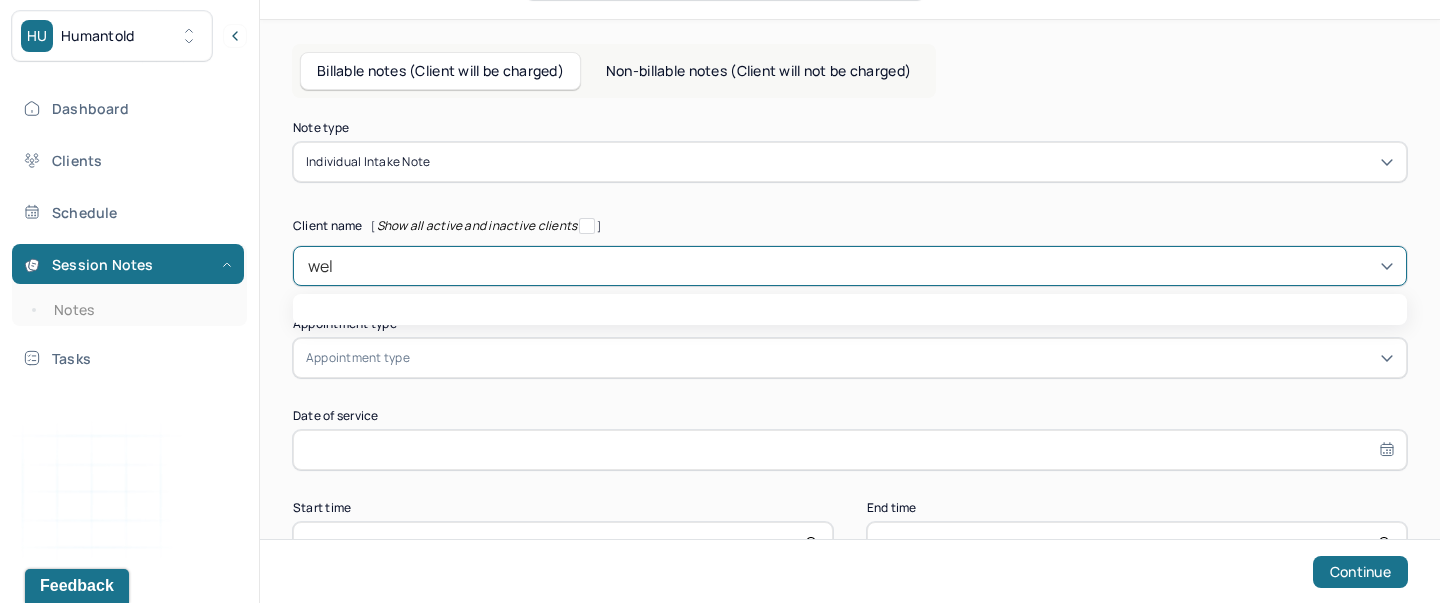 type on "well" 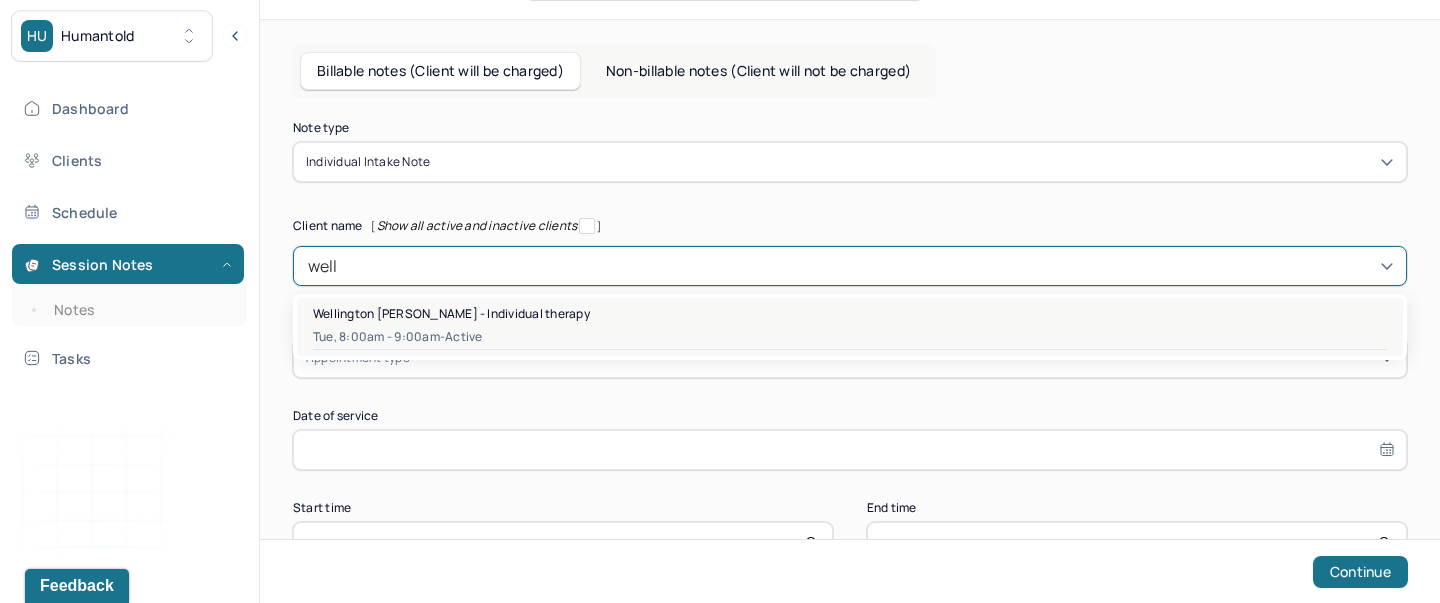 click on "Wellington Dominguez - Individual therapy" at bounding box center [451, 313] 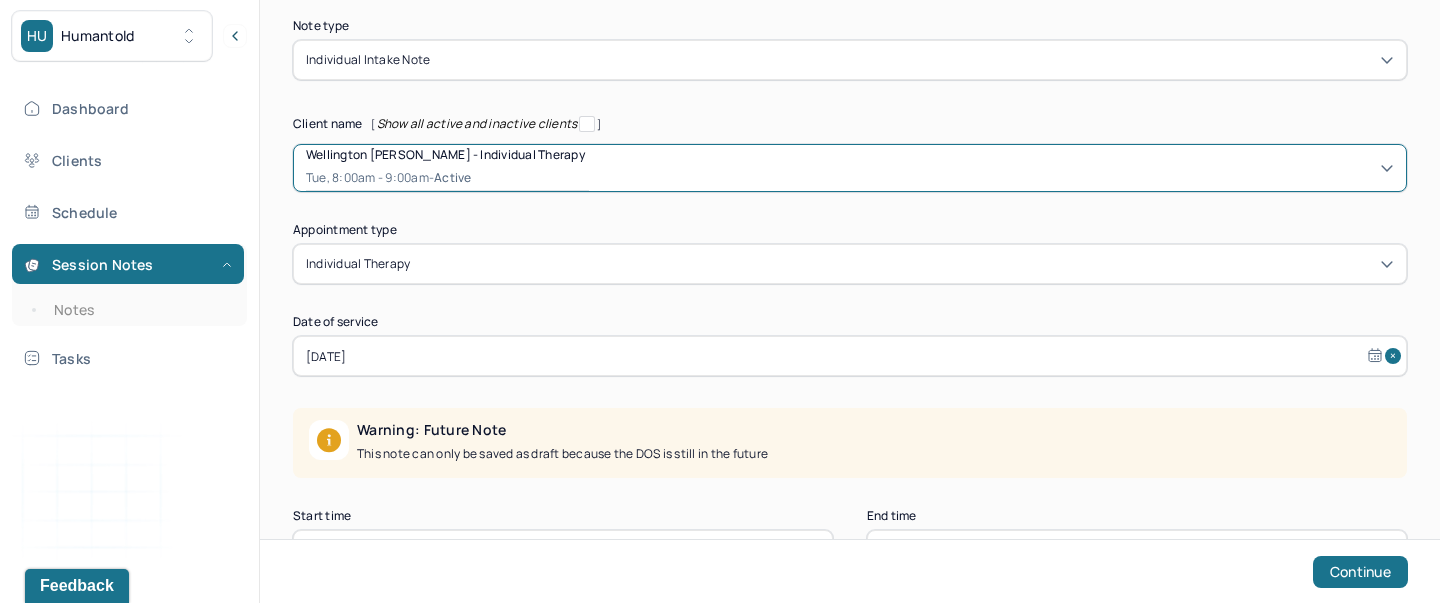 scroll, scrollTop: 173, scrollLeft: 0, axis: vertical 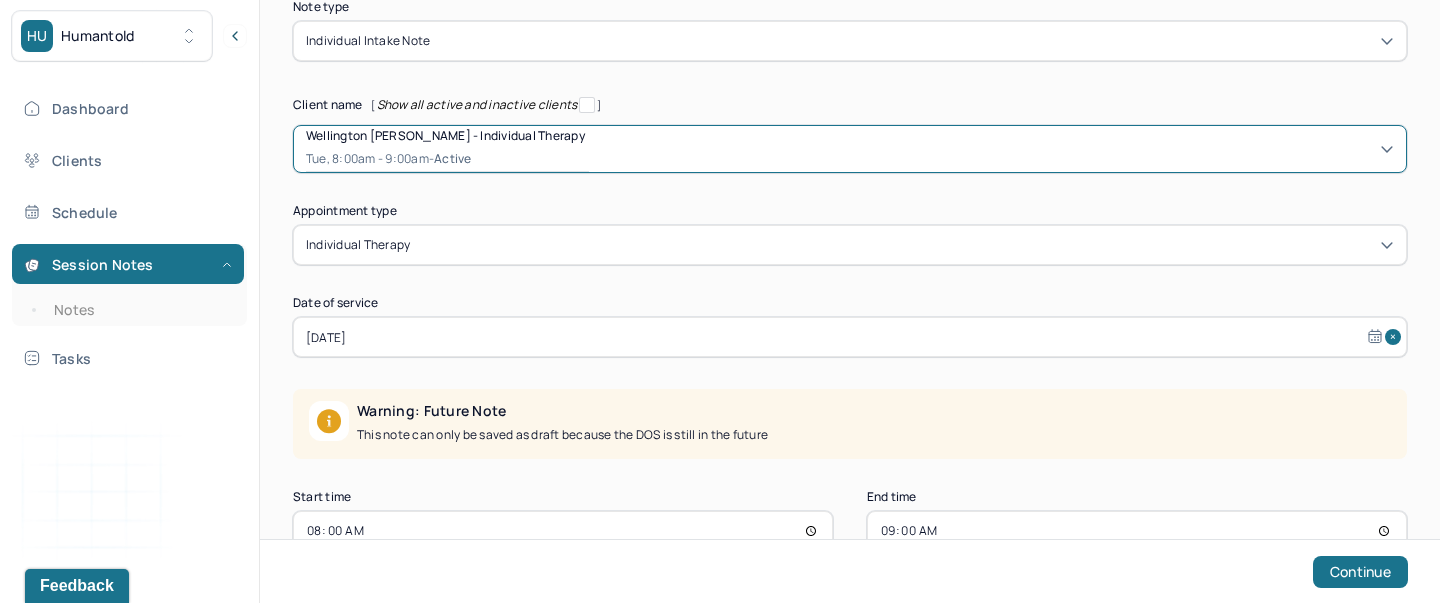 select on "6" 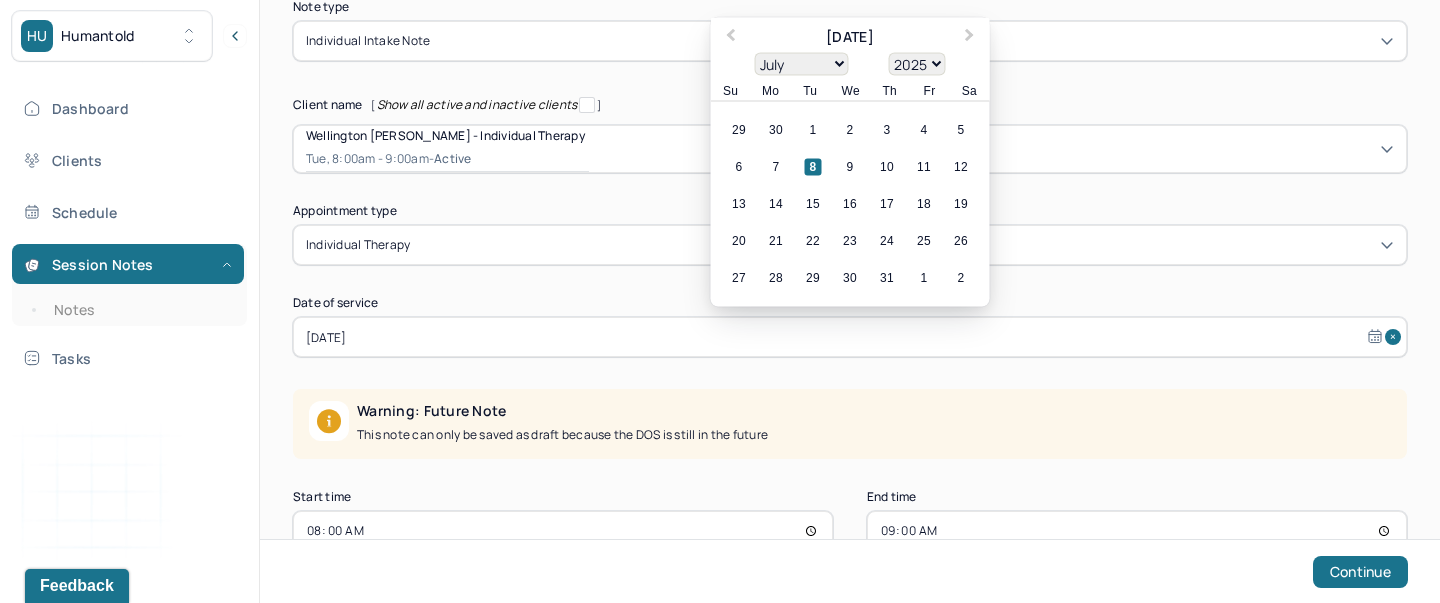 click on "Jul 8, 2025" at bounding box center (850, 337) 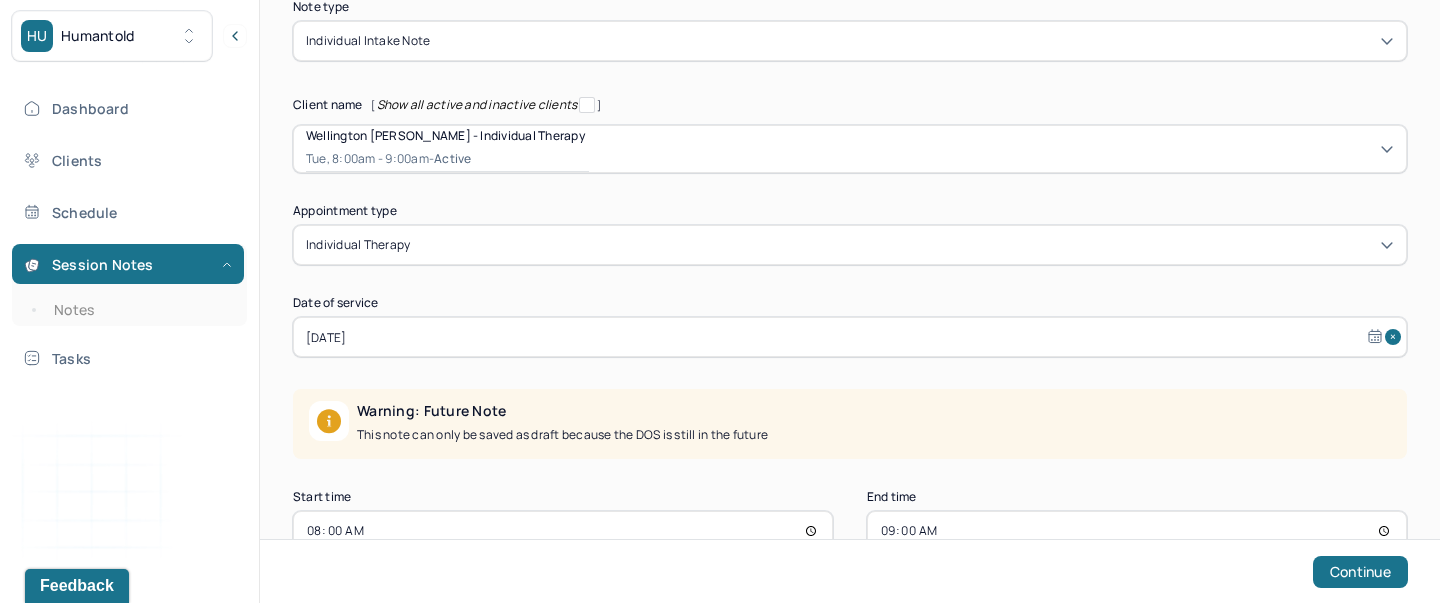 scroll, scrollTop: 226, scrollLeft: 0, axis: vertical 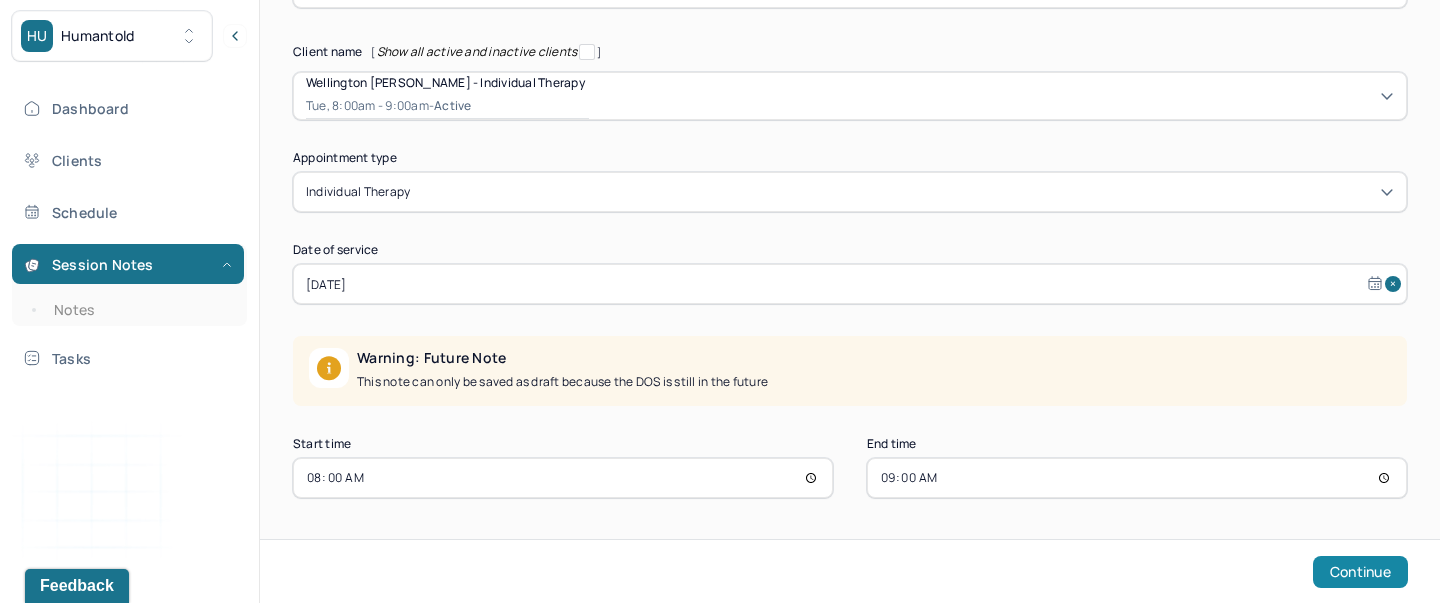 click on "Continue" at bounding box center [1360, 572] 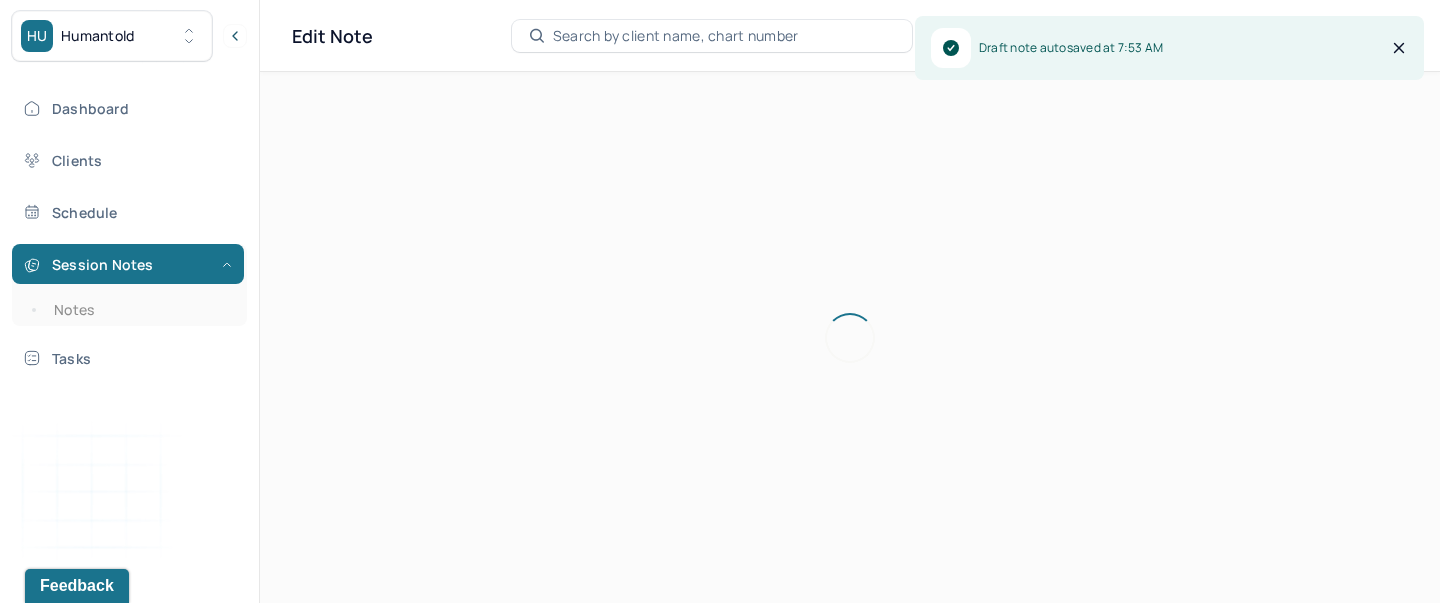 scroll, scrollTop: 0, scrollLeft: 0, axis: both 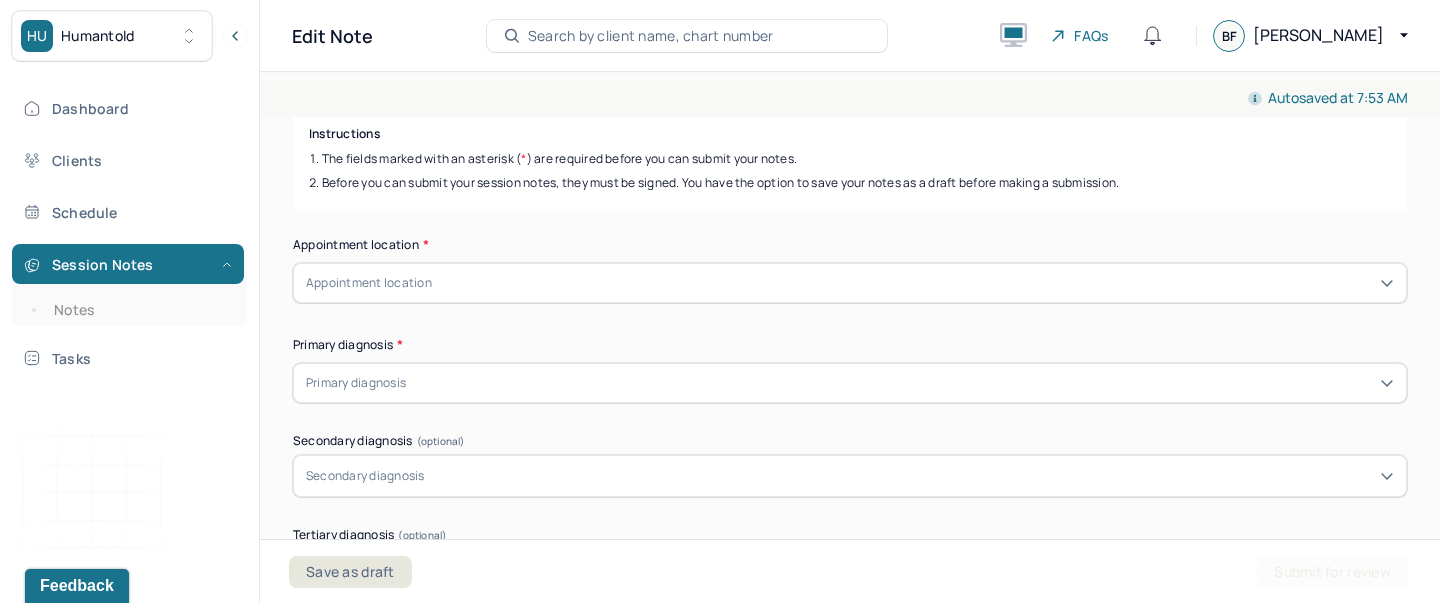 click on "Appointment location" at bounding box center [850, 283] 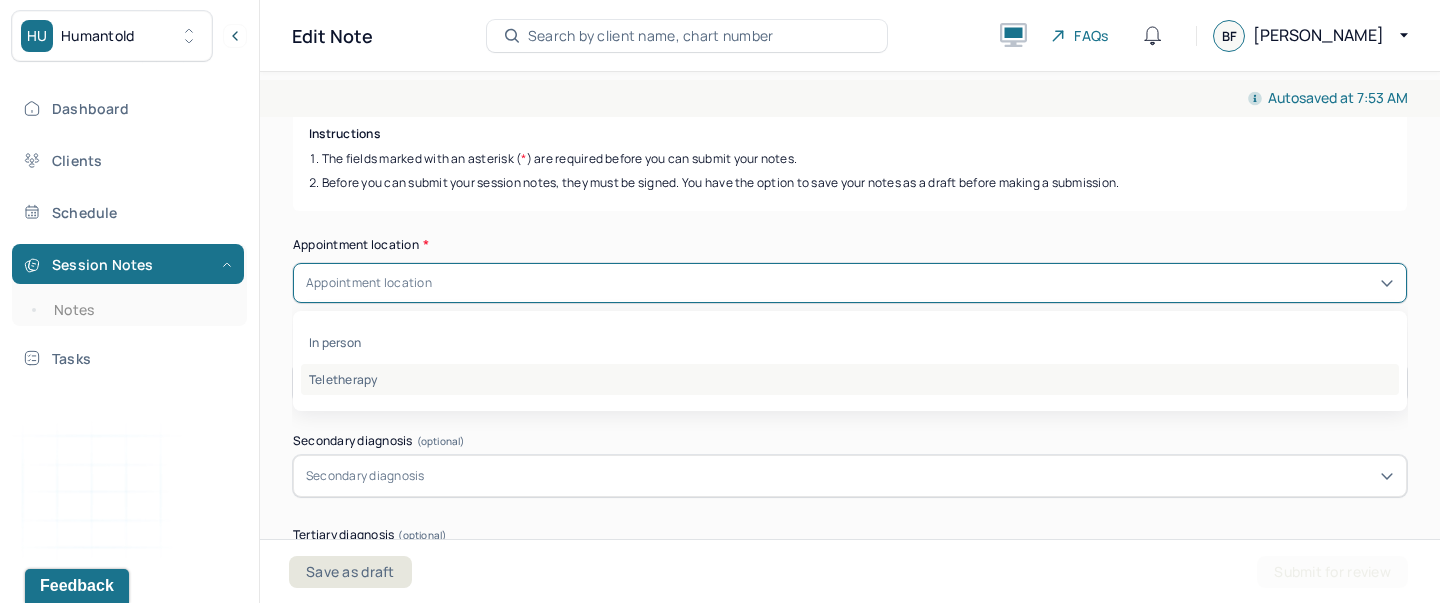click on "Teletherapy" at bounding box center [850, 379] 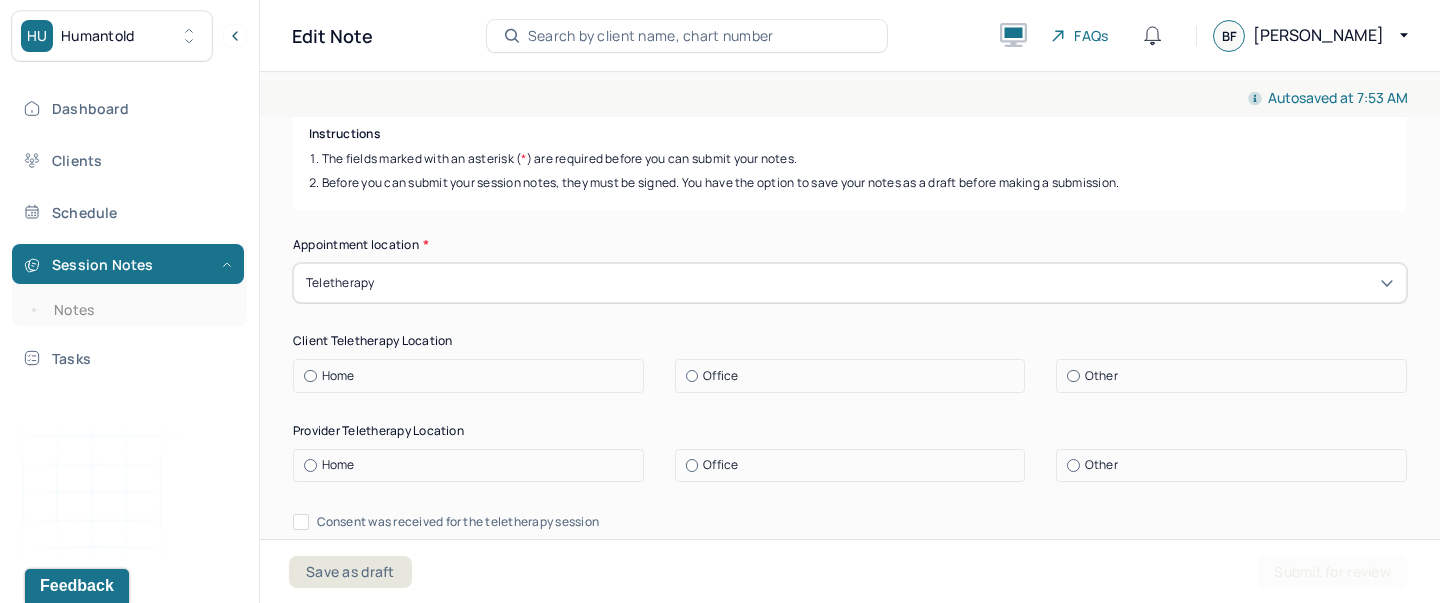 click on "Home" at bounding box center (473, 376) 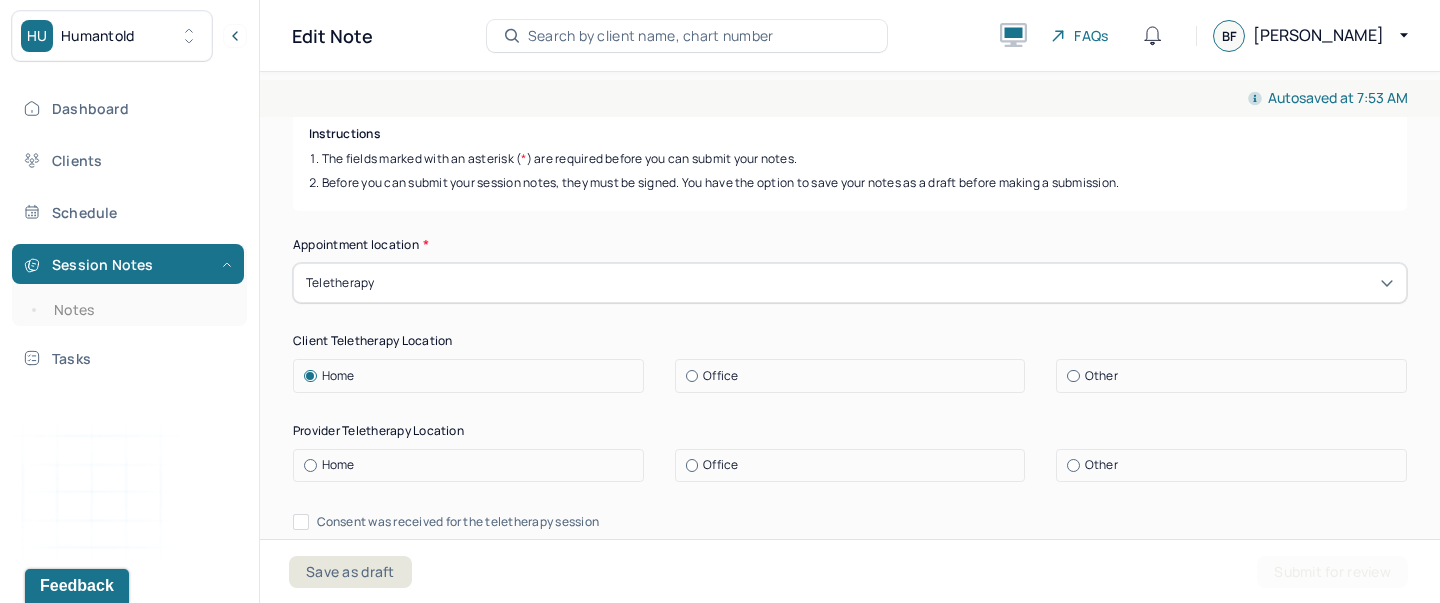 click on "Appointment location * Teletherapy Client Teletherapy Location Home Office Other Provider Teletherapy Location Home Office Other Consent was received for the teletherapy session The teletherapy session was conducted via video Primary diagnosis * Primary diagnosis Secondary diagnosis (optional) Secondary diagnosis Tertiary diagnosis (optional) Tertiary diagnosis Identity Preferred name (optional) Gender * Gender Pronouns (optional) Religion (optional) Religion Education (optional) Education Race (optional) Race Ethnicity (optional) Sexual orientation (optional) Sexual orientation Current employment (optional) Current employment details (optional) Relationship status (optional) Relationship status Name of partner (optional) Emergency contact information (optional) Legal problems (optional)" at bounding box center [850, 1237] 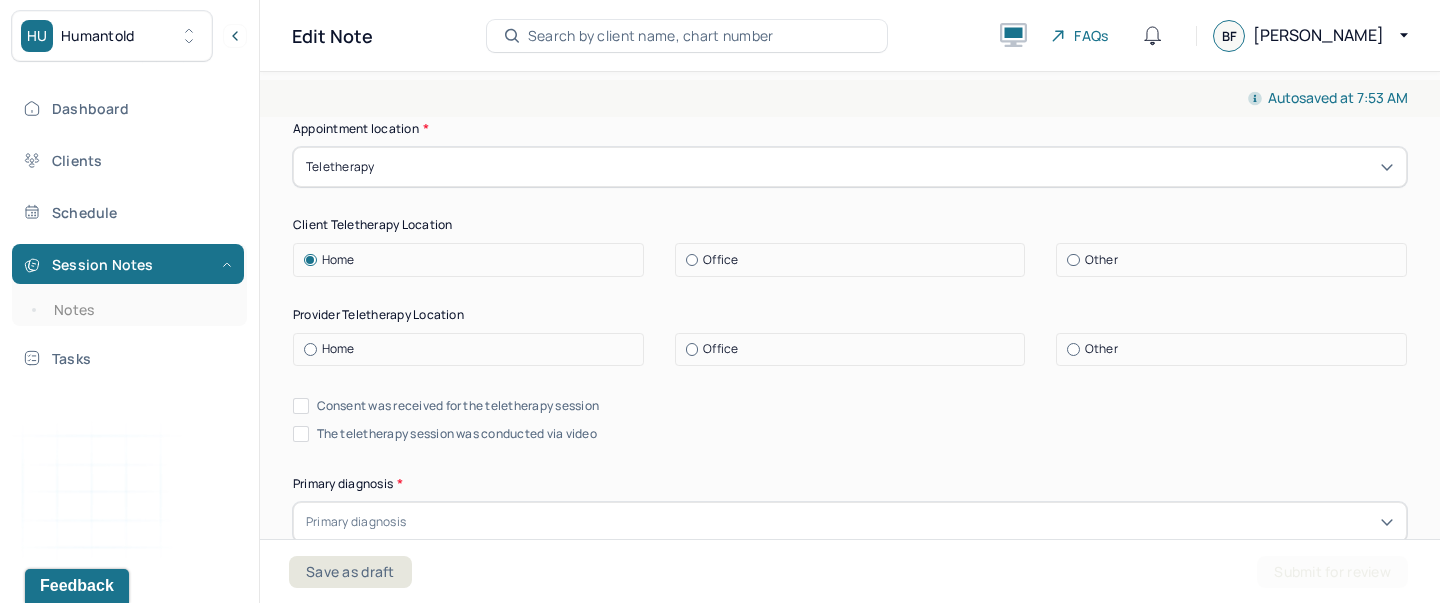 scroll, scrollTop: 366, scrollLeft: 0, axis: vertical 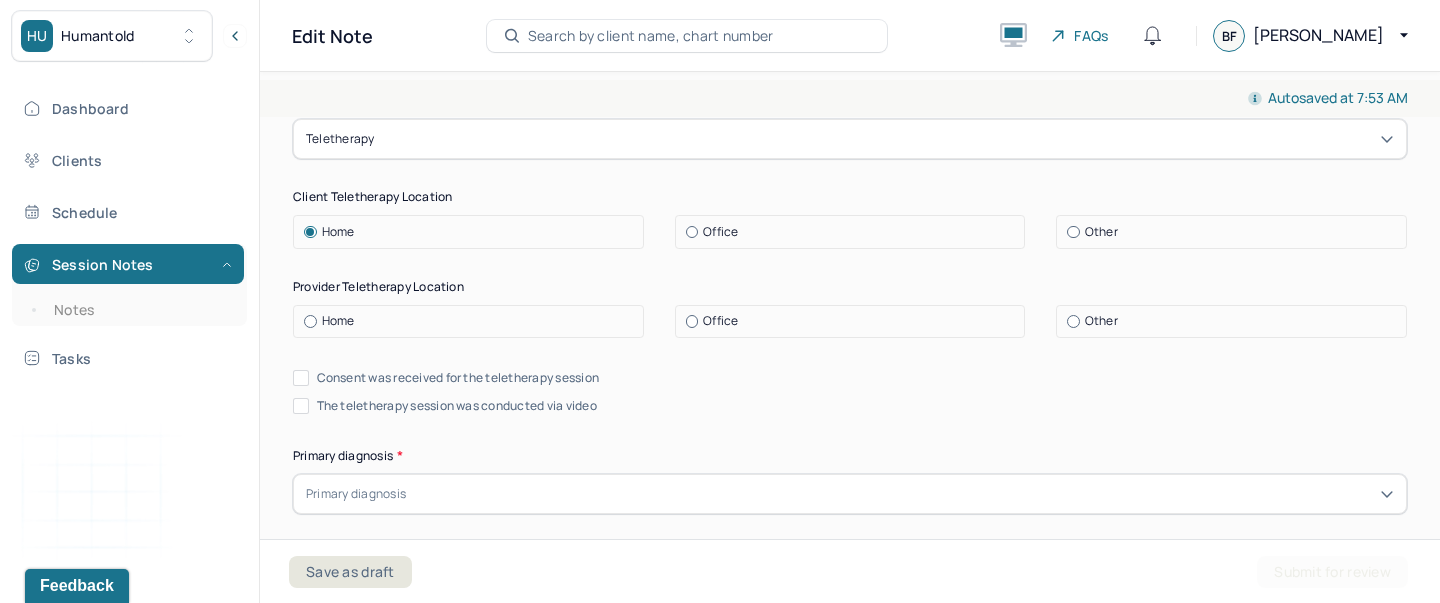 click on "Home" at bounding box center [338, 321] 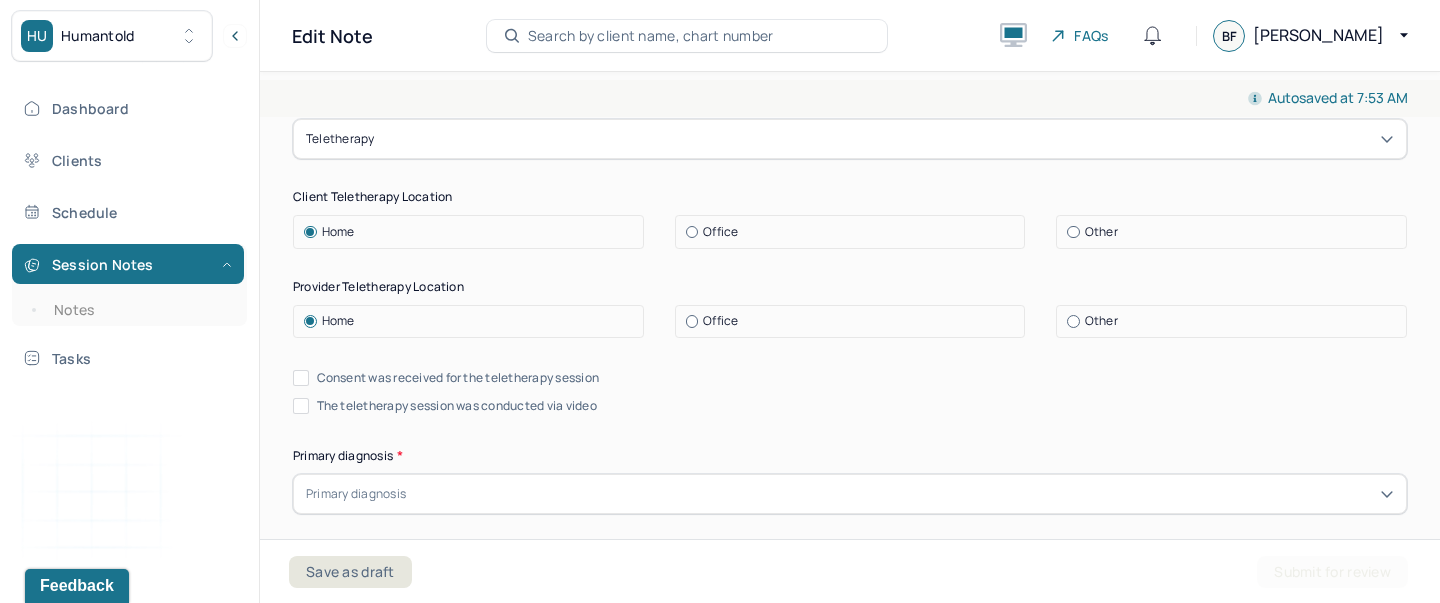 click on "Appointment location * Teletherapy Client Teletherapy Location Home Office Other Provider Teletherapy Location Home Office Other Consent was received for the teletherapy session The teletherapy session was conducted via video Primary diagnosis * Primary diagnosis Secondary diagnosis (optional) Secondary diagnosis Tertiary diagnosis (optional) Tertiary diagnosis Identity Preferred name (optional) Gender * Gender Pronouns (optional) Religion (optional) Religion Education (optional) Education Race (optional) Race Ethnicity (optional) Sexual orientation (optional) Sexual orientation Current employment (optional) Current employment details (optional) Relationship status (optional) Relationship status Name of partner (optional) Emergency contact information (optional) Legal problems (optional)" at bounding box center (850, 1093) 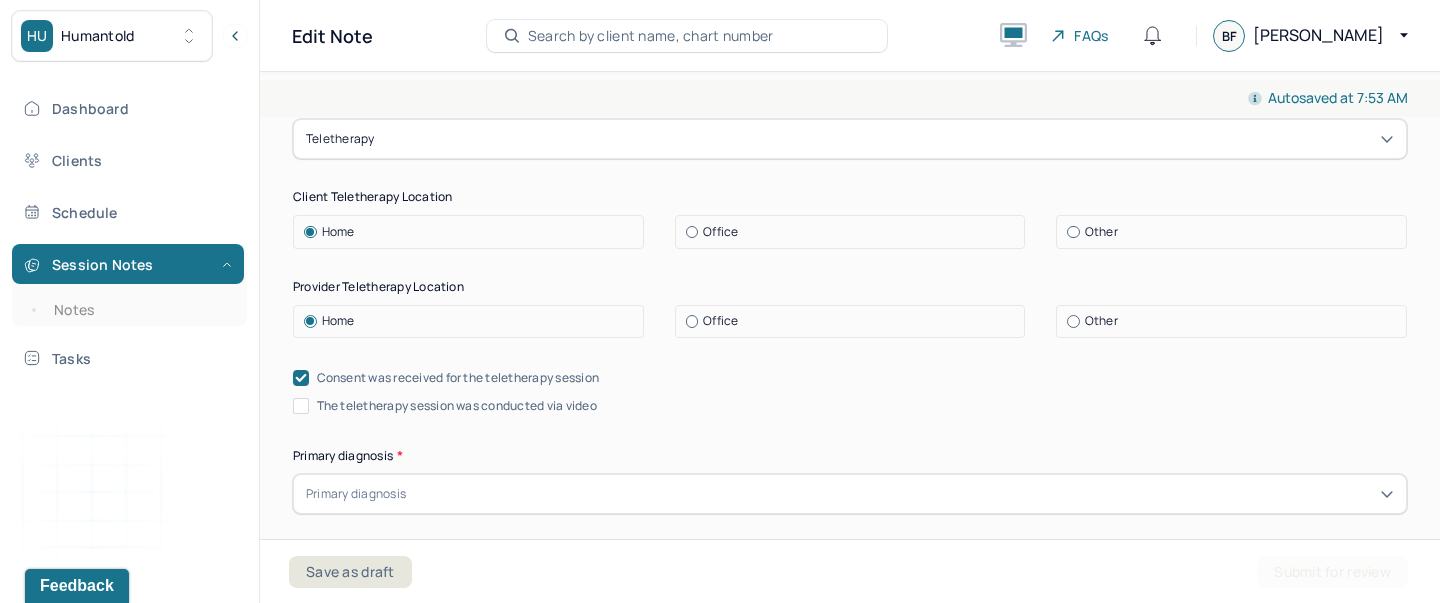 click on "The teletherapy session was conducted via video" at bounding box center (301, 406) 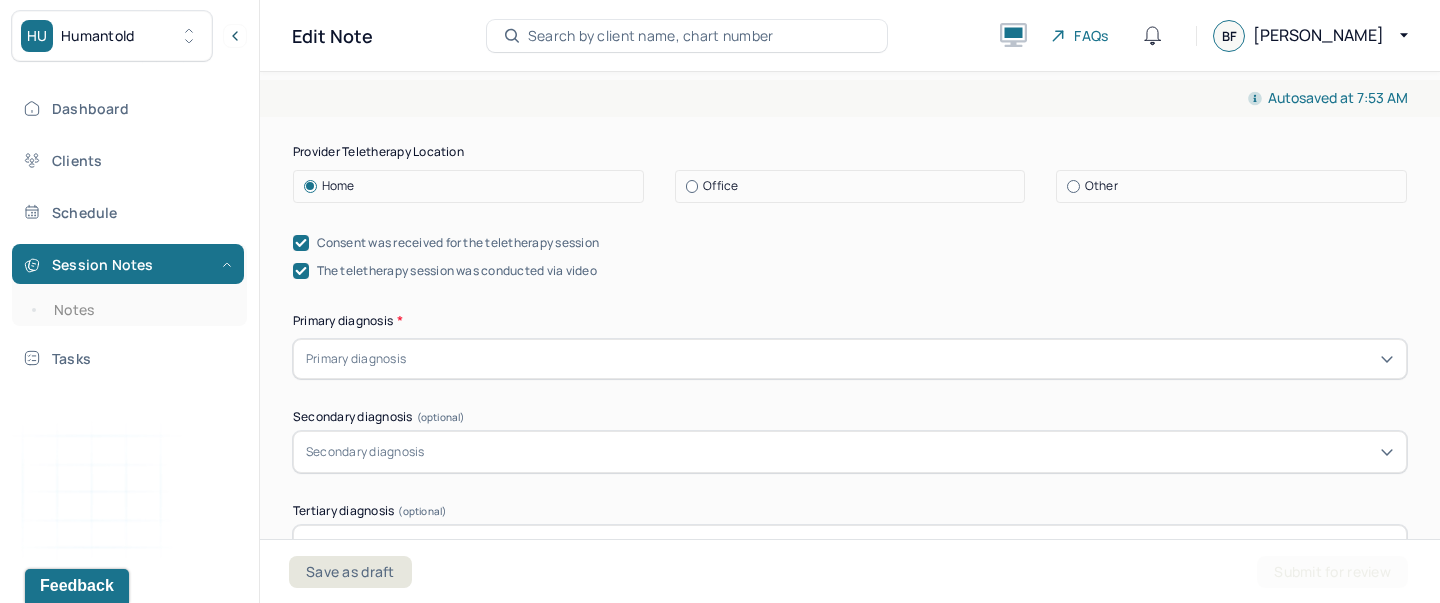 scroll, scrollTop: 502, scrollLeft: 0, axis: vertical 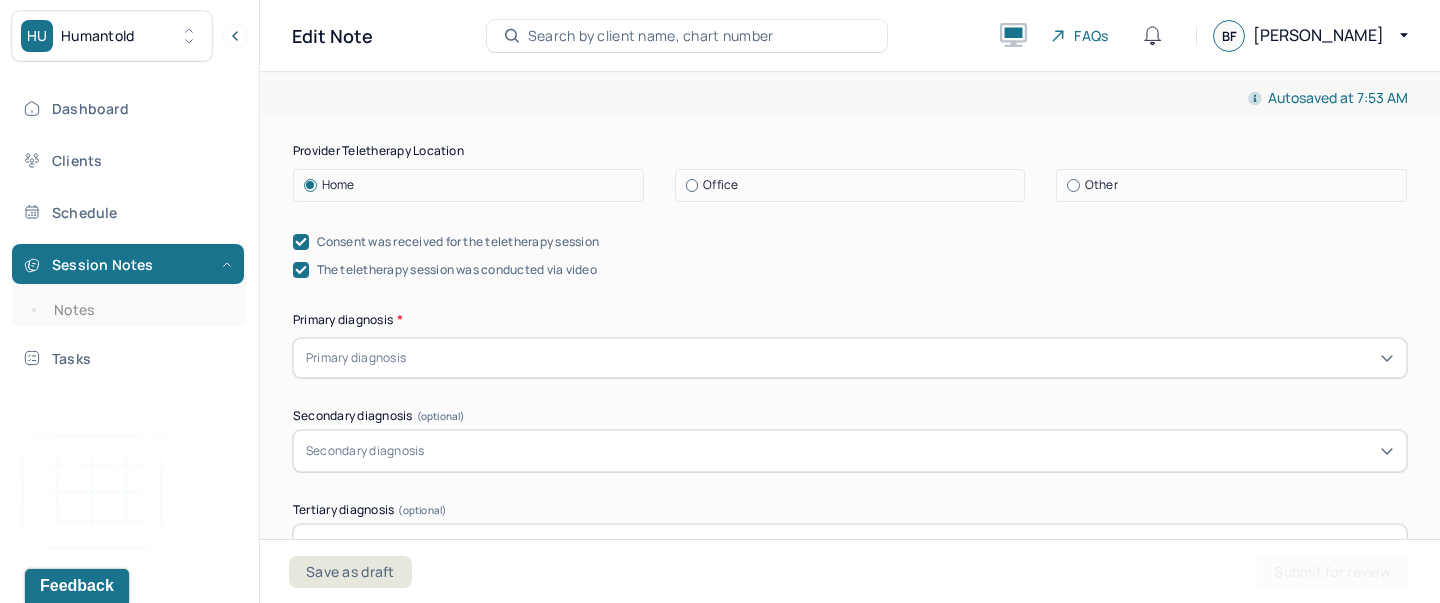 click at bounding box center [902, 358] 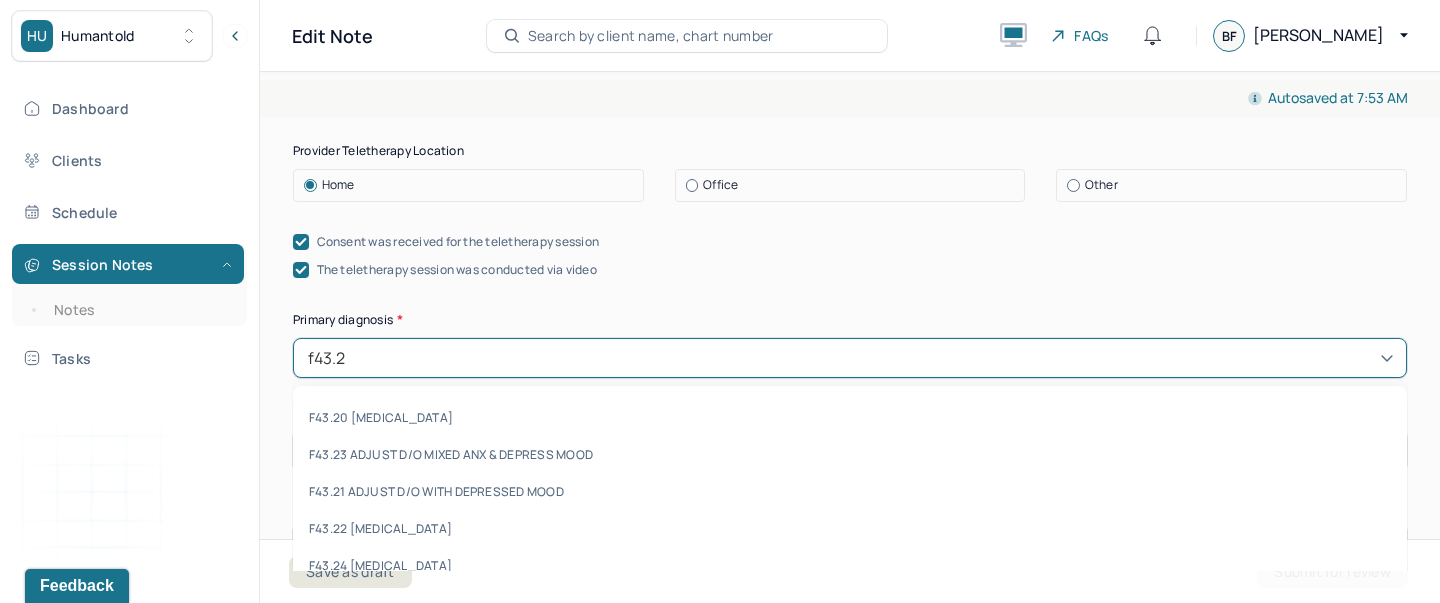 type on "f43.23" 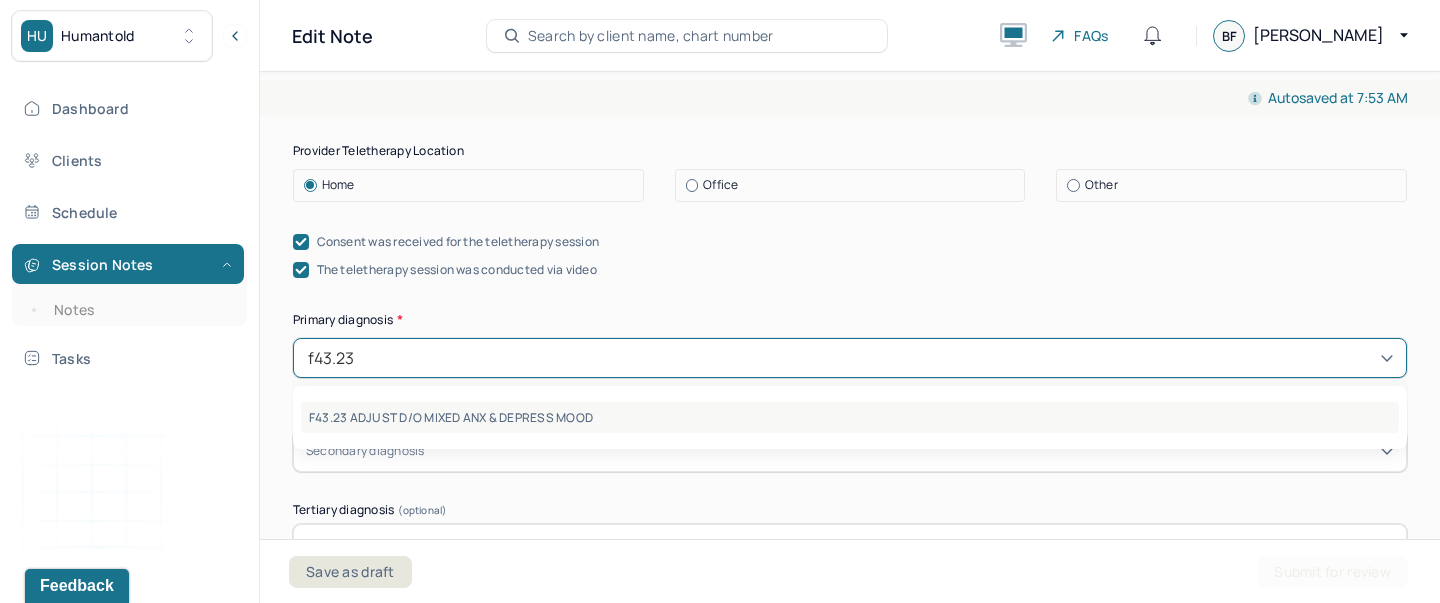 click on "F43.23 ADJUST D/O MIXED ANX & DEPRESS MOOD" at bounding box center [850, 417] 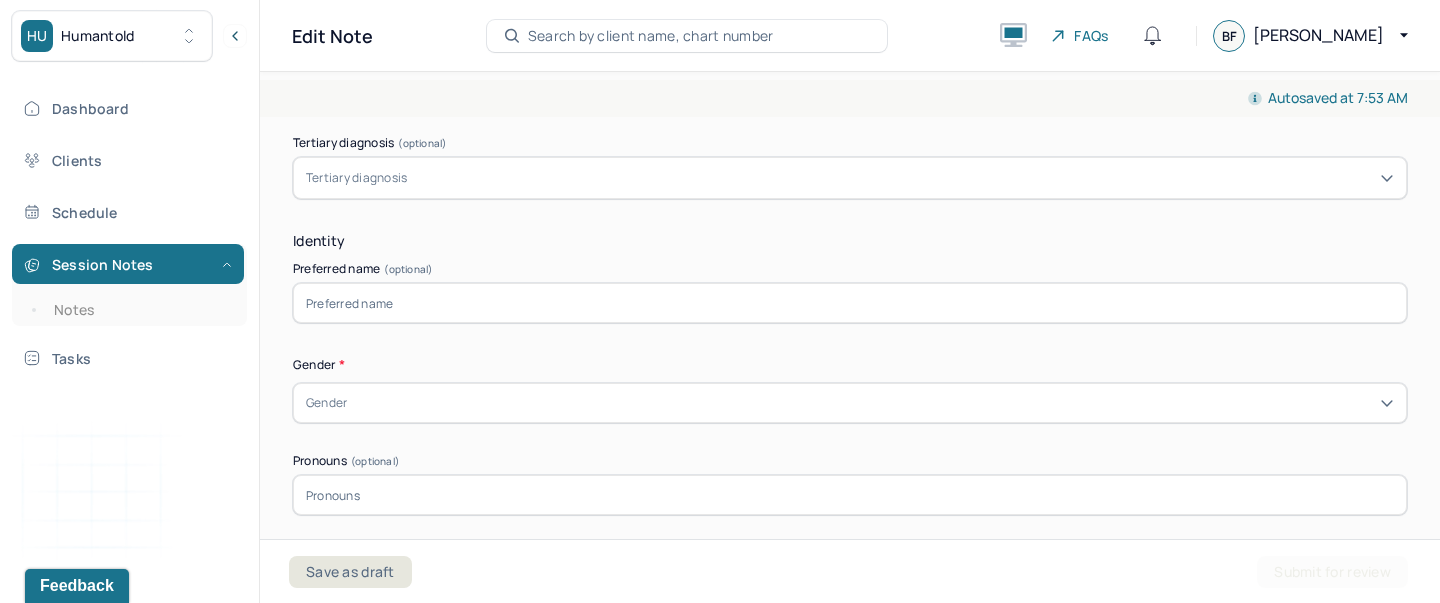 scroll, scrollTop: 873, scrollLeft: 0, axis: vertical 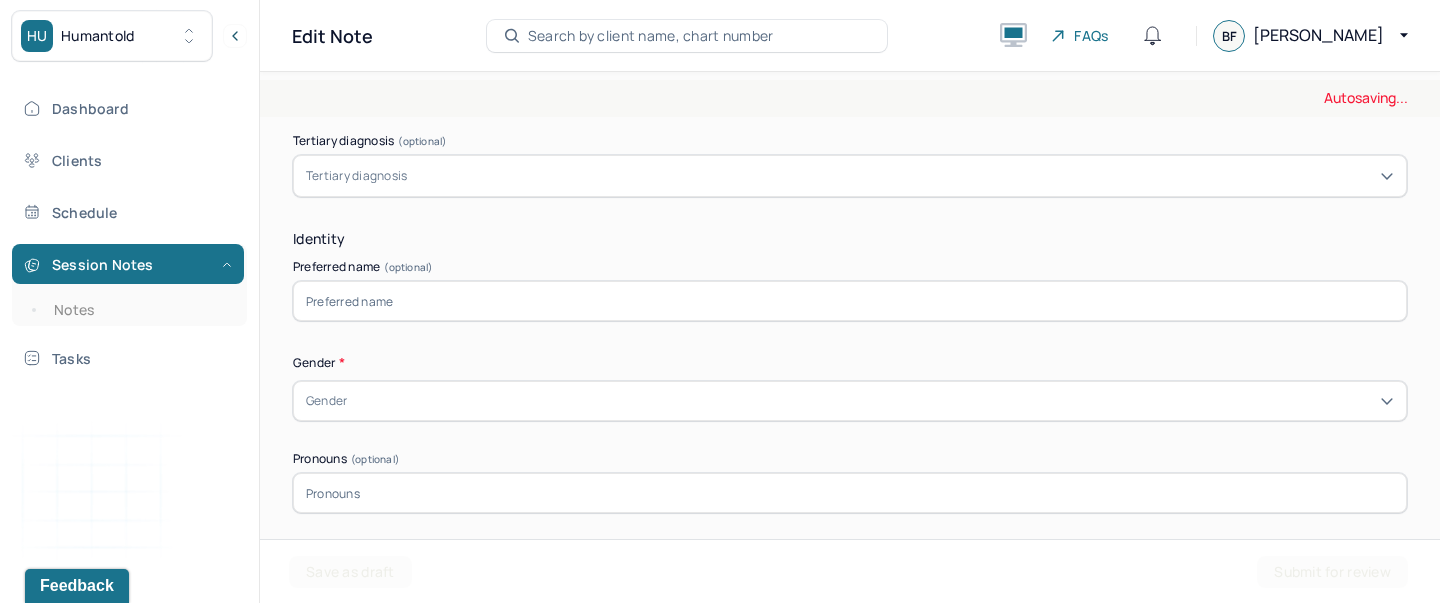 click on "Gender" at bounding box center [326, 401] 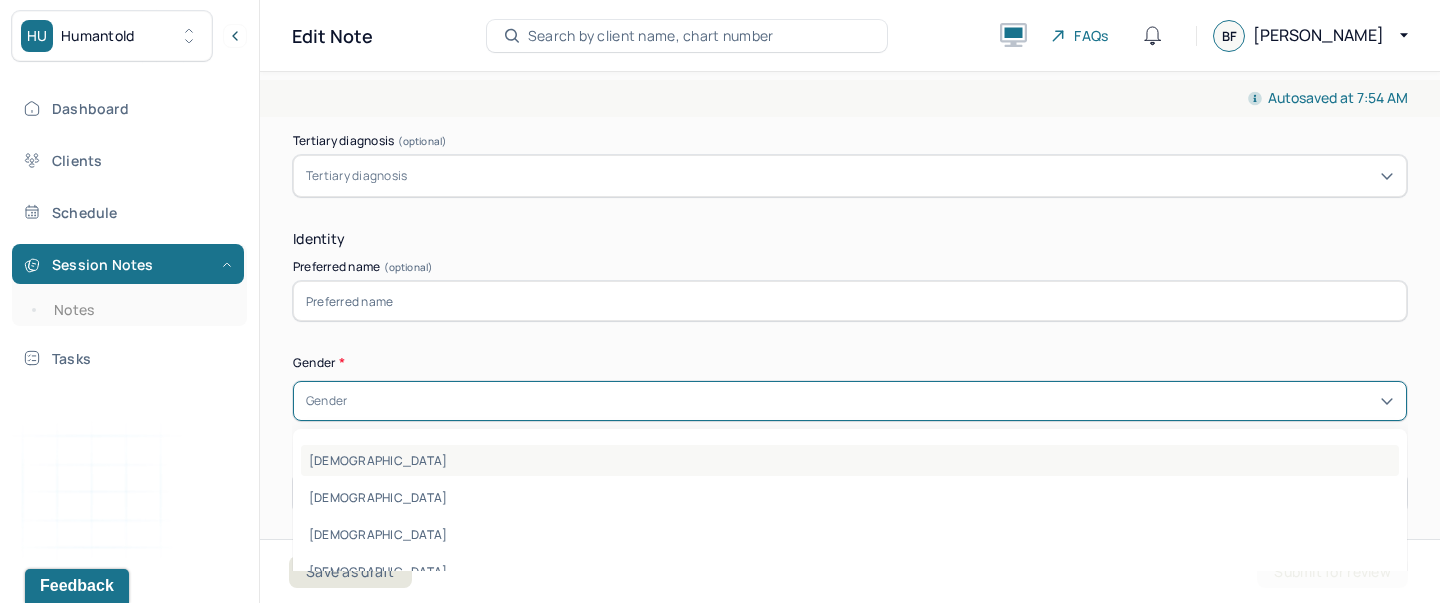 click on "[DEMOGRAPHIC_DATA]" at bounding box center (850, 460) 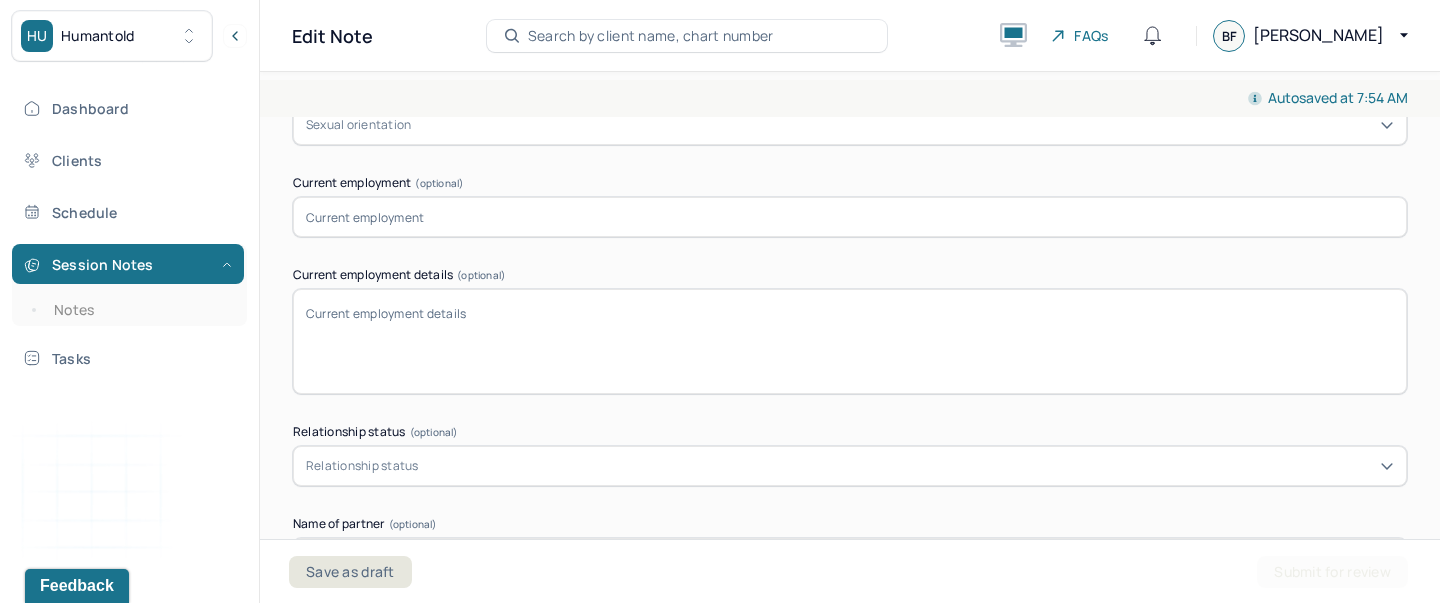 scroll, scrollTop: 1702, scrollLeft: 0, axis: vertical 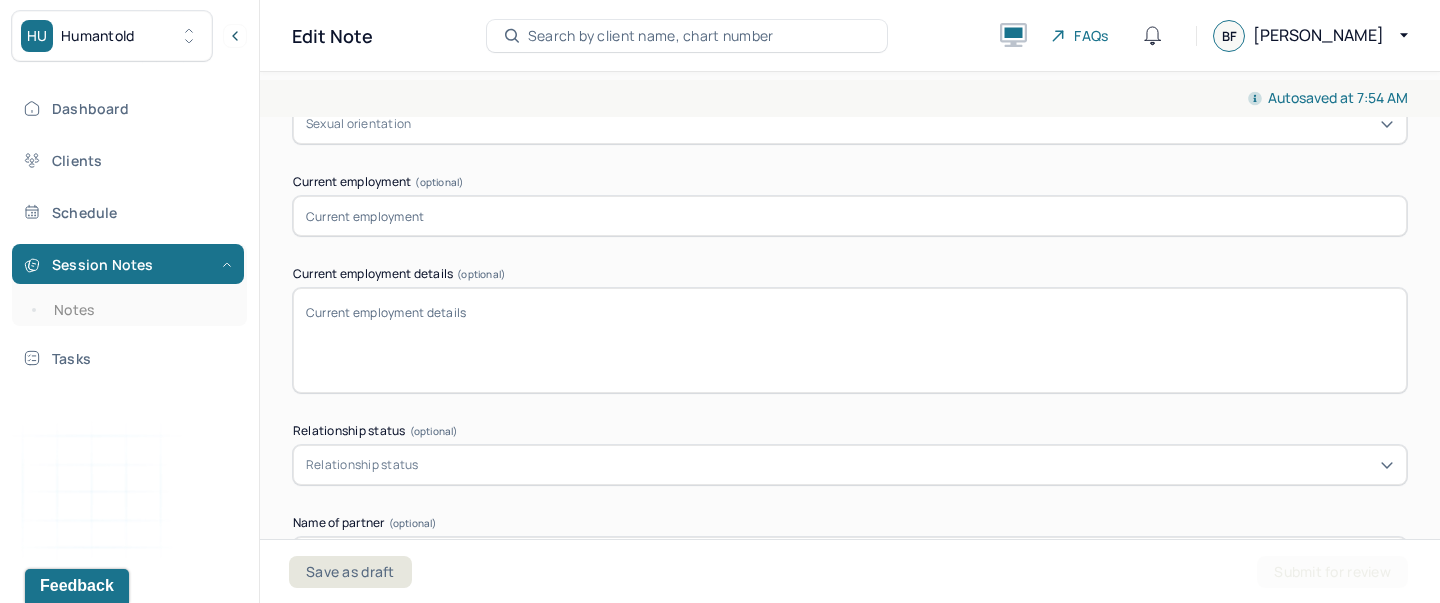 click at bounding box center (850, 216) 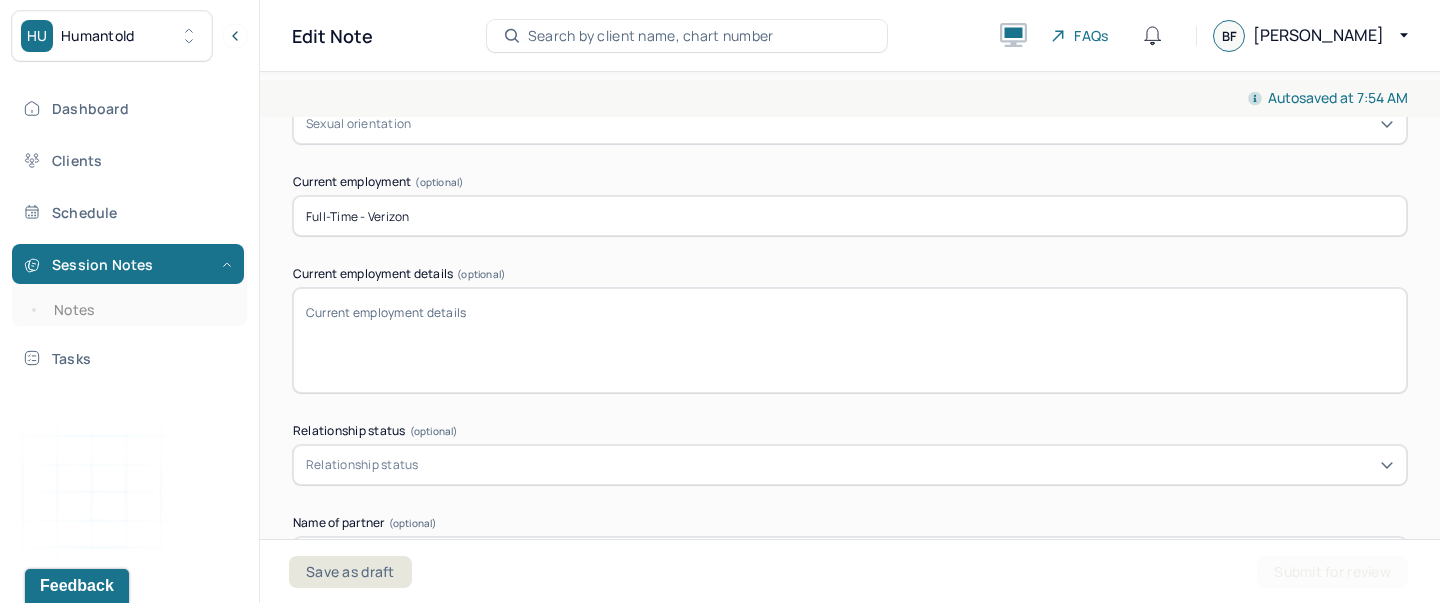 type on "Full-Time - Verizon" 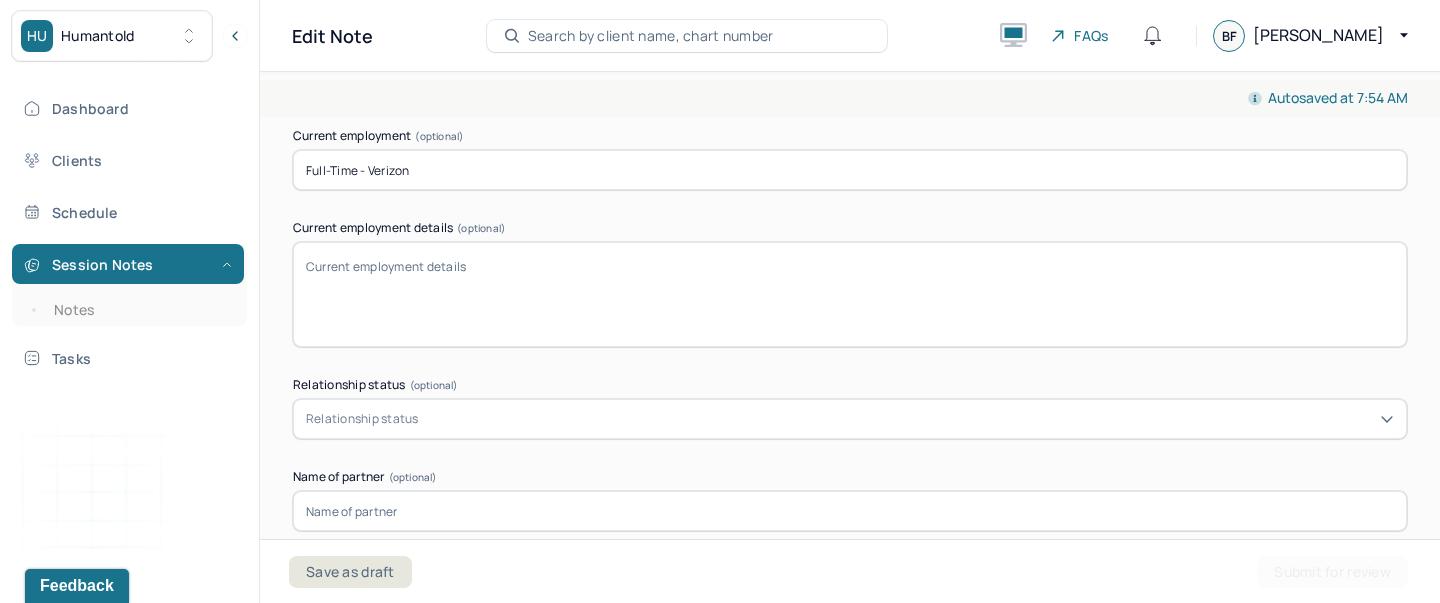 scroll, scrollTop: 1750, scrollLeft: 0, axis: vertical 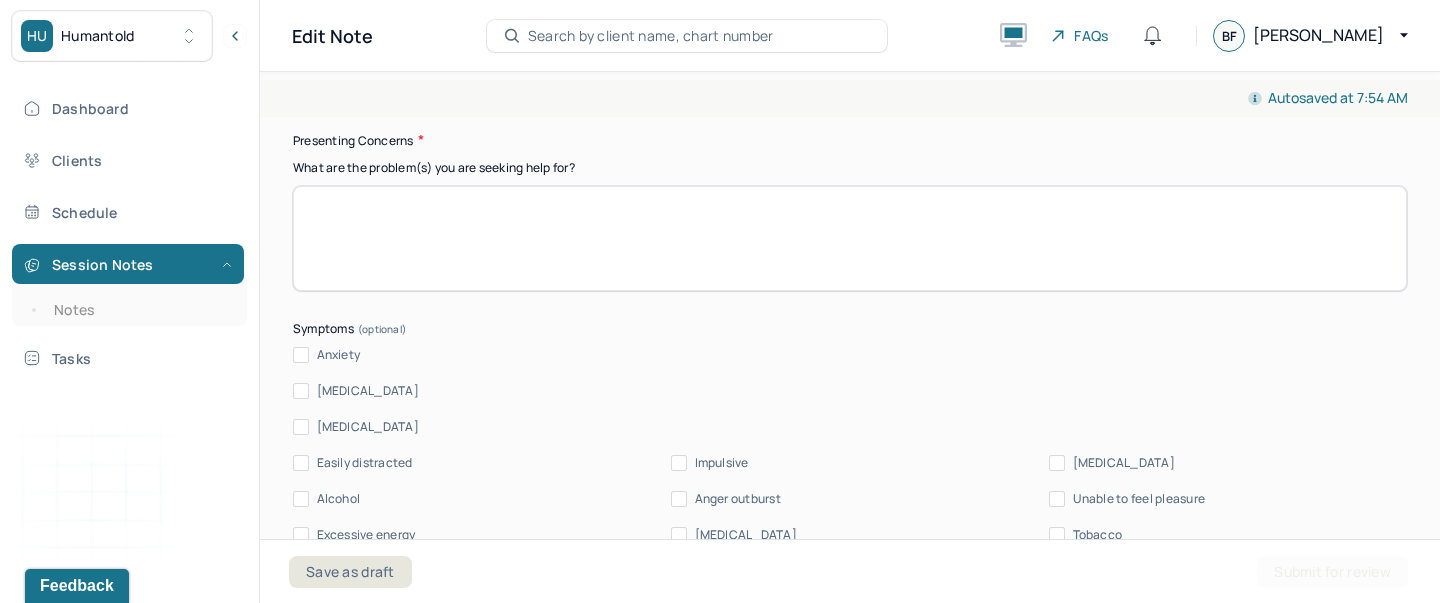 click at bounding box center [850, 238] 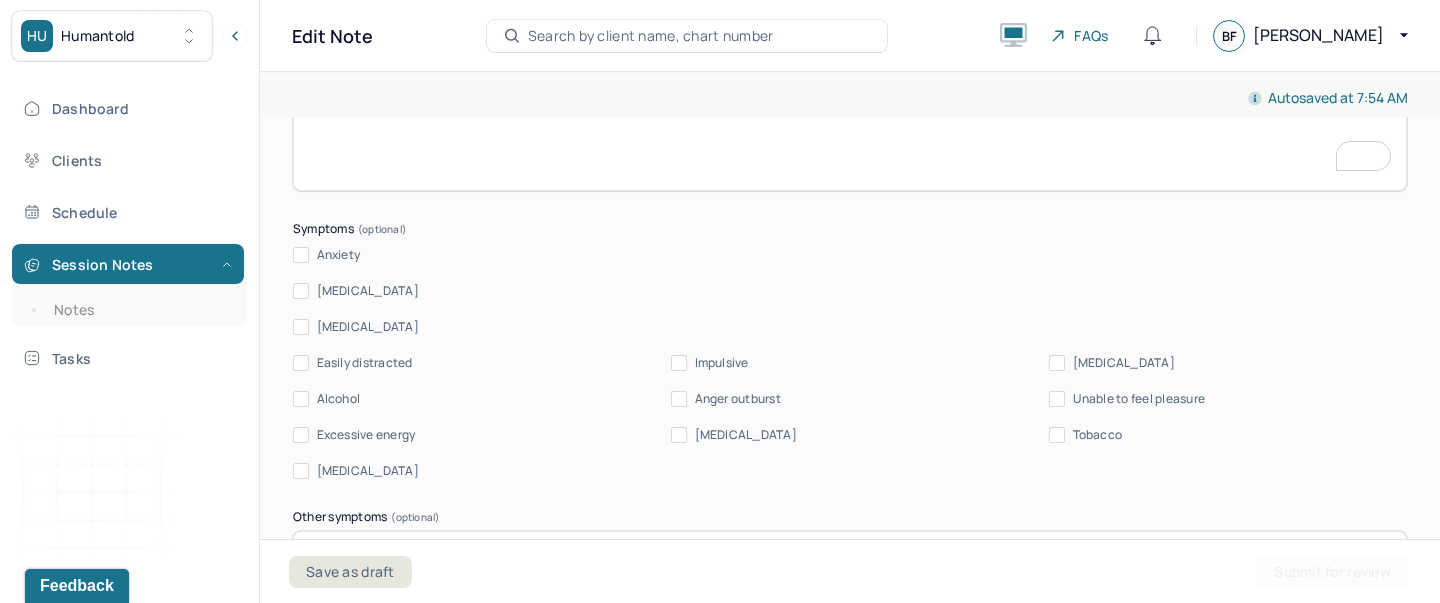 scroll, scrollTop: 2486, scrollLeft: 0, axis: vertical 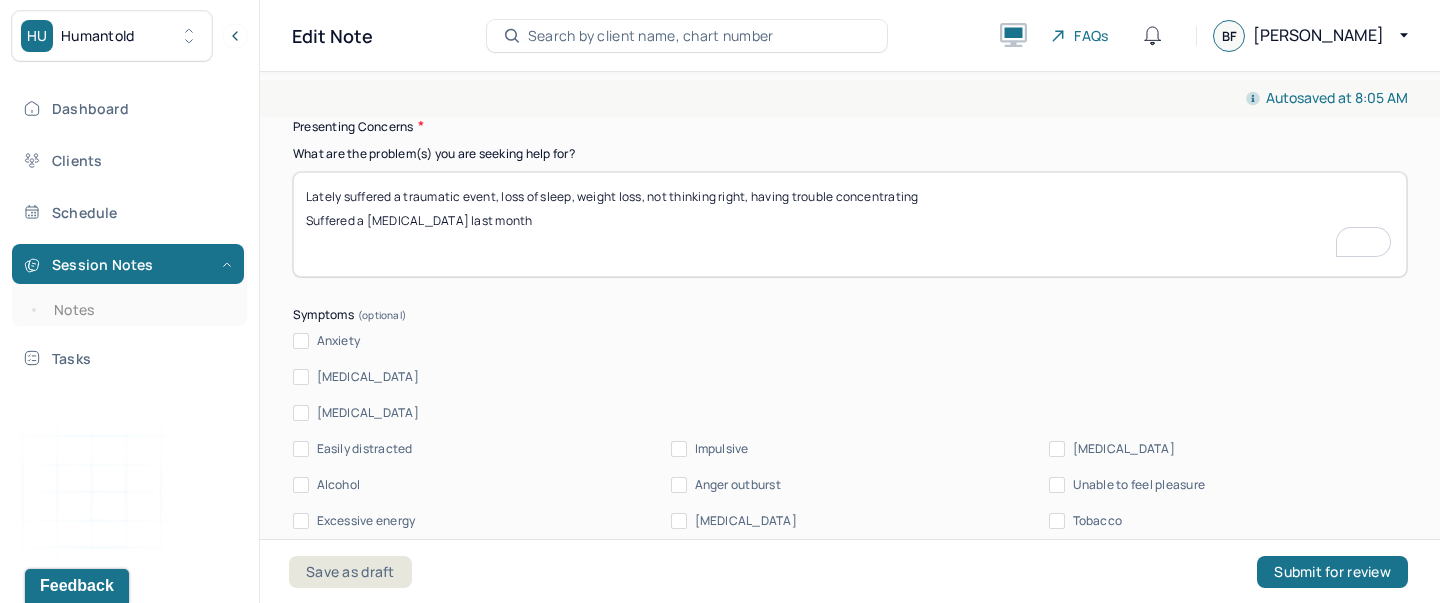 type on "Lately suffered a traumatic event, loss of sleep, weight loss, not thinking right, having trouble concentrating
Suffered a [MEDICAL_DATA] last month" 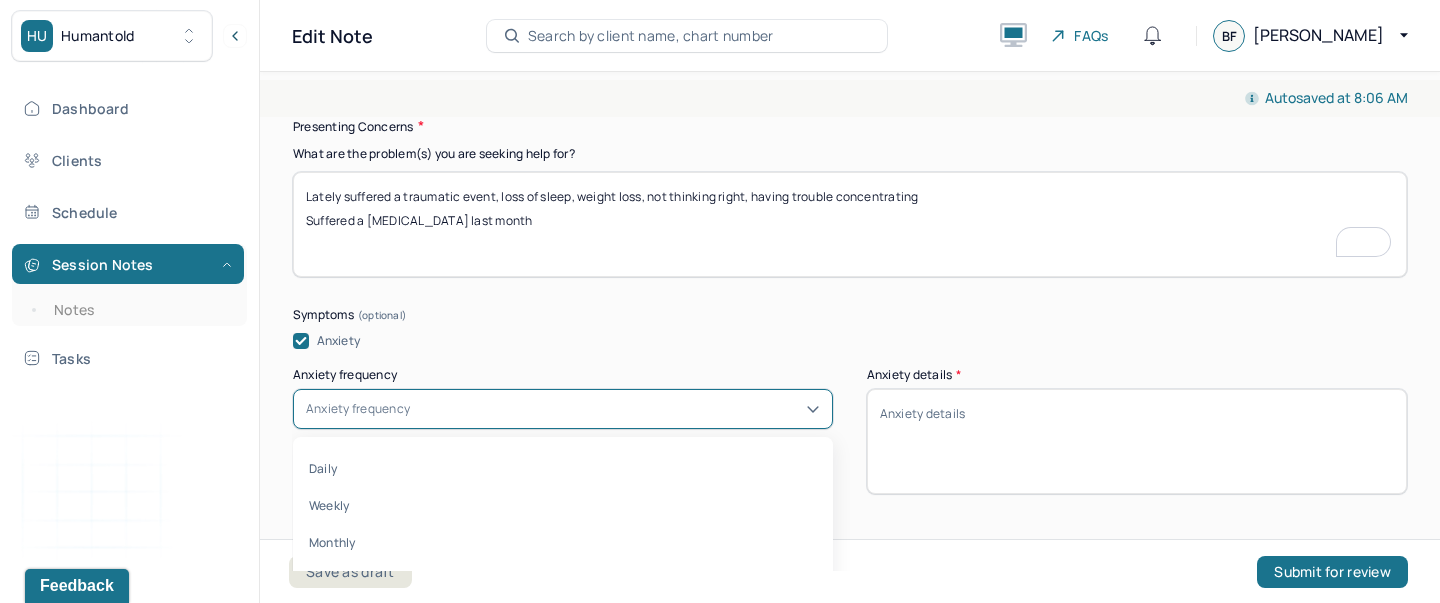 click on "Anxiety frequency" at bounding box center (358, 409) 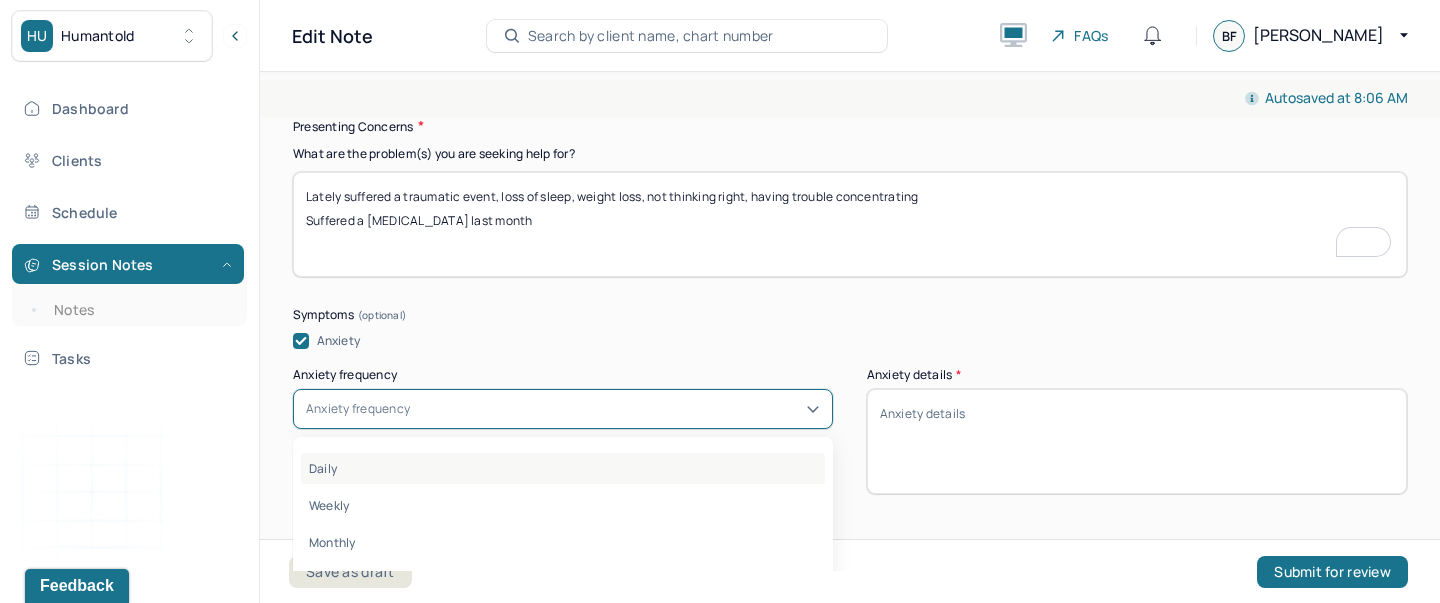 click on "Daily" at bounding box center [563, 468] 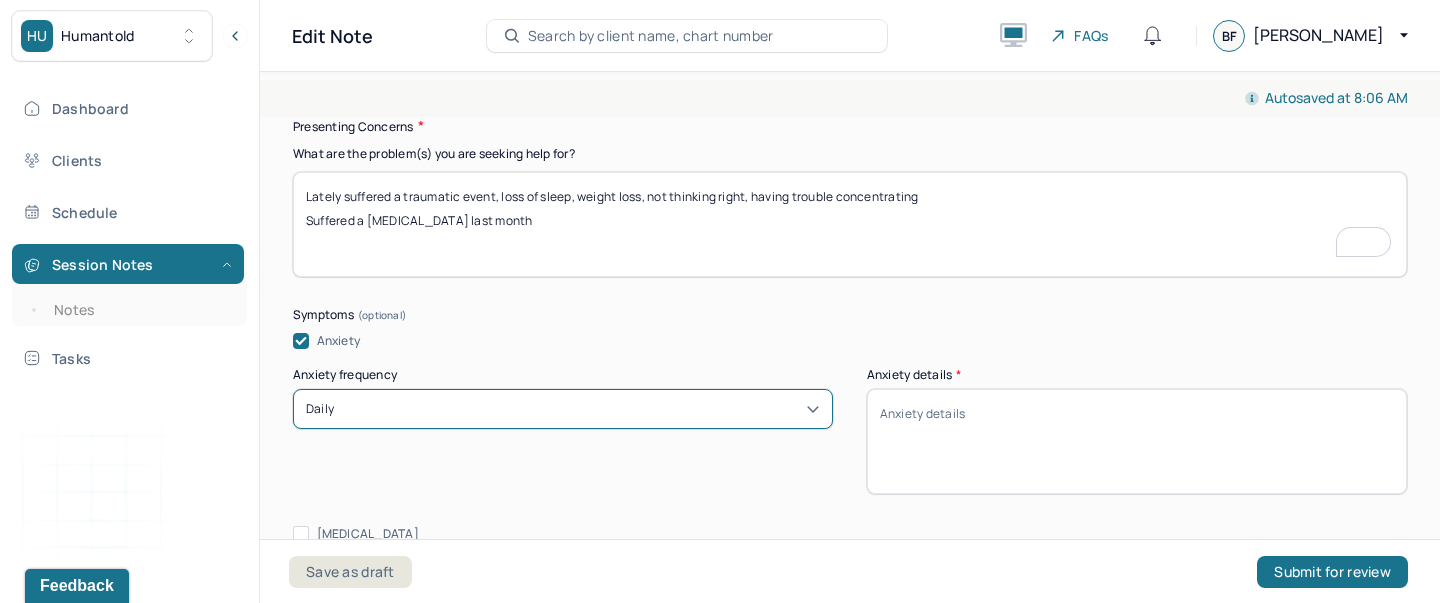 click on "Anxiety details *" at bounding box center [1137, 441] 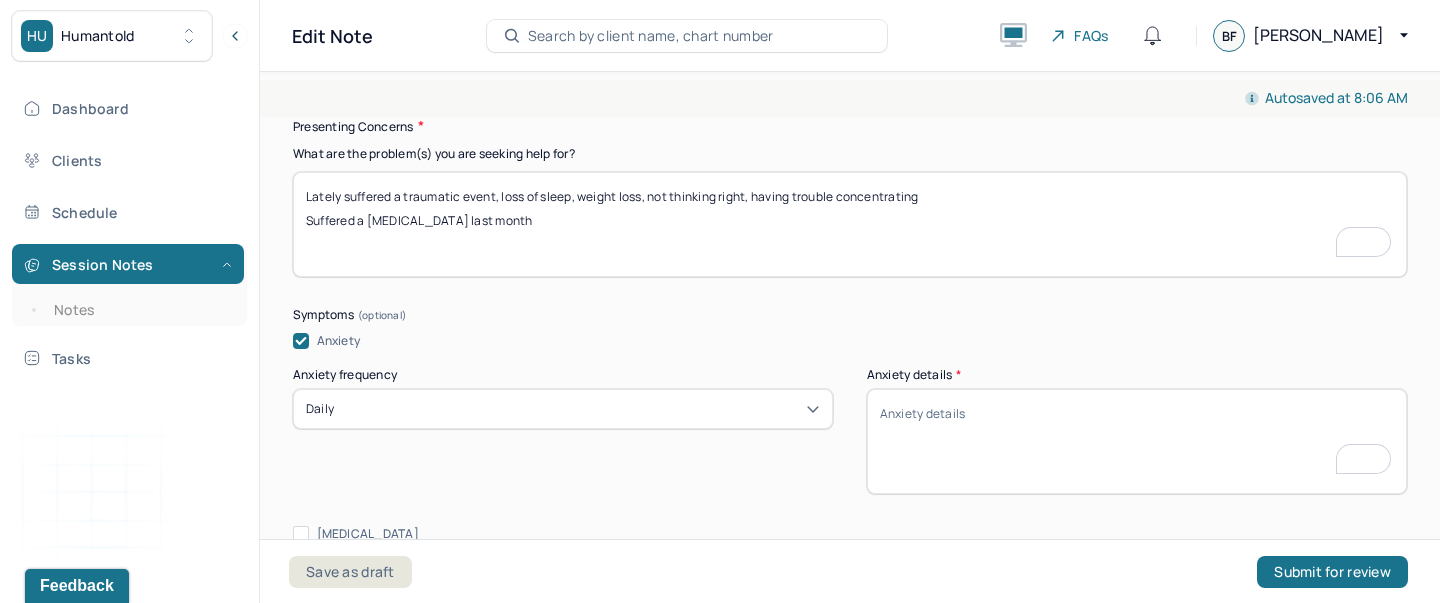 scroll, scrollTop: 2471, scrollLeft: 0, axis: vertical 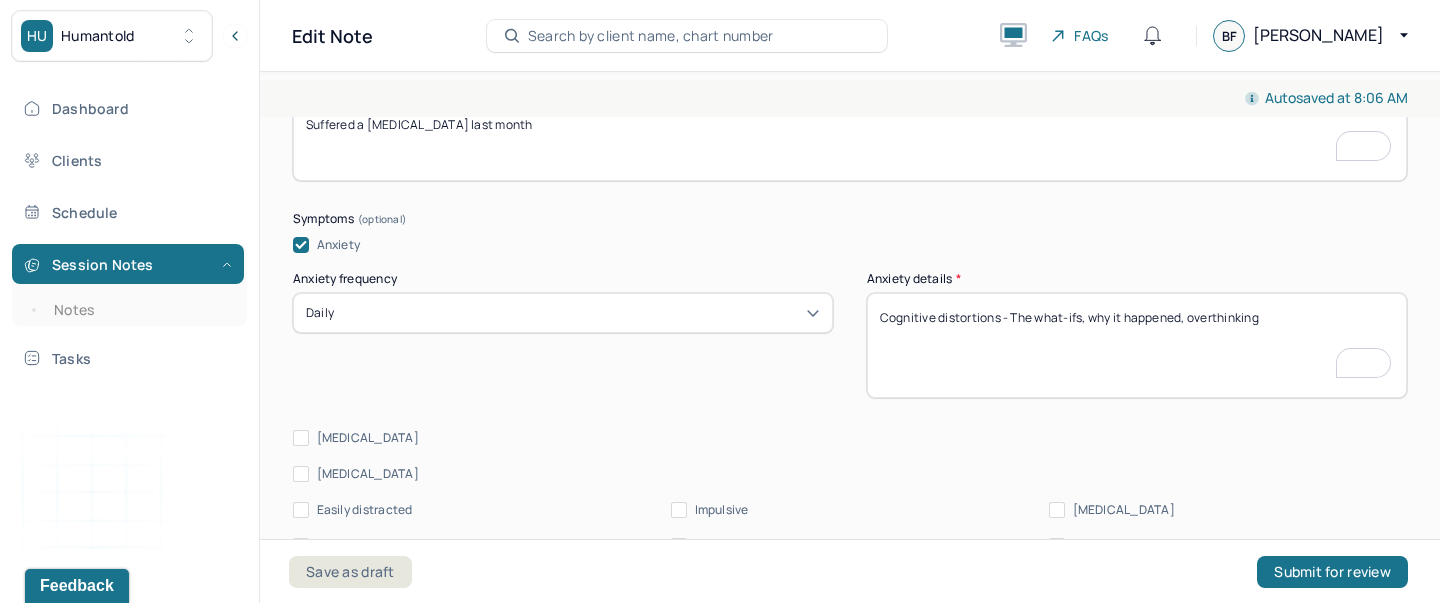 click on "Cognitive distortions - The what-ifs, why is happened, overthinking" at bounding box center (1137, 345) 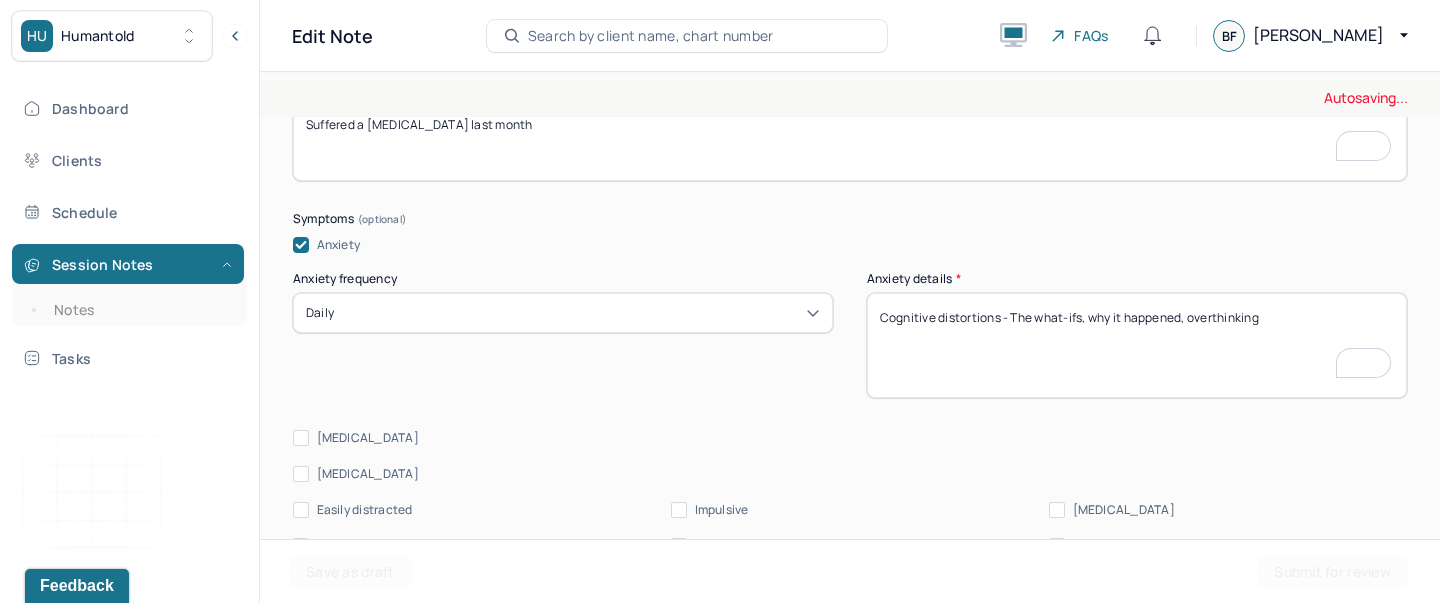 type on "Cognitive distortions - The what-ifs, why it happened, overthinking" 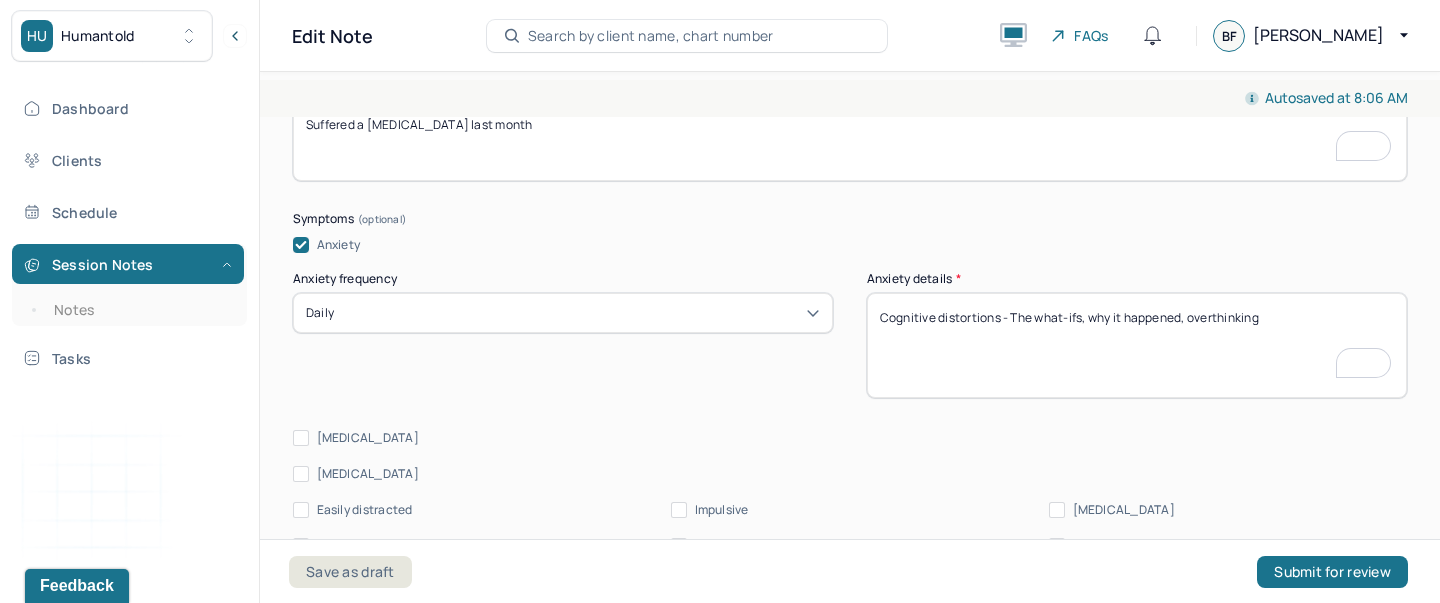 scroll, scrollTop: 2676, scrollLeft: 0, axis: vertical 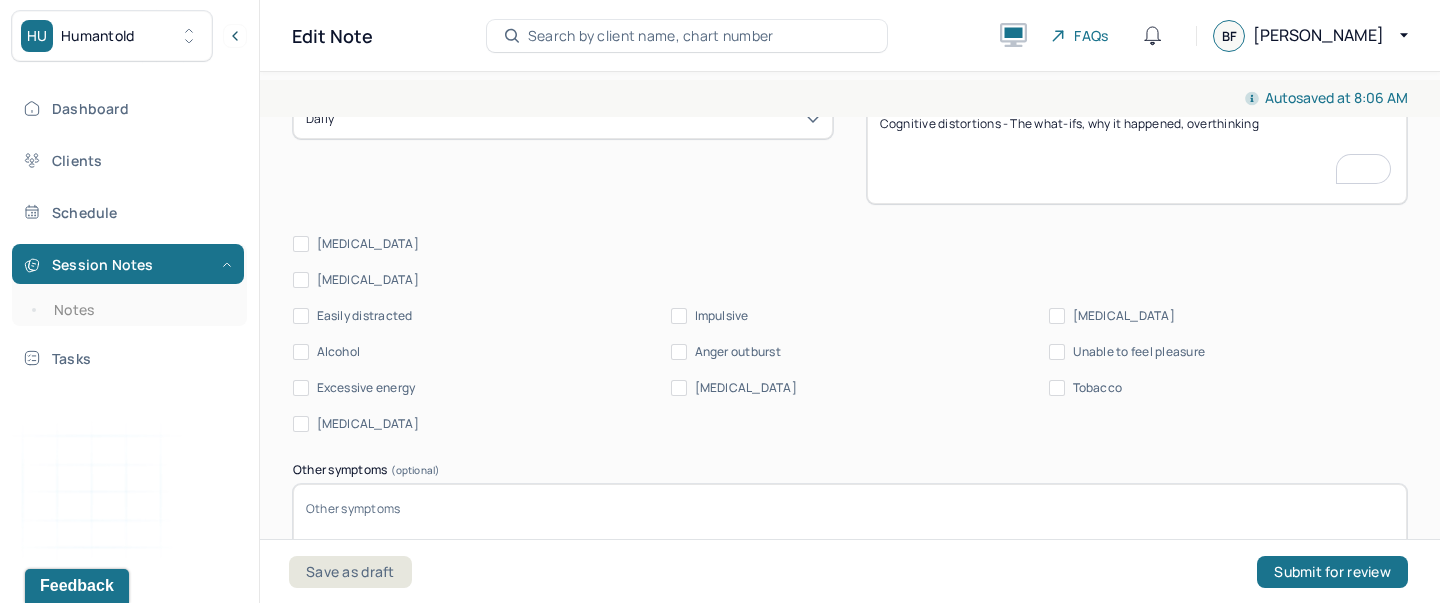 click on "[MEDICAL_DATA]" at bounding box center [368, 244] 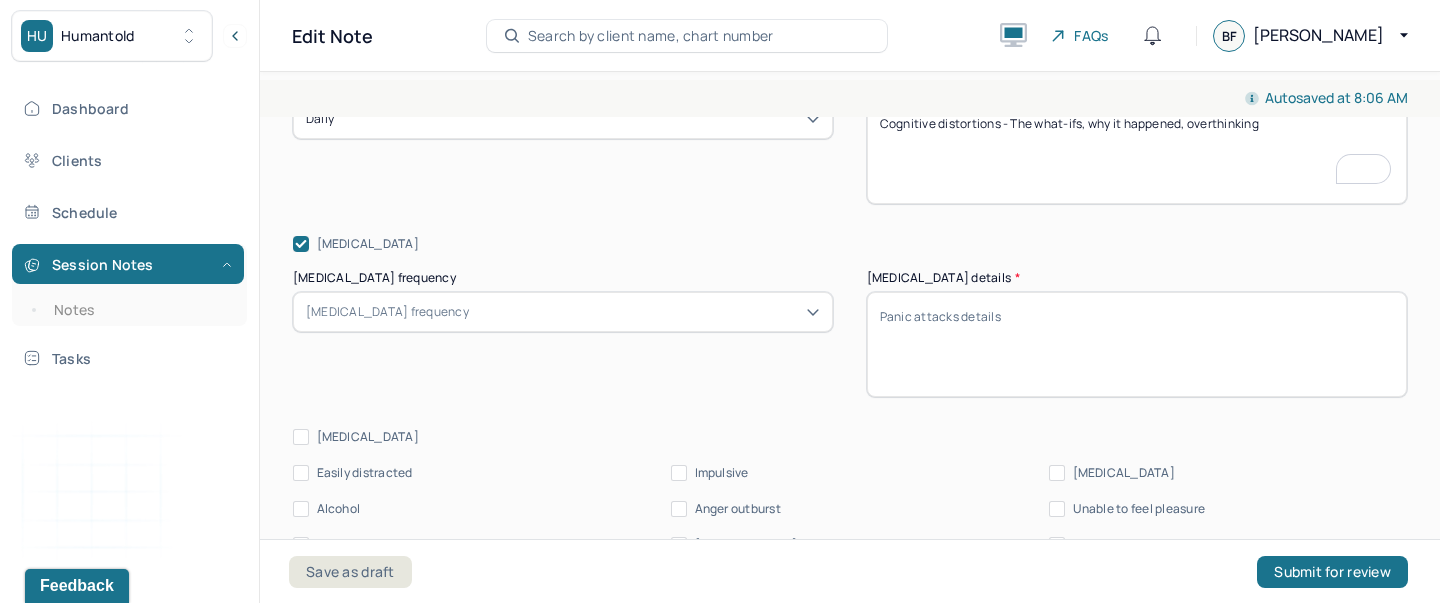 click on "[MEDICAL_DATA] frequency" at bounding box center [387, 312] 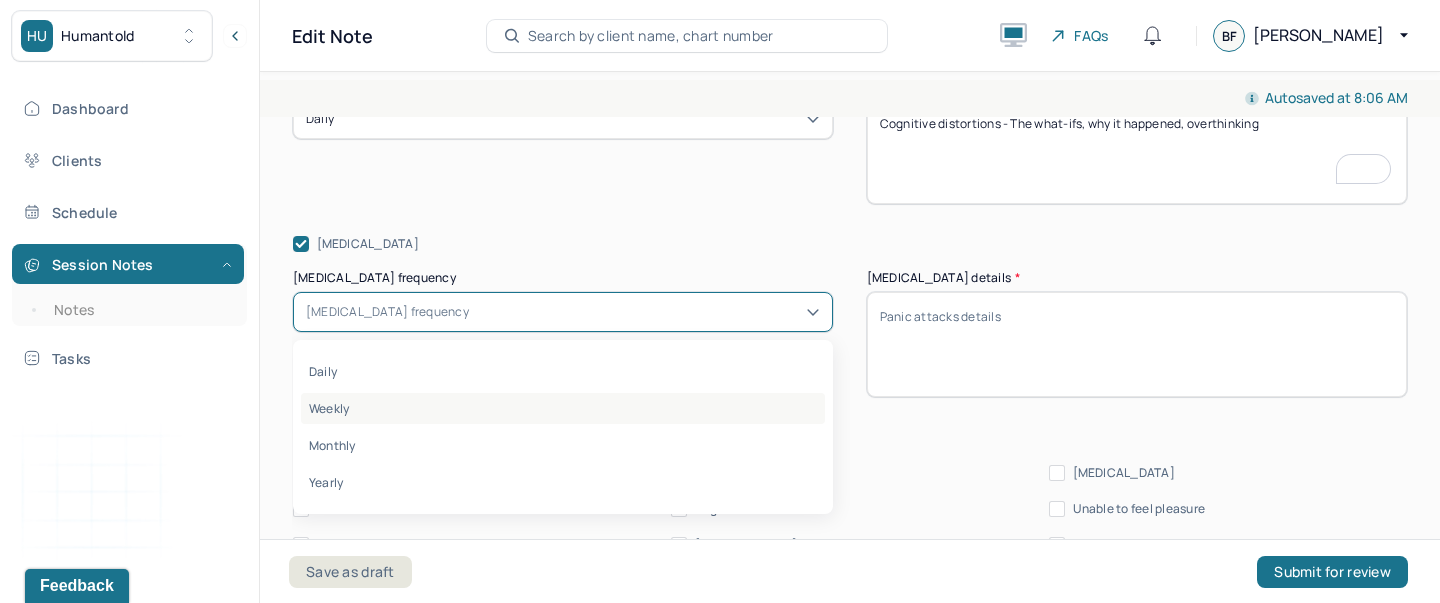 click on "Weekly" at bounding box center [563, 408] 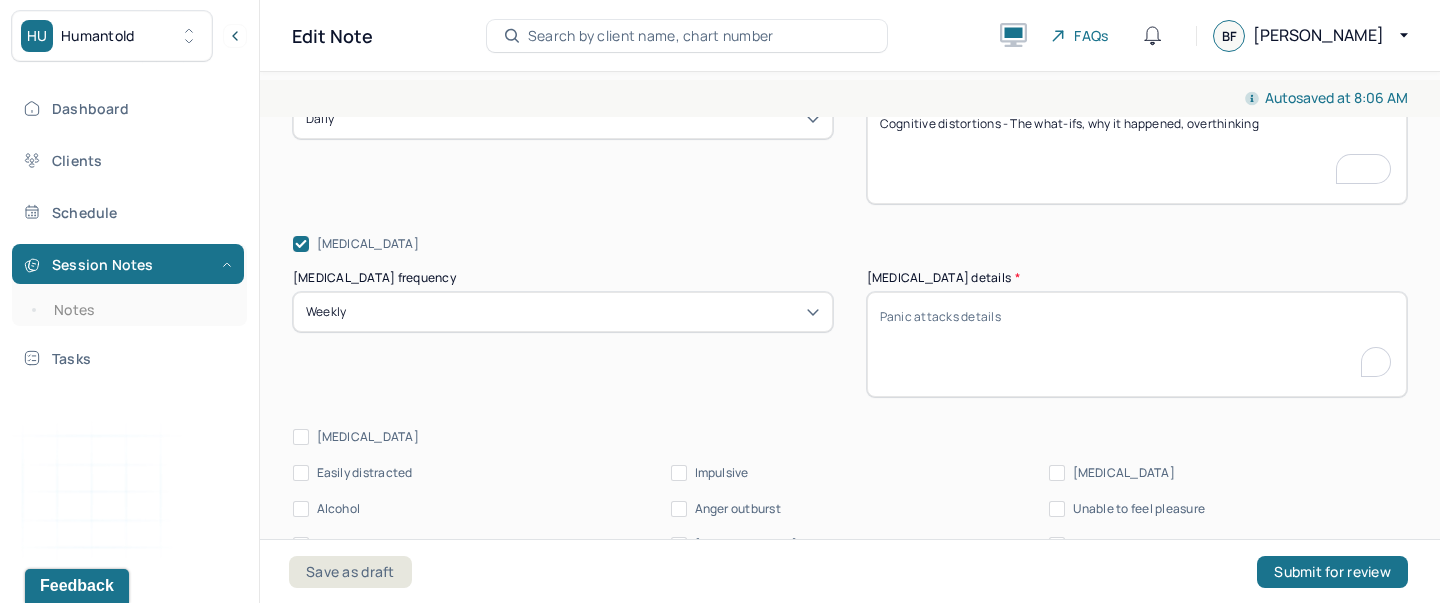 click on "Panic attacks details *" at bounding box center [1137, 344] 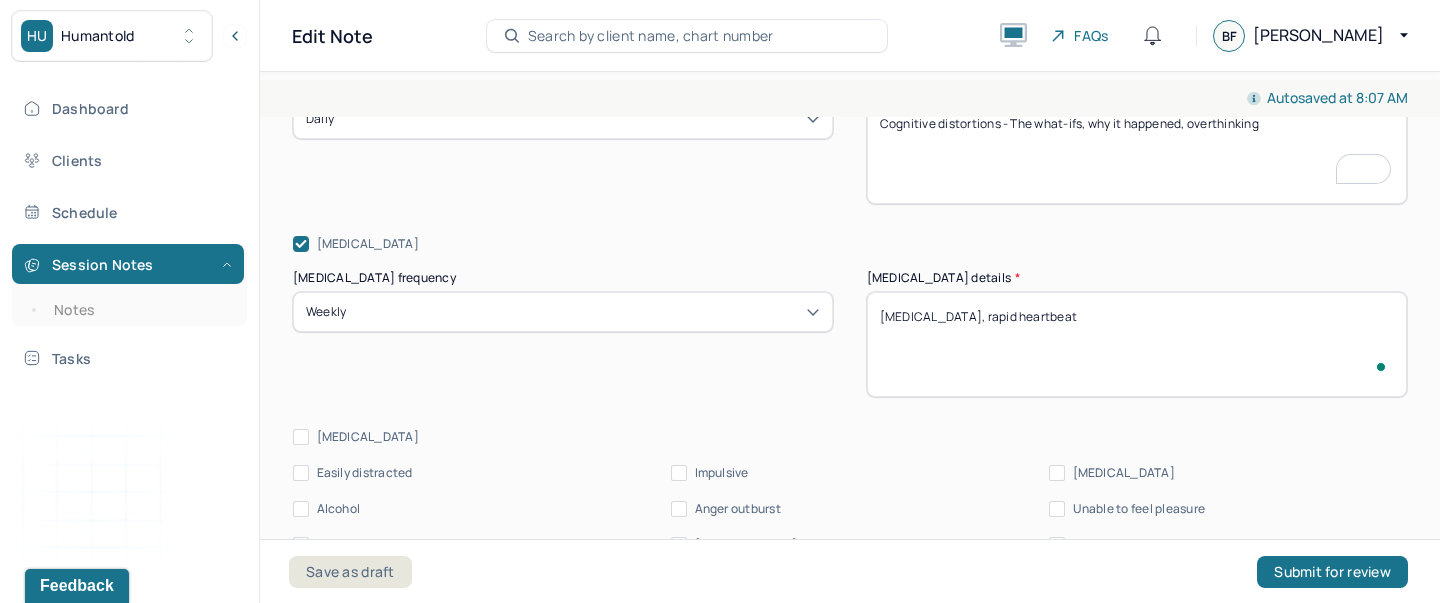 type on "[MEDICAL_DATA], rapid heartbeat" 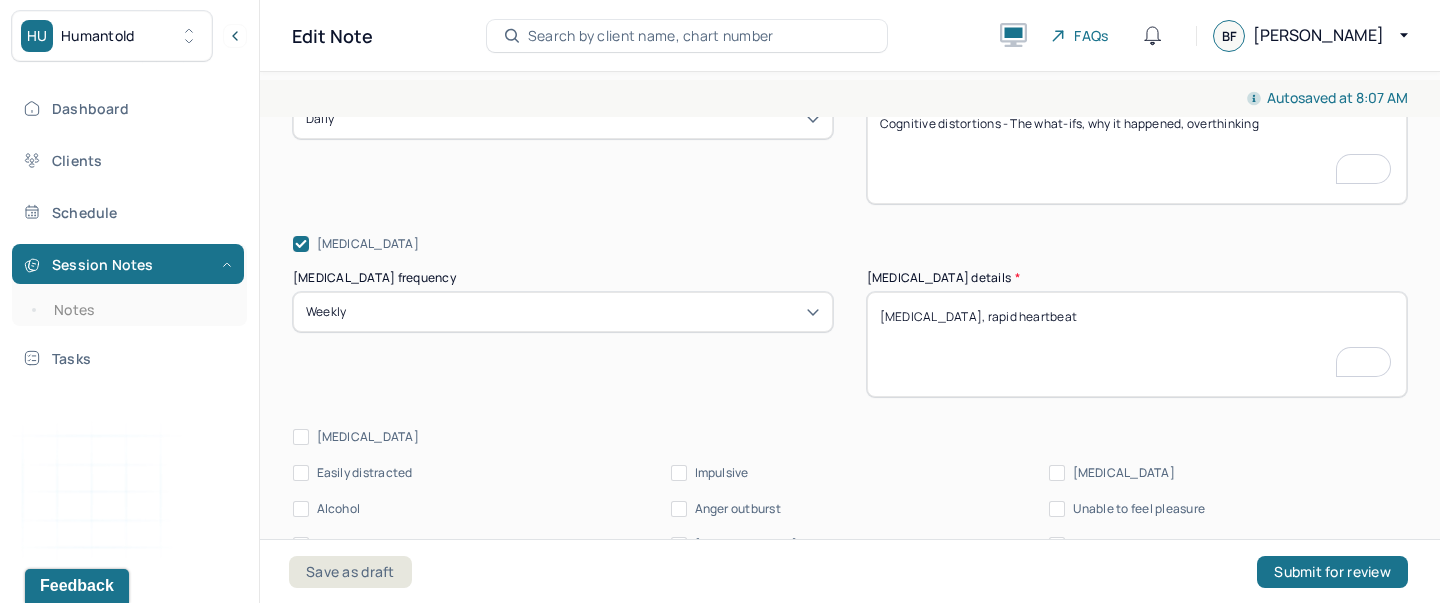 scroll, scrollTop: 2592, scrollLeft: 0, axis: vertical 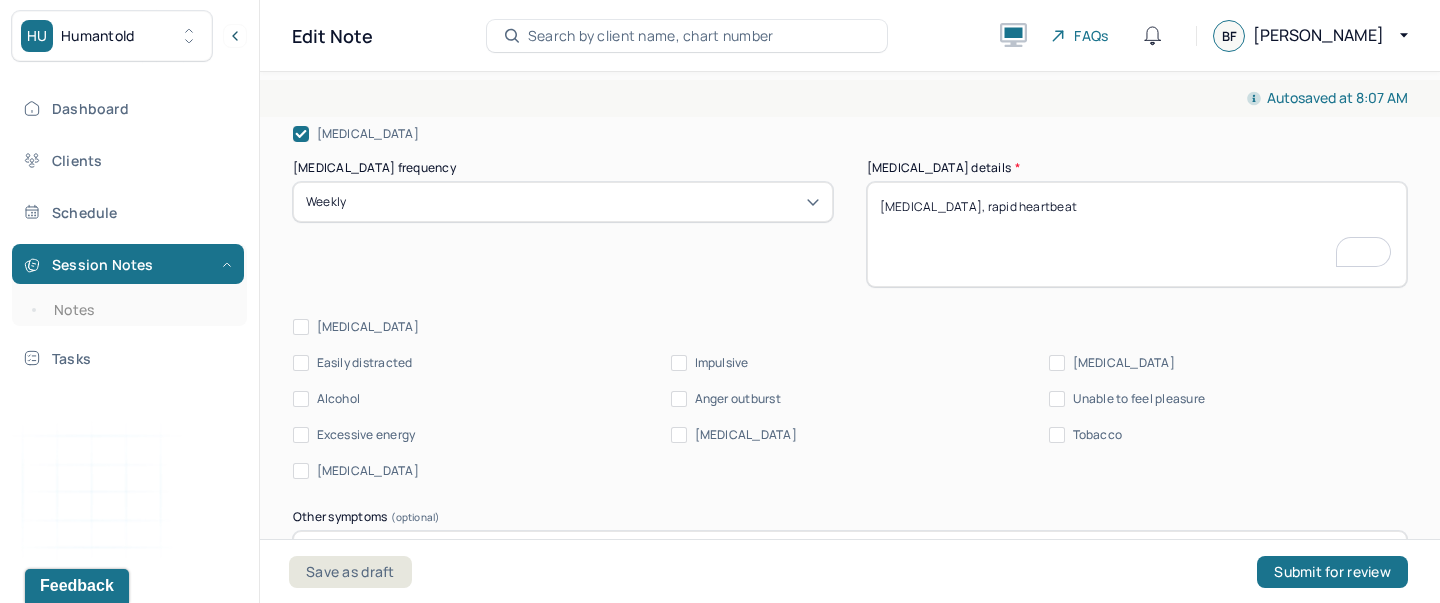 click on "Depression" at bounding box center (301, 327) 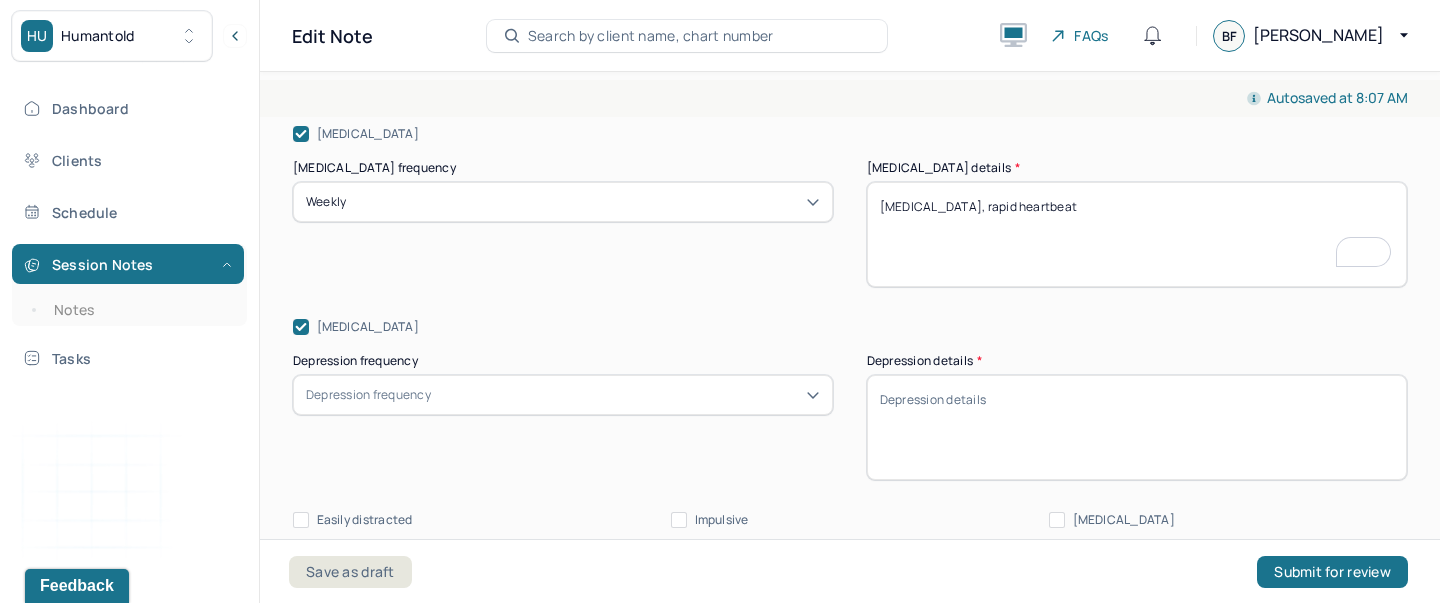 scroll, scrollTop: 2929, scrollLeft: 0, axis: vertical 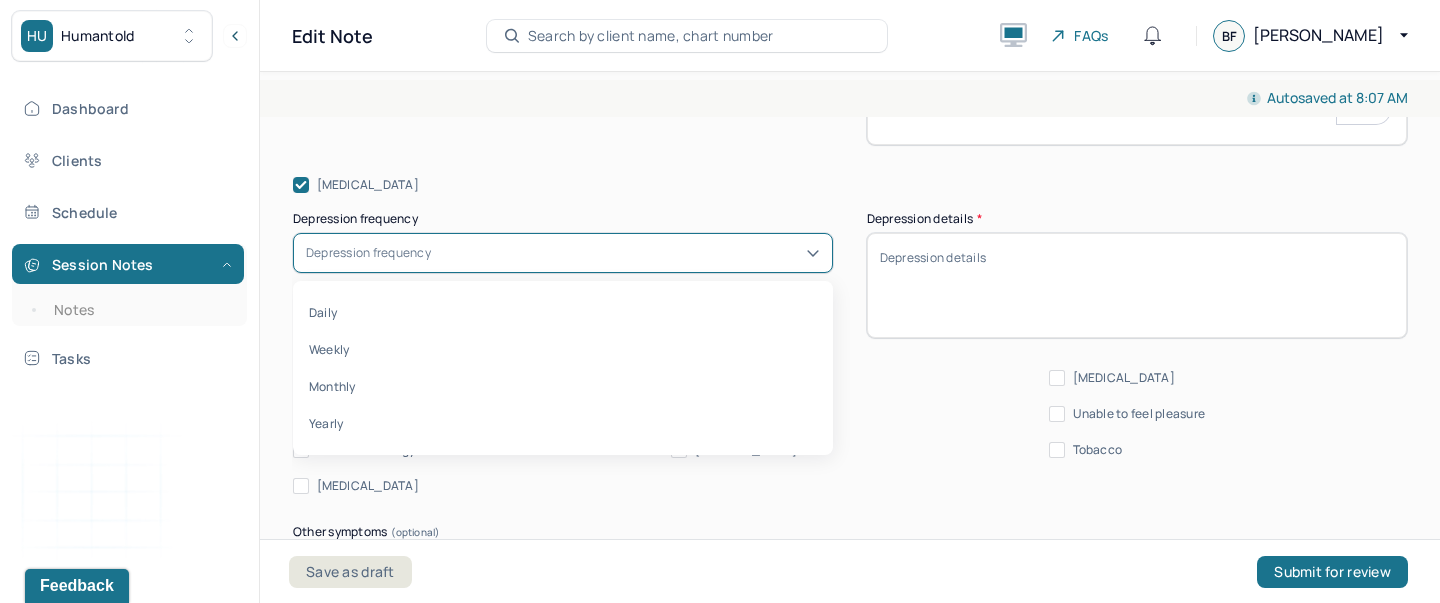 click on "Depression frequency" at bounding box center [563, 253] 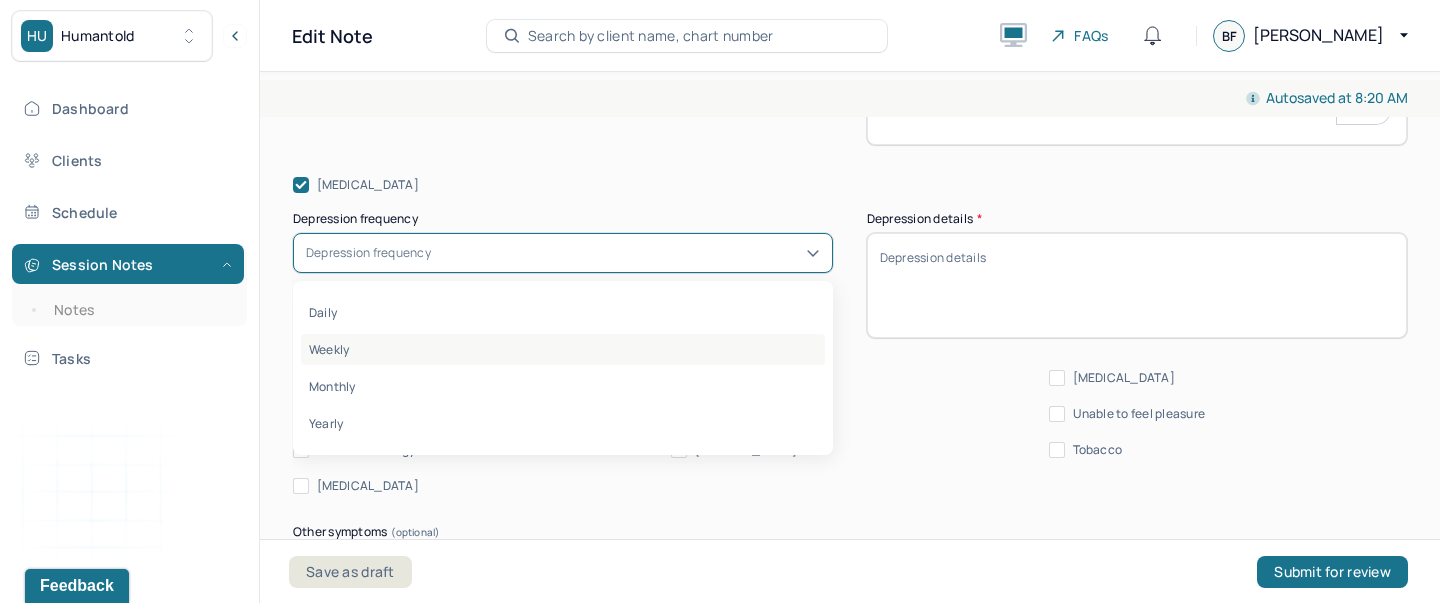 drag, startPoint x: 416, startPoint y: 305, endPoint x: 419, endPoint y: 334, distance: 29.15476 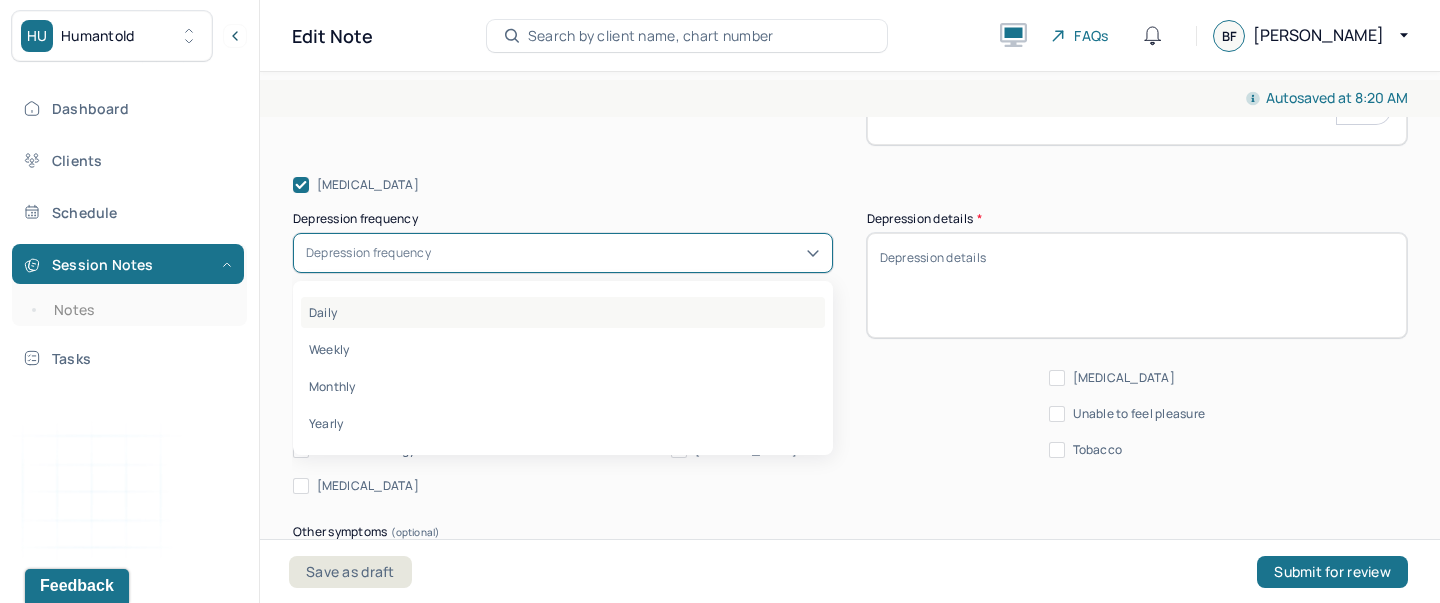 click on "Daily" at bounding box center [563, 312] 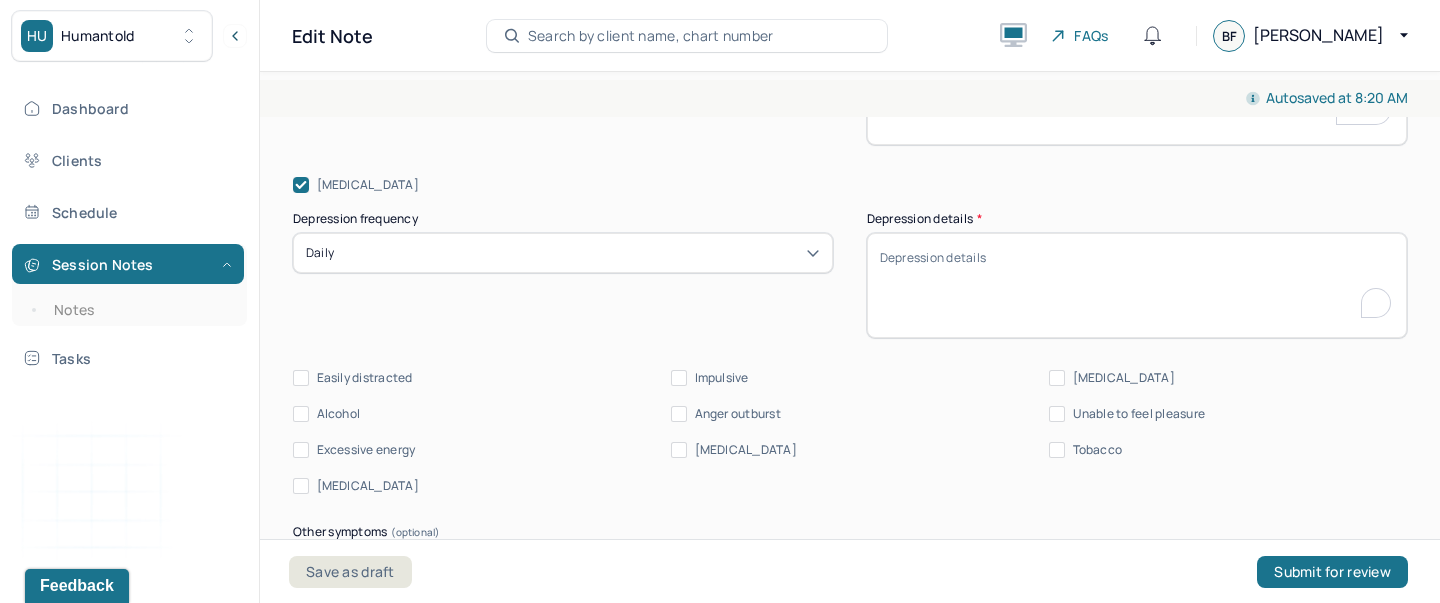 click on "Depression details *" at bounding box center (1137, 285) 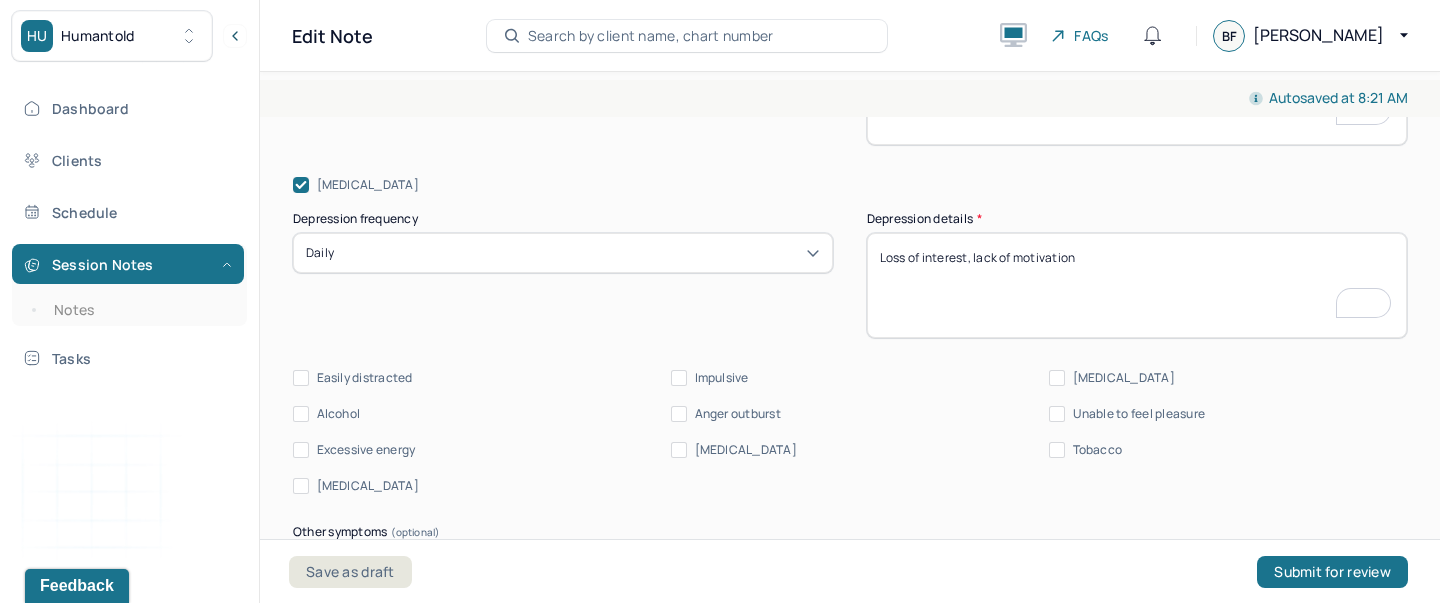 type on "Loss of interest, lack of motivation" 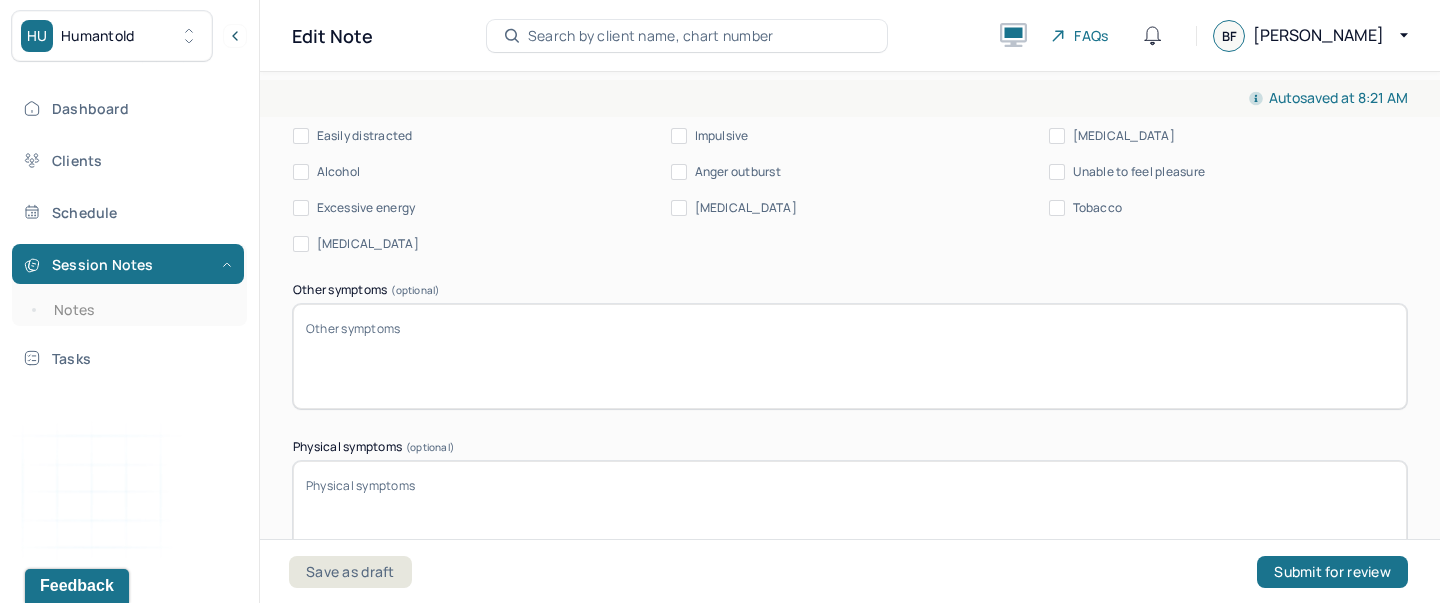 scroll, scrollTop: 3184, scrollLeft: 0, axis: vertical 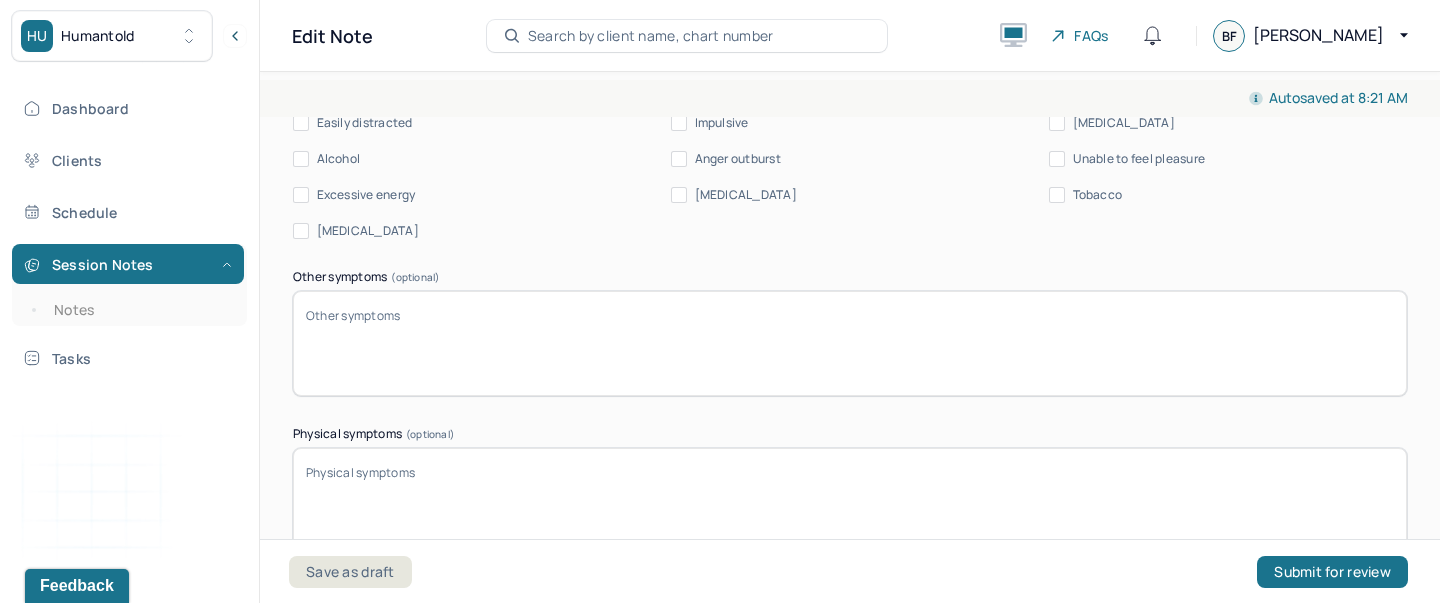 click on "Easily distracted" at bounding box center (301, 123) 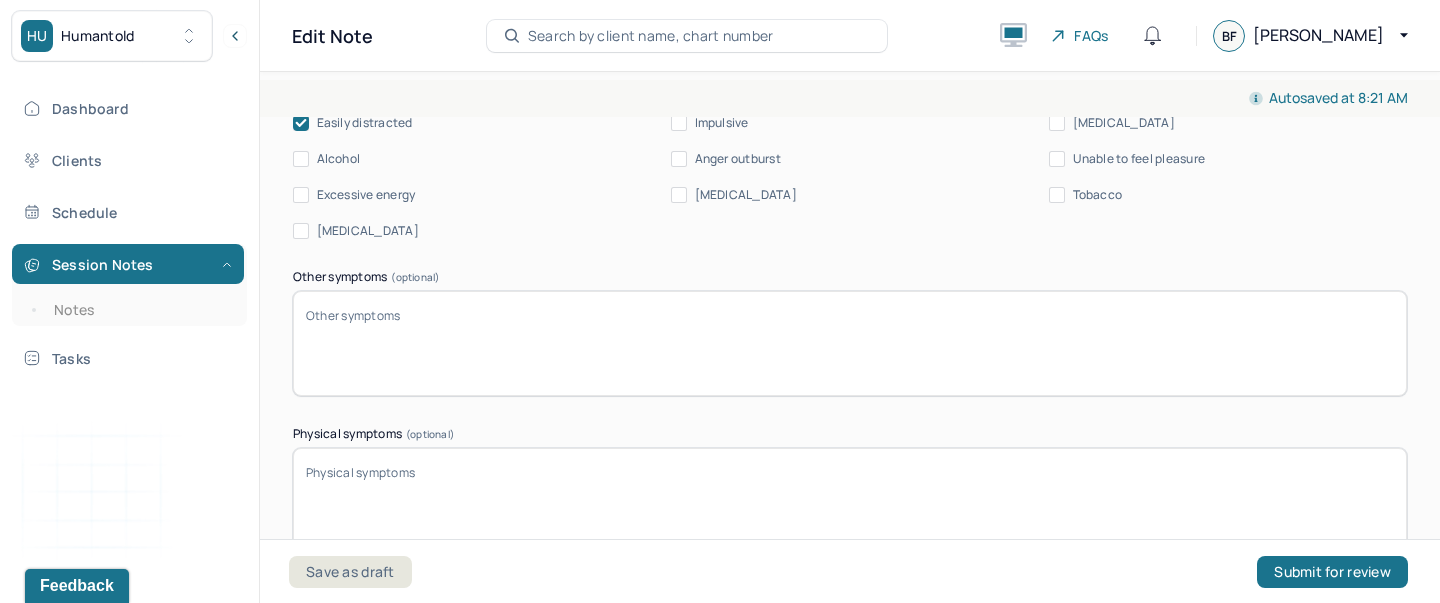 scroll, scrollTop: 3116, scrollLeft: 0, axis: vertical 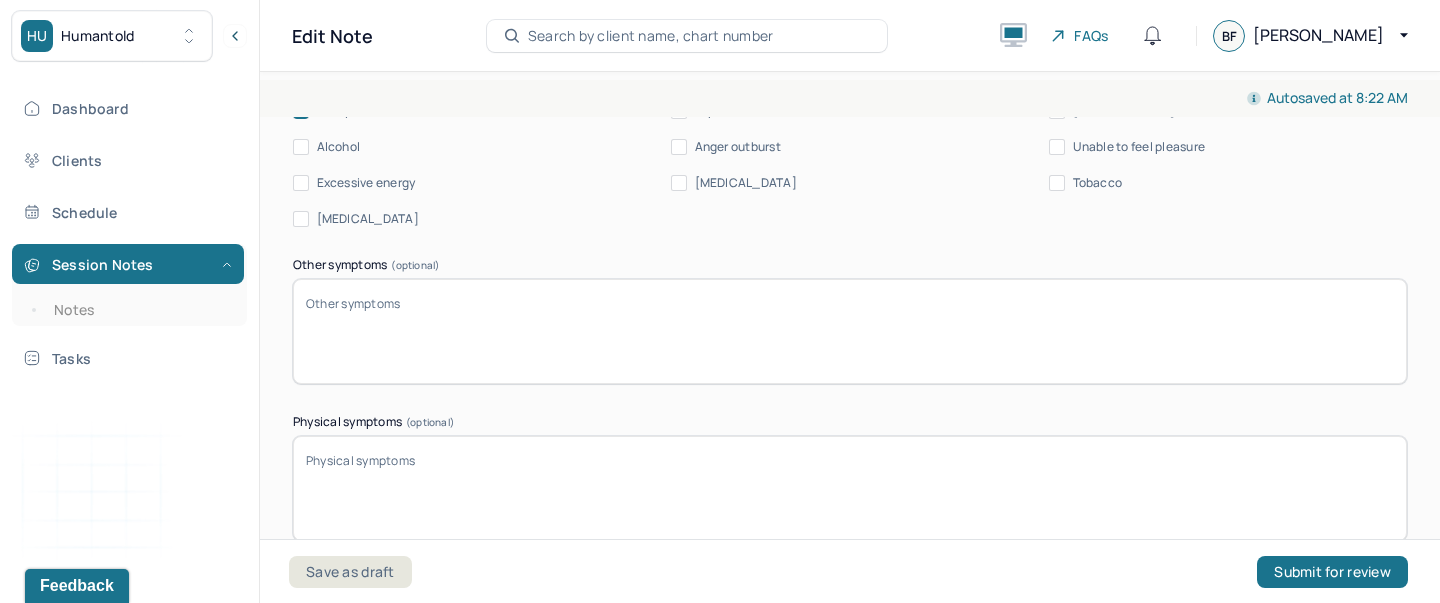 click on "[MEDICAL_DATA]" at bounding box center [301, 219] 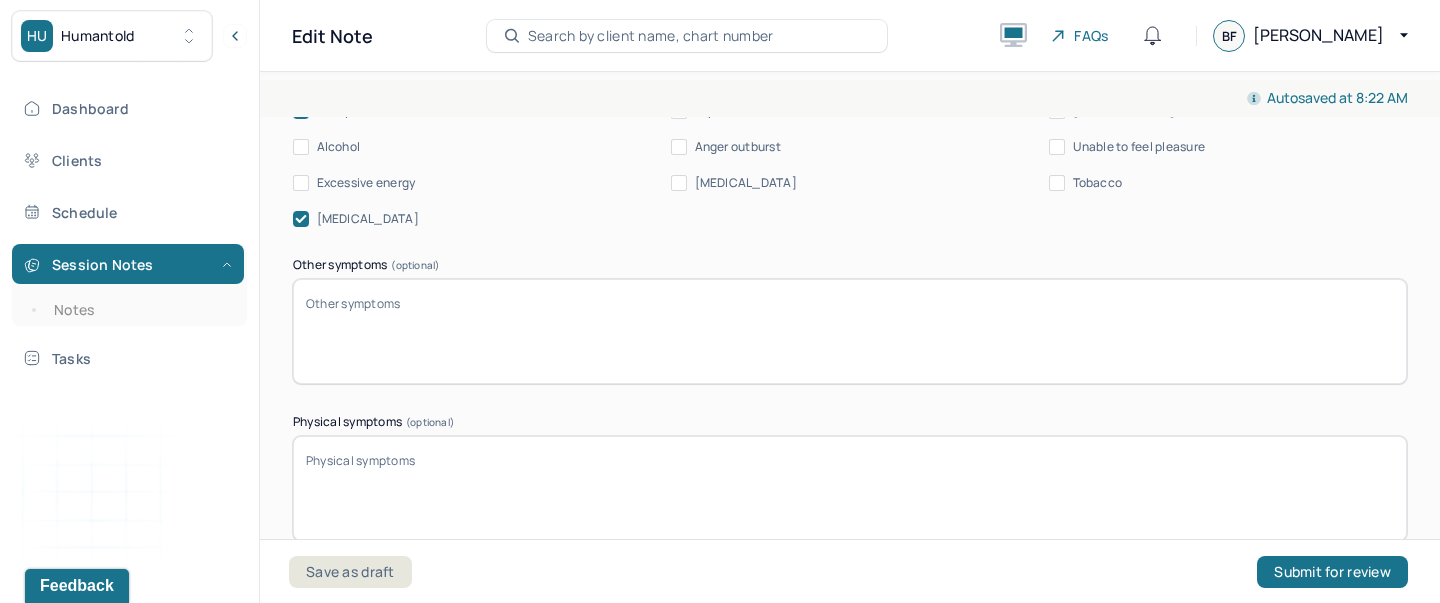 scroll, scrollTop: 3148, scrollLeft: 0, axis: vertical 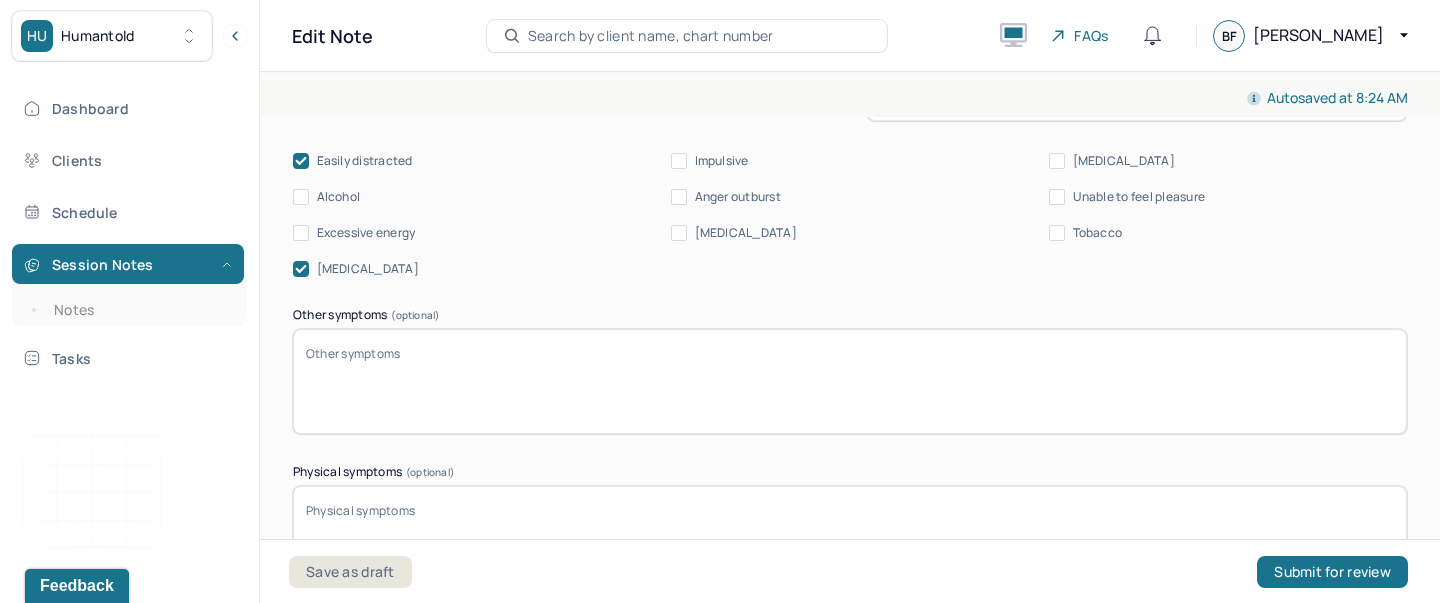 click on "Easily distracted Impulsive Paranoia Alcohol Anger outburst Unable to feel pleasure Excessive energy Recreational drug use Tobacco Racing thoughts" at bounding box center (850, 215) 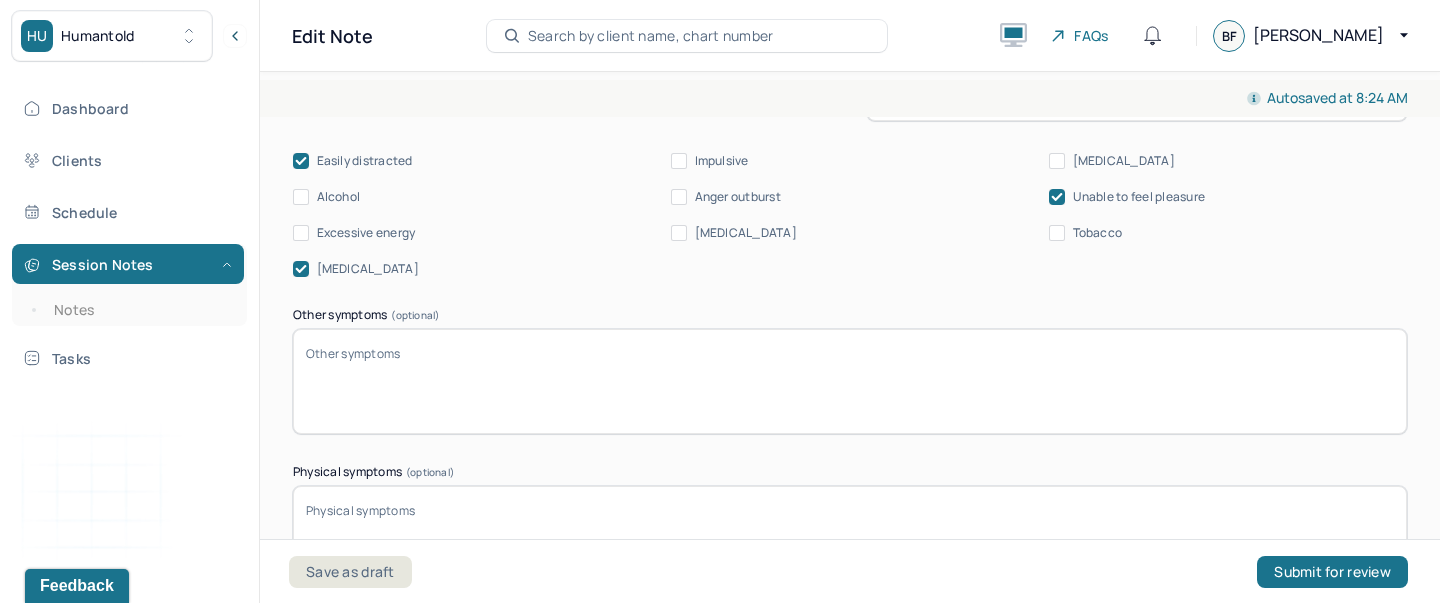 scroll, scrollTop: 3293, scrollLeft: 0, axis: vertical 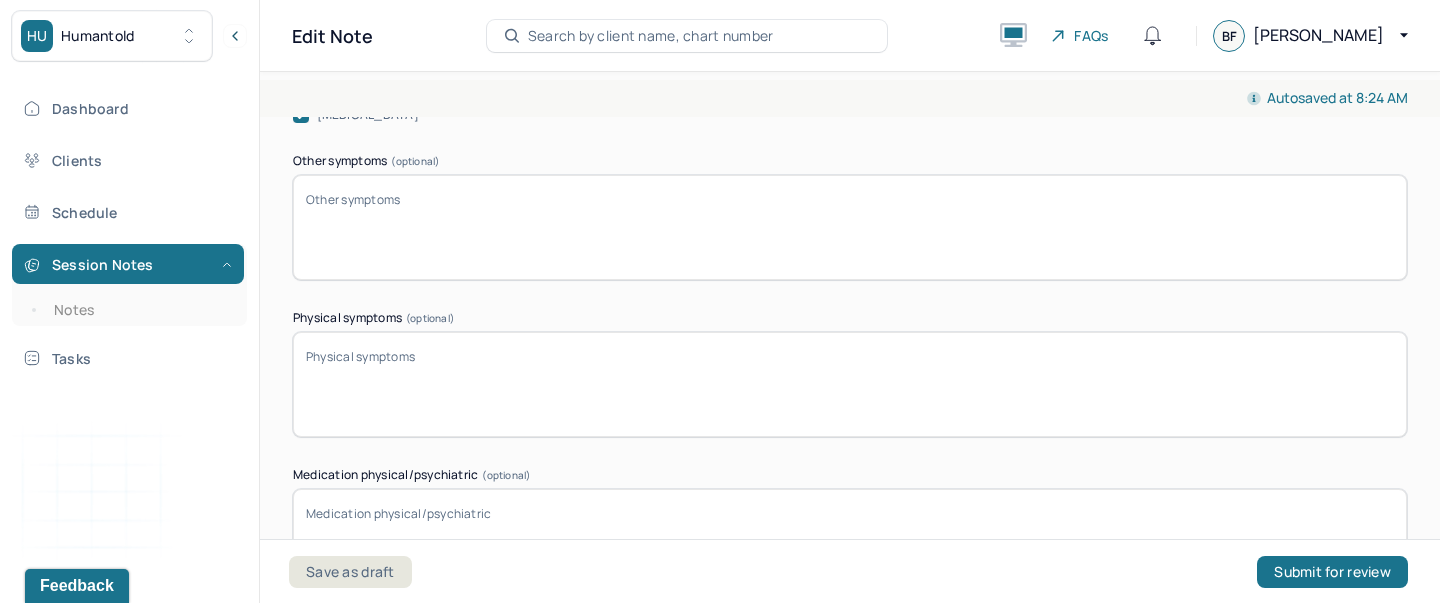 click on "Other symptoms (optional)" at bounding box center (850, 227) 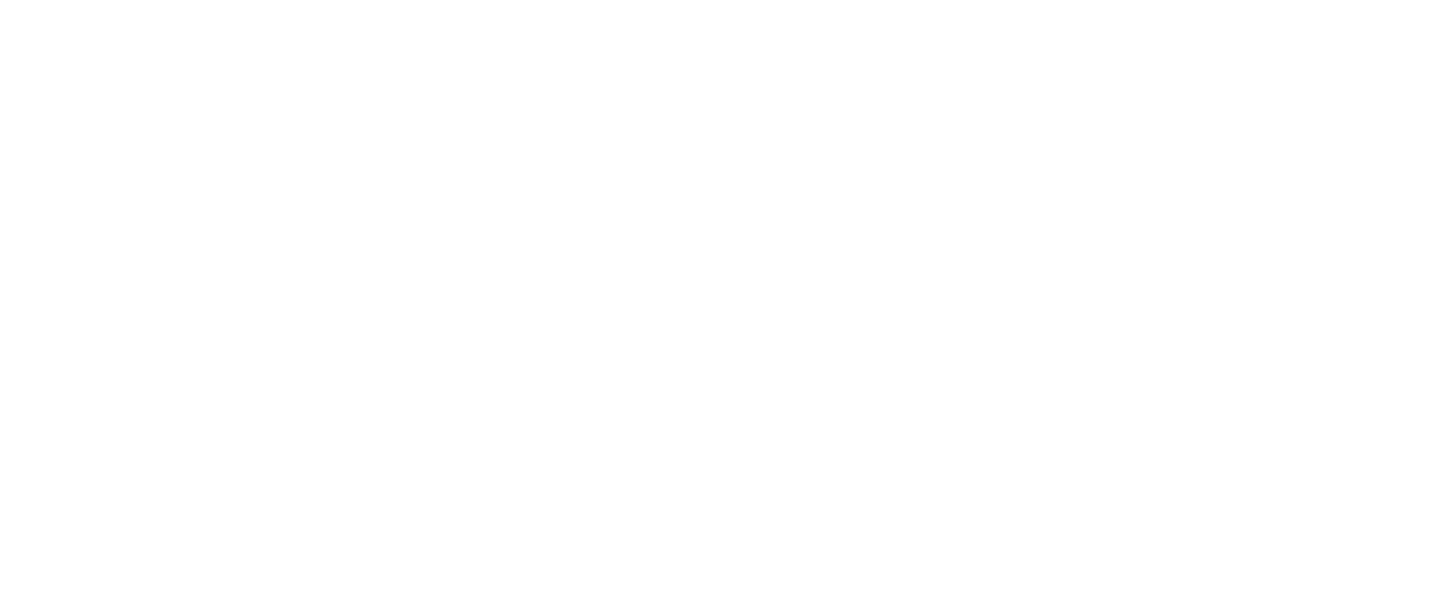 scroll, scrollTop: 0, scrollLeft: 0, axis: both 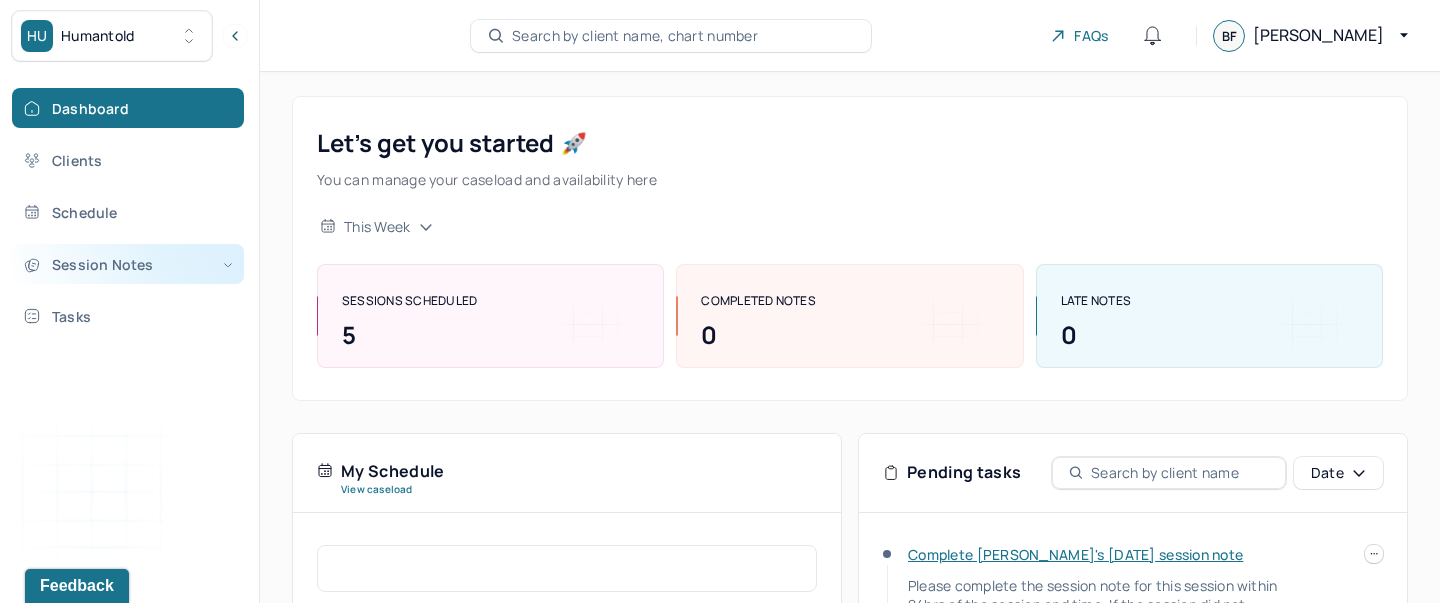 click on "Session Notes" at bounding box center [128, 264] 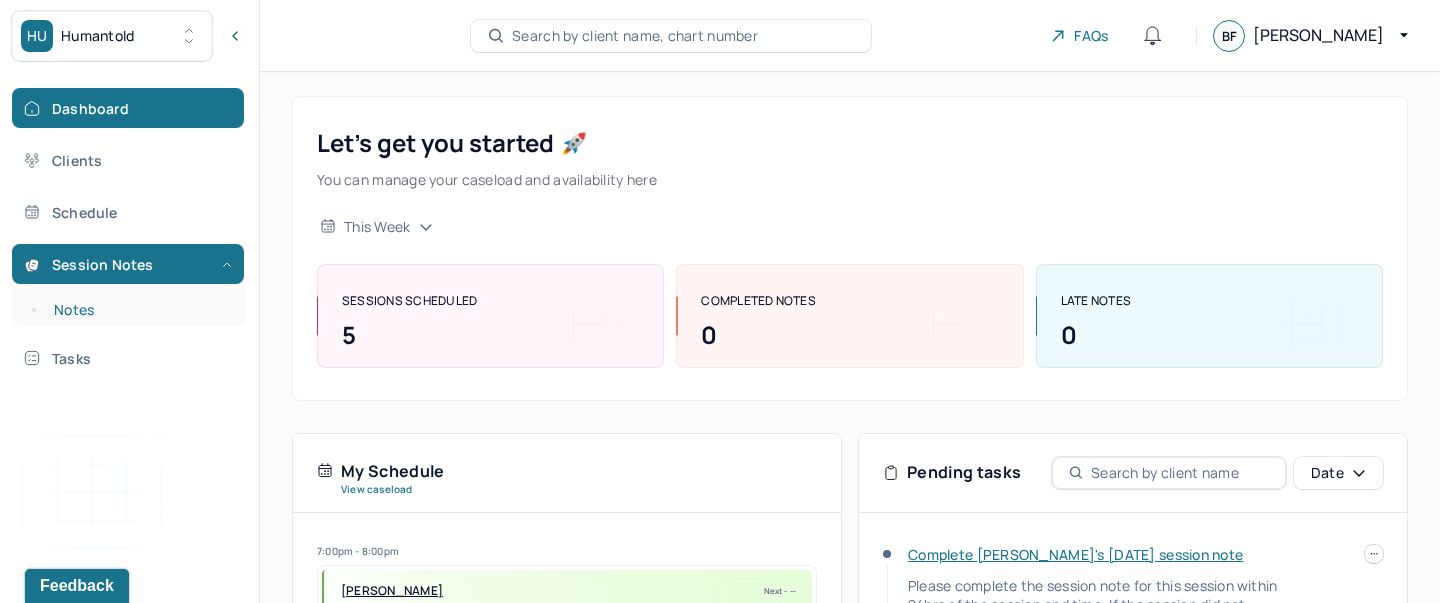 click on "Notes" at bounding box center (139, 310) 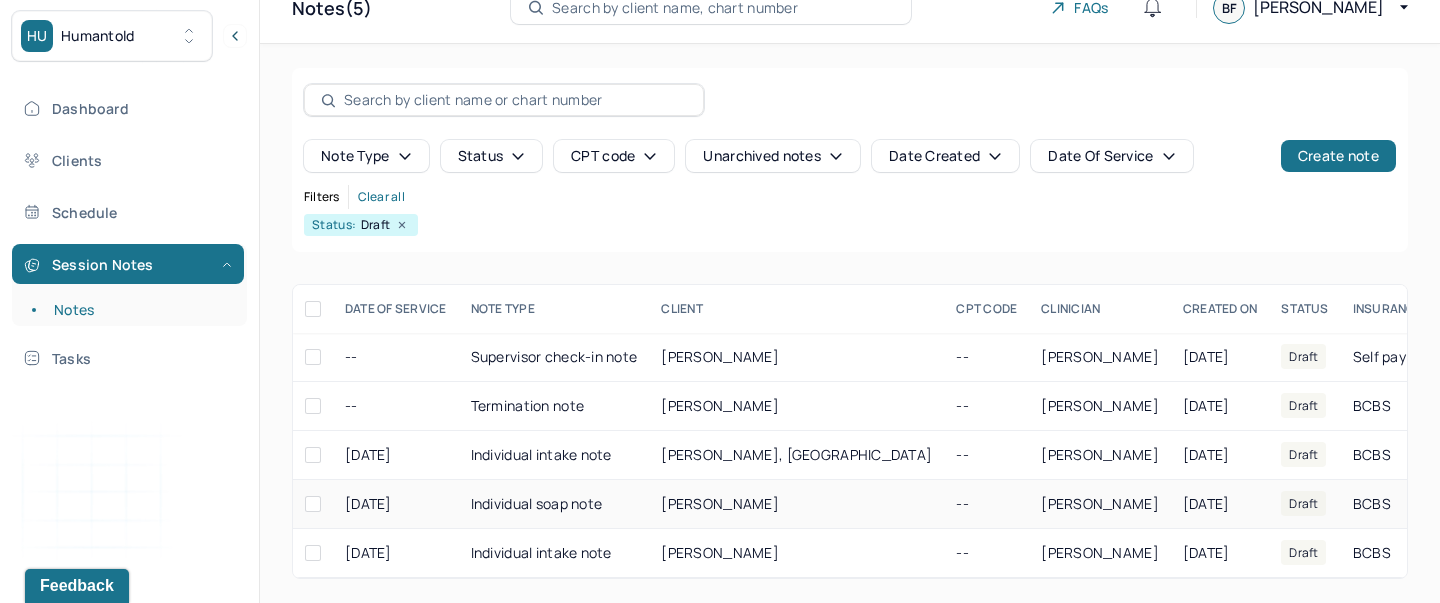 scroll, scrollTop: 29, scrollLeft: 0, axis: vertical 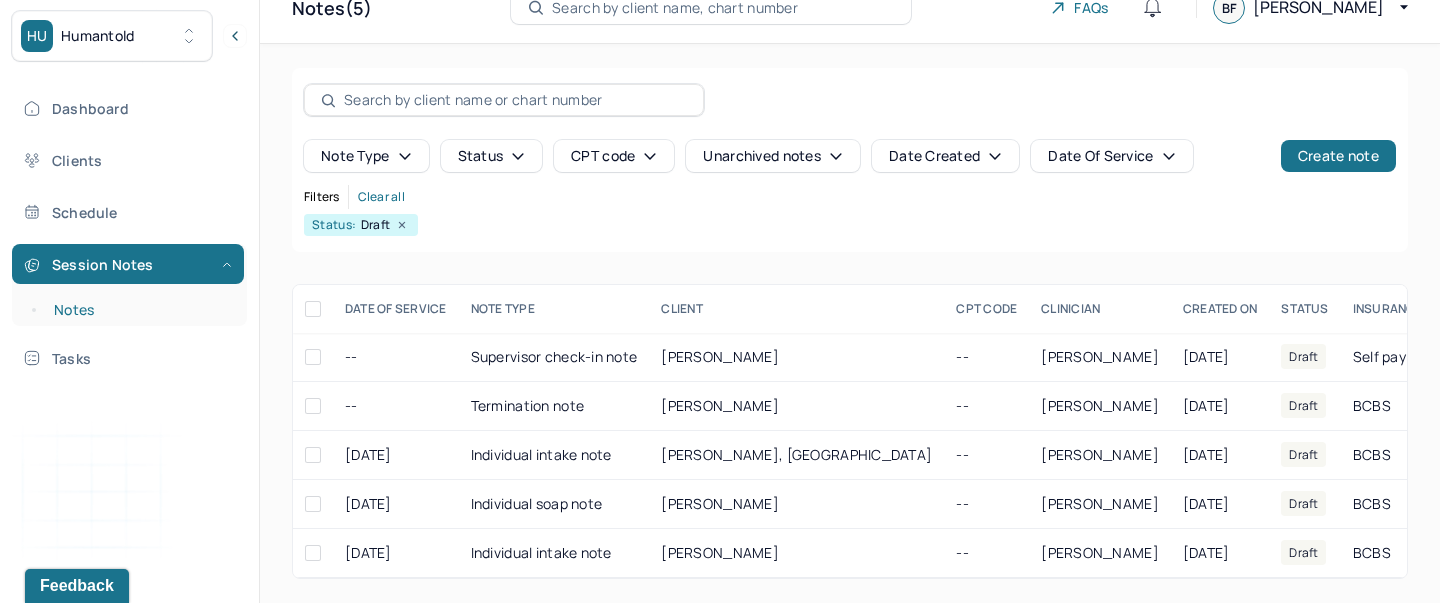 click on "Notes" at bounding box center [139, 310] 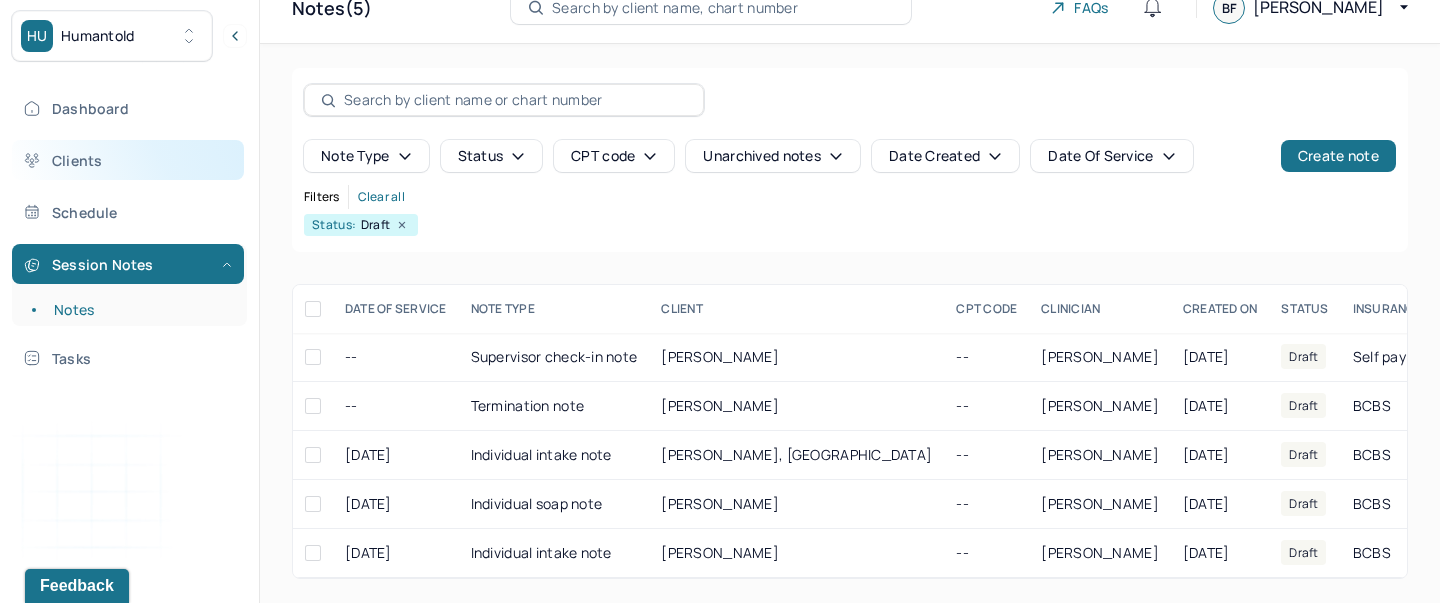 click on "Clients" at bounding box center (128, 160) 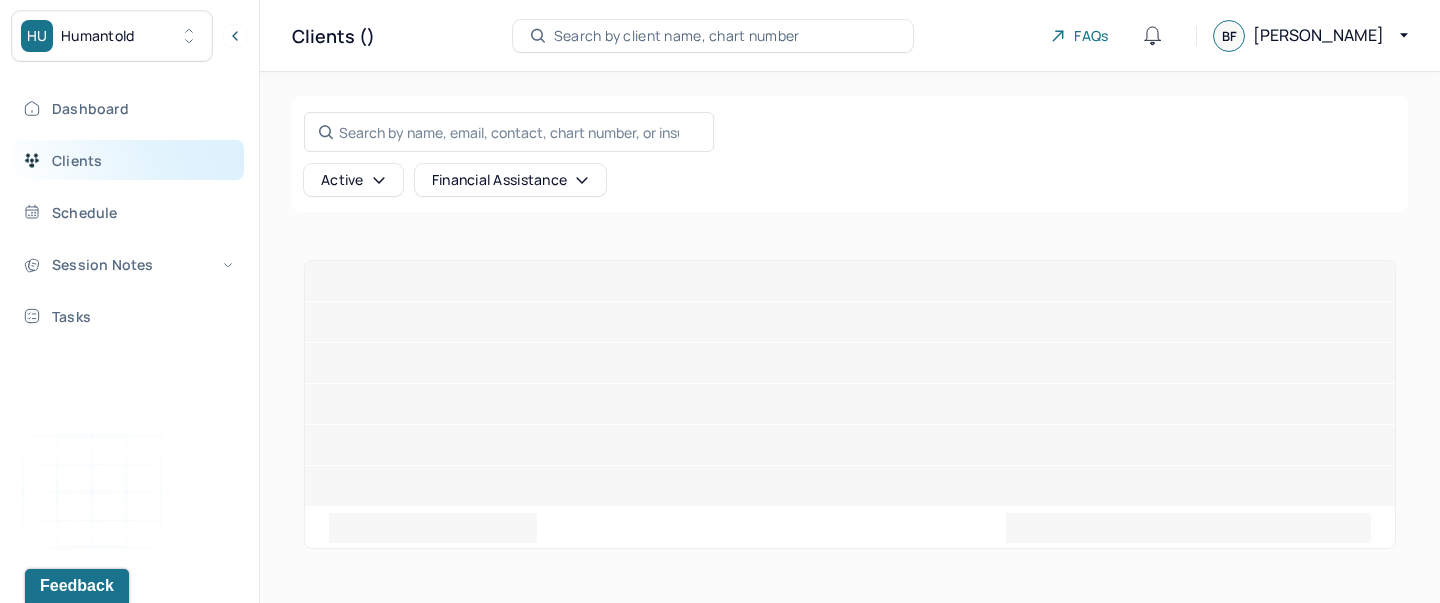 scroll, scrollTop: 0, scrollLeft: 0, axis: both 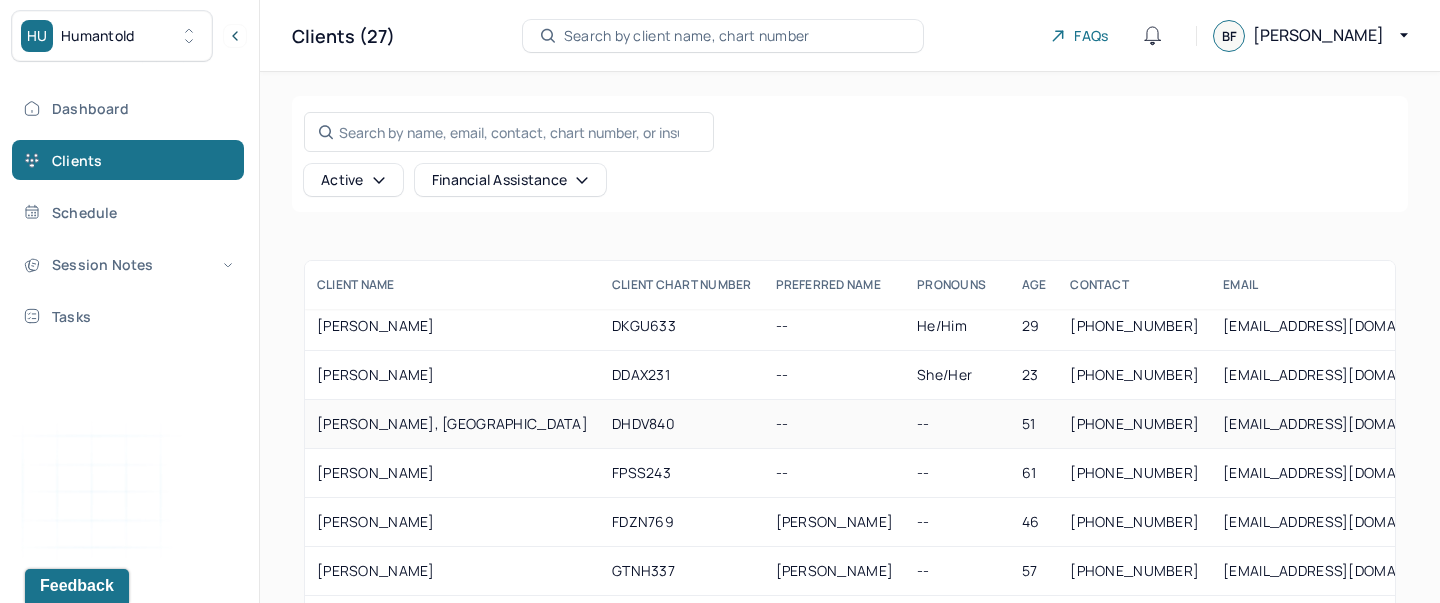 click on "[PERSON_NAME], [GEOGRAPHIC_DATA]" at bounding box center (452, 424) 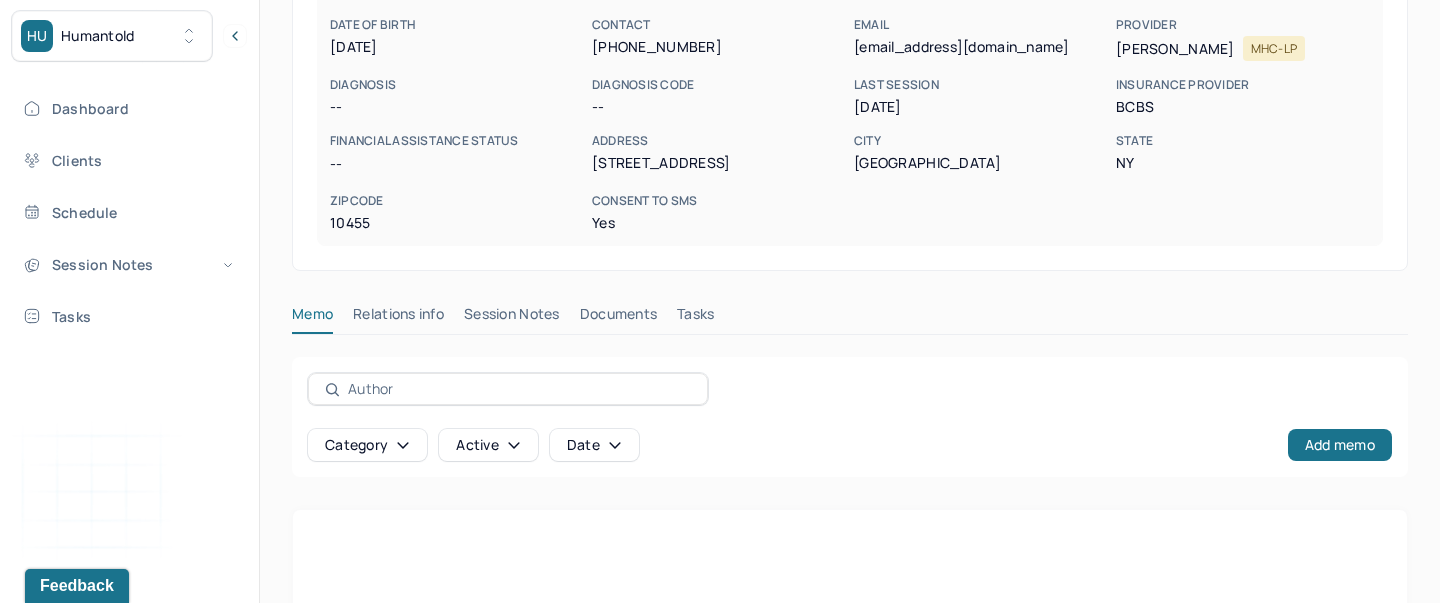 scroll, scrollTop: 262, scrollLeft: 0, axis: vertical 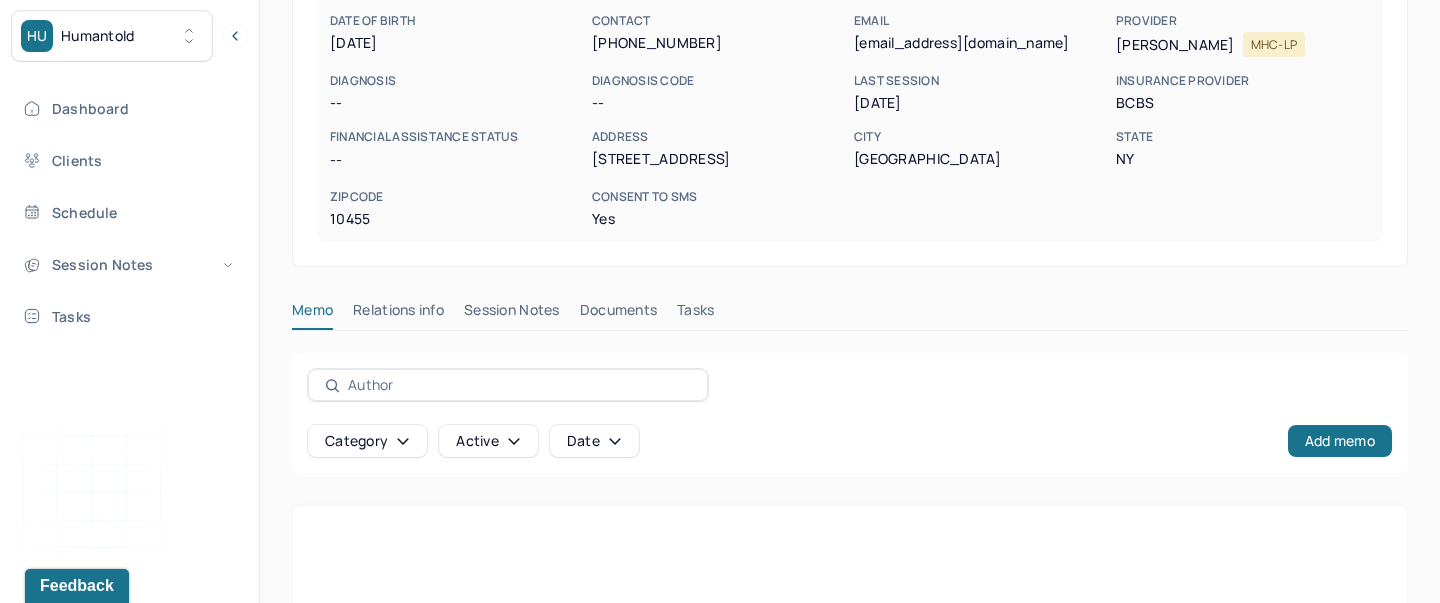 click on "Session Notes" at bounding box center [512, 314] 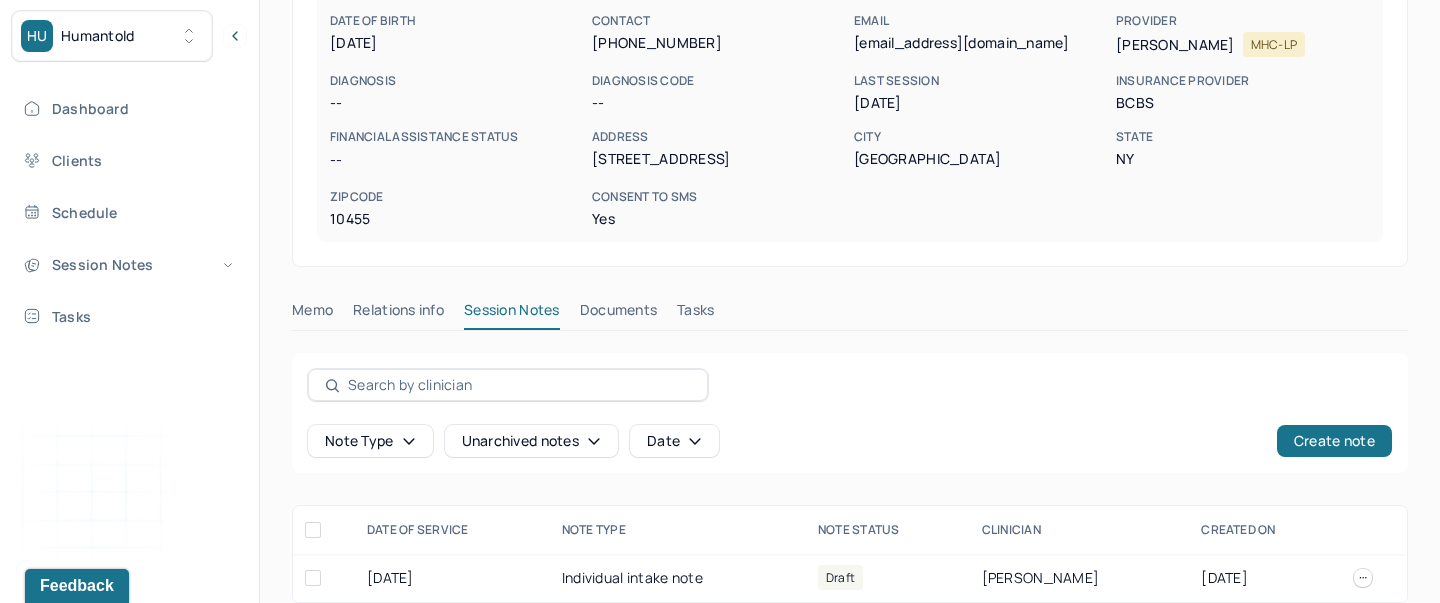 scroll, scrollTop: 287, scrollLeft: 0, axis: vertical 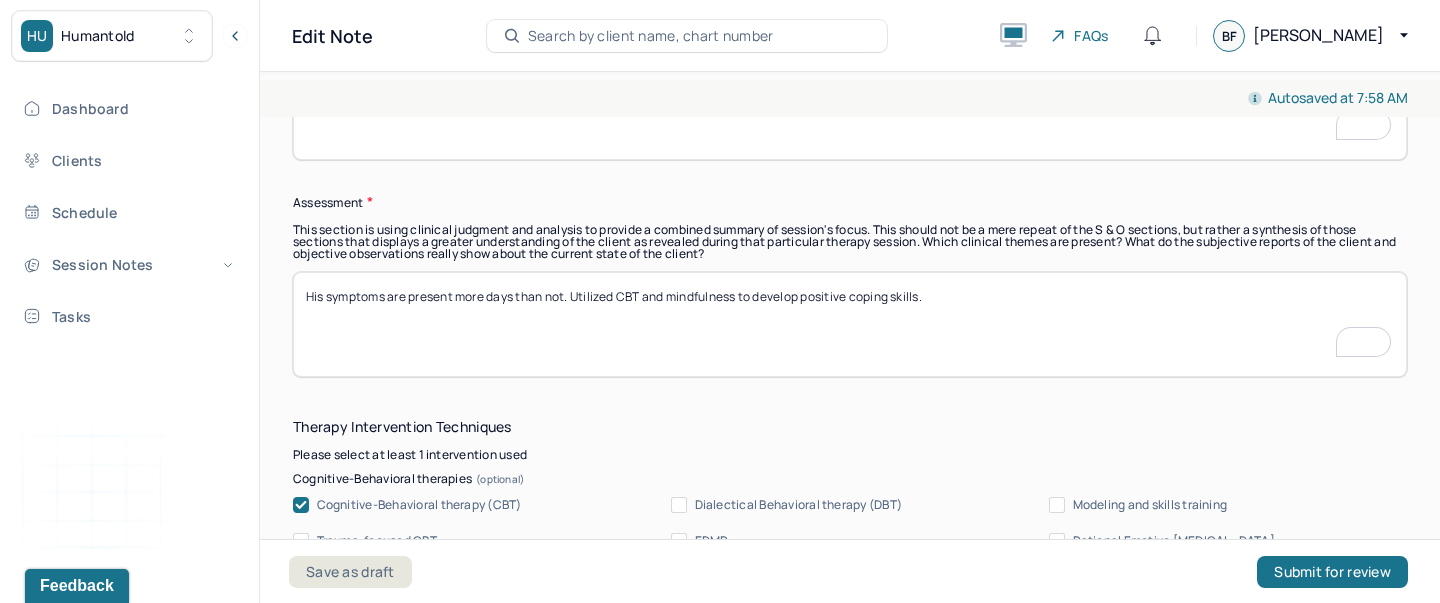 paste on "Client presents with symptoms consistent with generalized anxiety, including excessive worry, restlessness, muscle tension, and difficulty sleeping. Symptoms appear to be primarily triggered by workplace stress and interpersonal challenges with colleagues. Client’s anxiety is affecting overall functioning, mood stability, and ability to cope with daily demands." 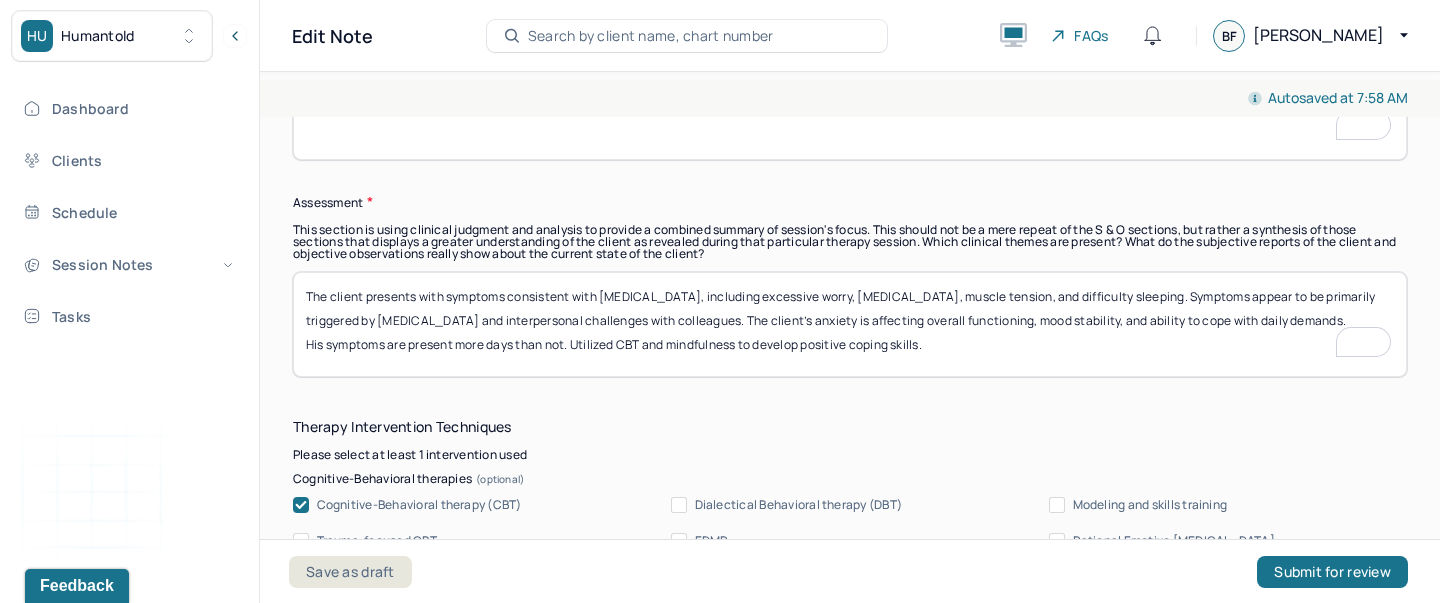 click on "His symptoms are present more days than not. Utilized CBT and mindfulness to develop positive coping skills." at bounding box center (850, 324) 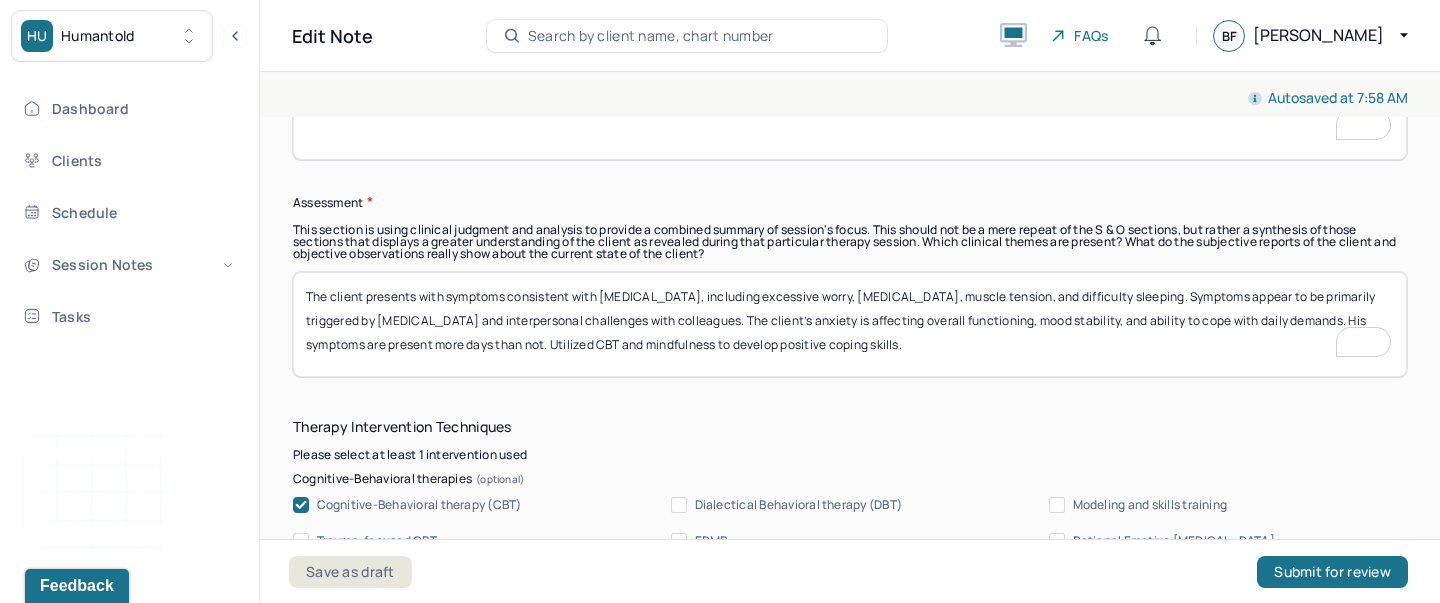 scroll, scrollTop: 1758, scrollLeft: 0, axis: vertical 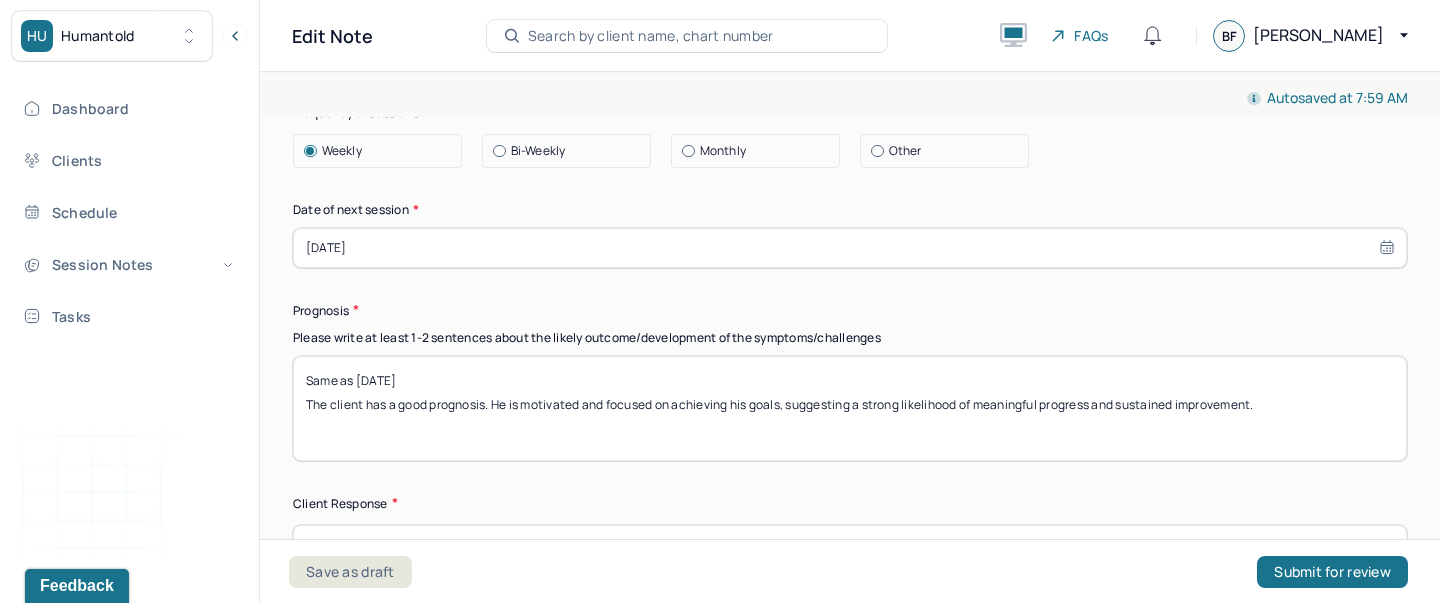type on "The client presents with symptoms consistent with generalized anxiety, including excessive worry, restlessness, muscle tension, and difficulty sleeping. Symptoms appear to be primarily triggered by workplace stress and interpersonal challenges with colleagues. The client’s anxiety is affecting overall functioning, mood stability, and ability to cope with daily demands. His symptoms are present more days than not. Utilized CBT and mindfulness to develop positive coping skills." 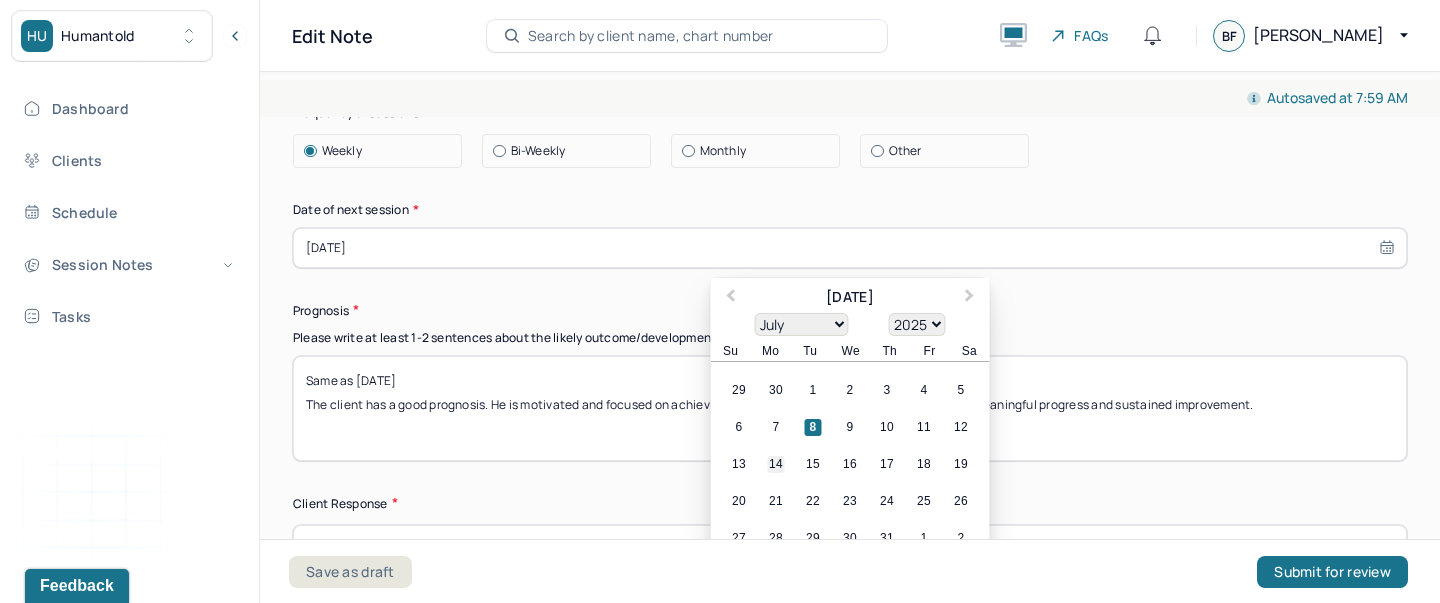 click on "14" at bounding box center [776, 464] 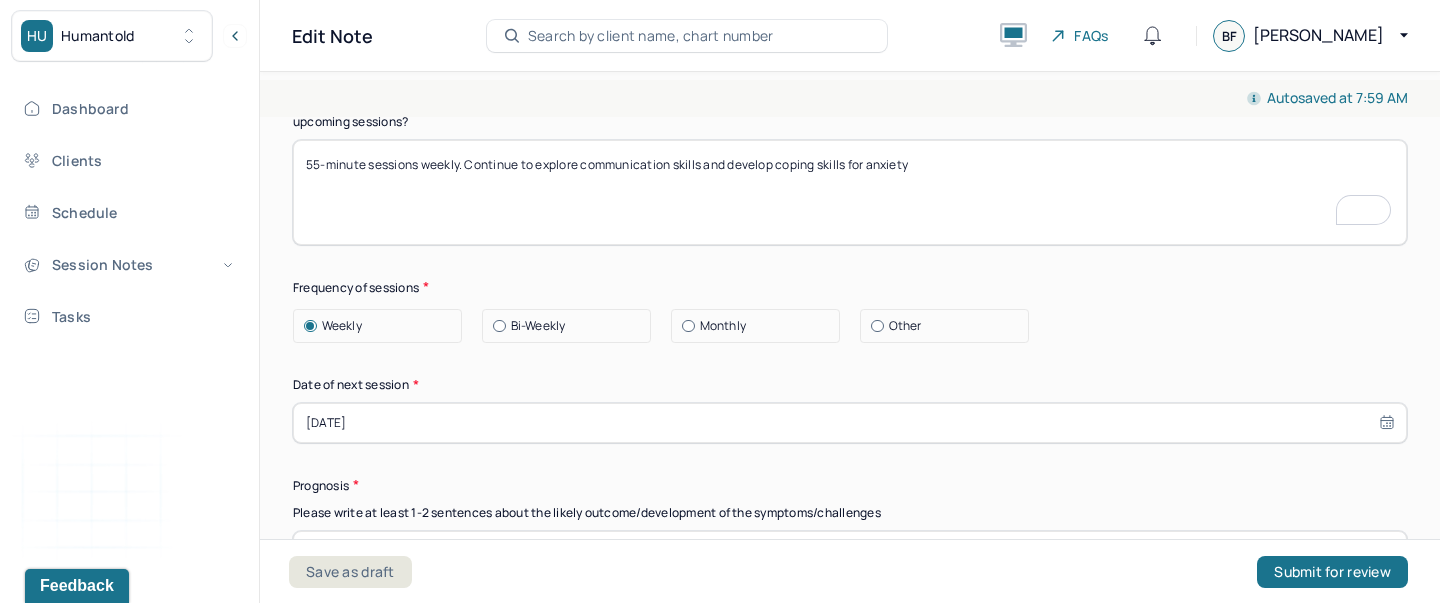 drag, startPoint x: 931, startPoint y: 171, endPoint x: 467, endPoint y: 167, distance: 464.01724 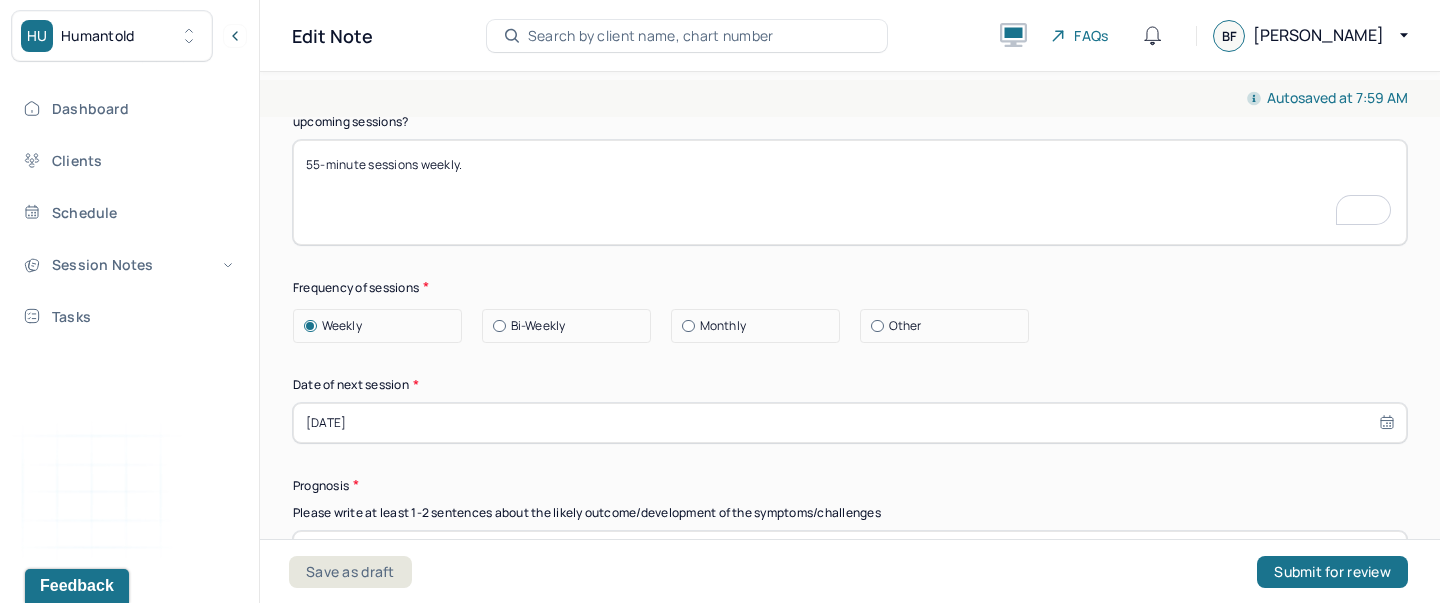paste on "Continue to explore sources of workplace stress and their impact on mental health." 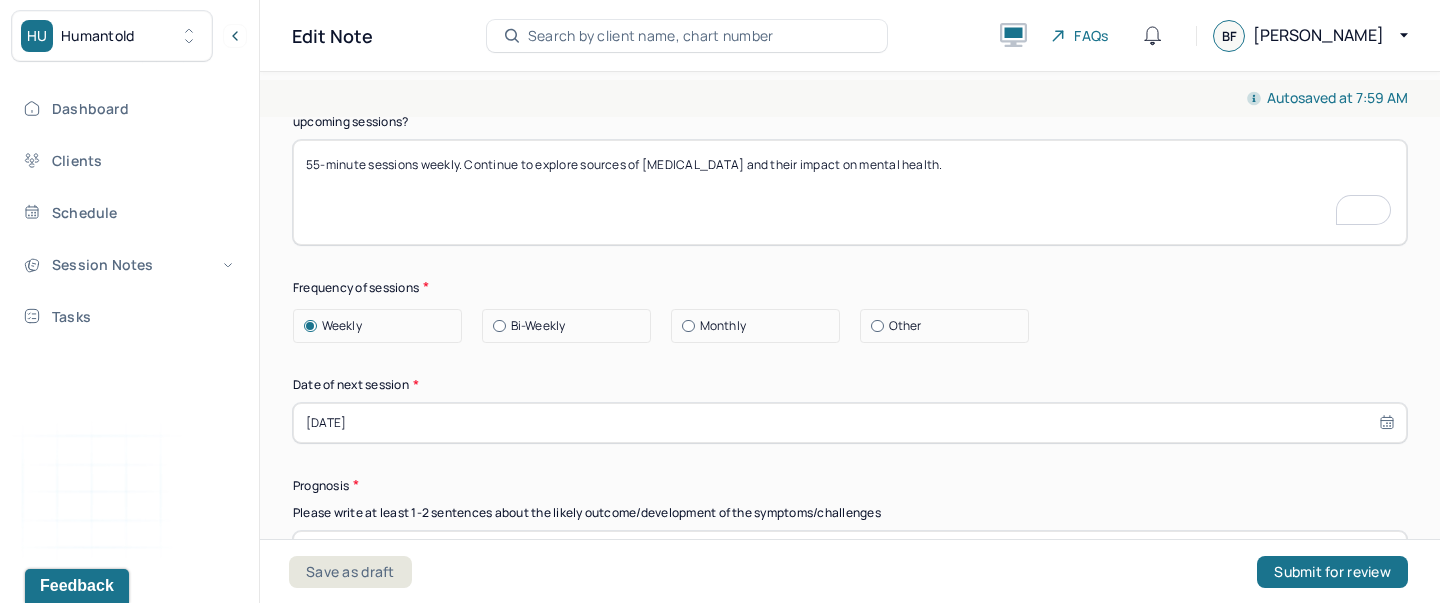 drag, startPoint x: 794, startPoint y: 159, endPoint x: 943, endPoint y: 157, distance: 149.01343 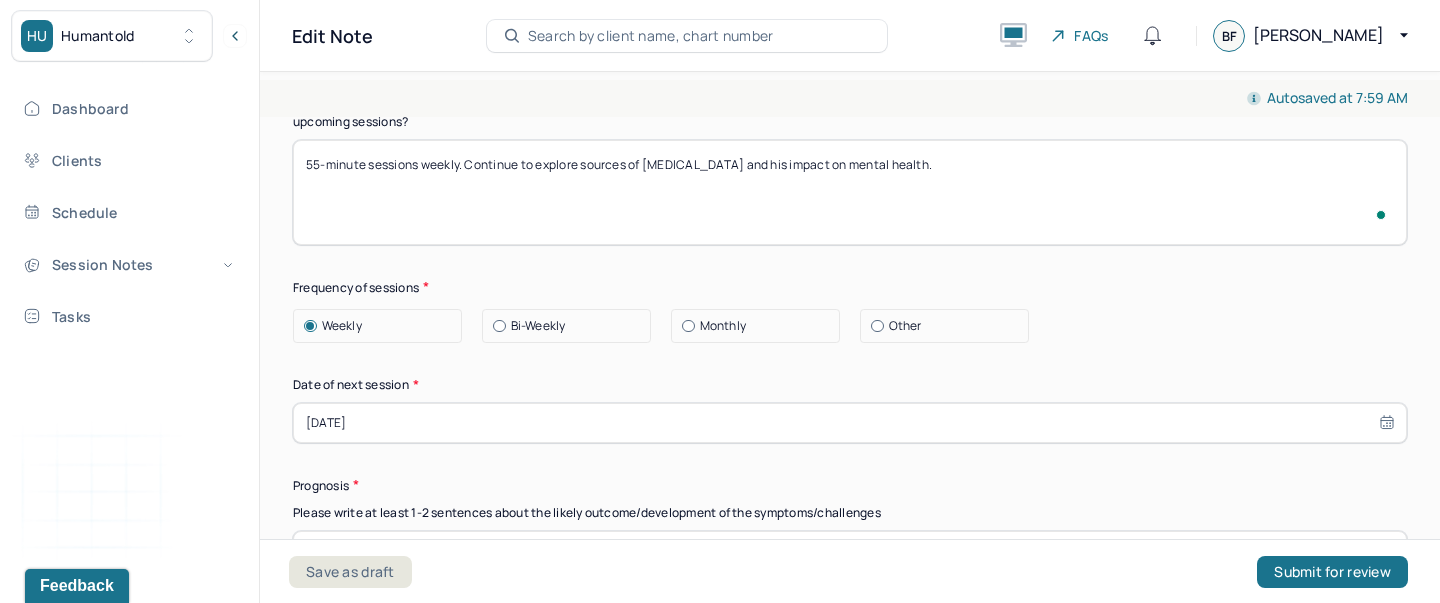 click on "Therapy Intervention Techniques Please select at least 1 intervention used Cognitive-Behavioral therapies Cognitive-Behavioral therapy (CBT) Dialectical Behavioral therapy (DBT) Modeling and skills training Trauma-focused CBT EDMR Rational Emotive Behaviour therapy Acceptance Commitment Therapy Solution Based Brief Therapy Mindfulness Based Cognitive Therapy Relationship based Interventions Attachment-oriented interventions Parent-child interaction therapy Parent interventions Other Client centered therapy/ Humanism Gestalt therapy Existential therapy Feminist therapy Psychodynamic therapy Grief therapy Internal family systems (IFS) Narrative therapy Positive psychology Psychoeducation Sex therapy Strength based theory Career Counseling Multisystemic family theory Plan What specific steps has the client committed to work on as homework or during the next session? What specific interventions or treatment plan changes will the clinician be focused on in the upcoming sessions? Frequency of sessions Weekly Other" at bounding box center (850, 194) 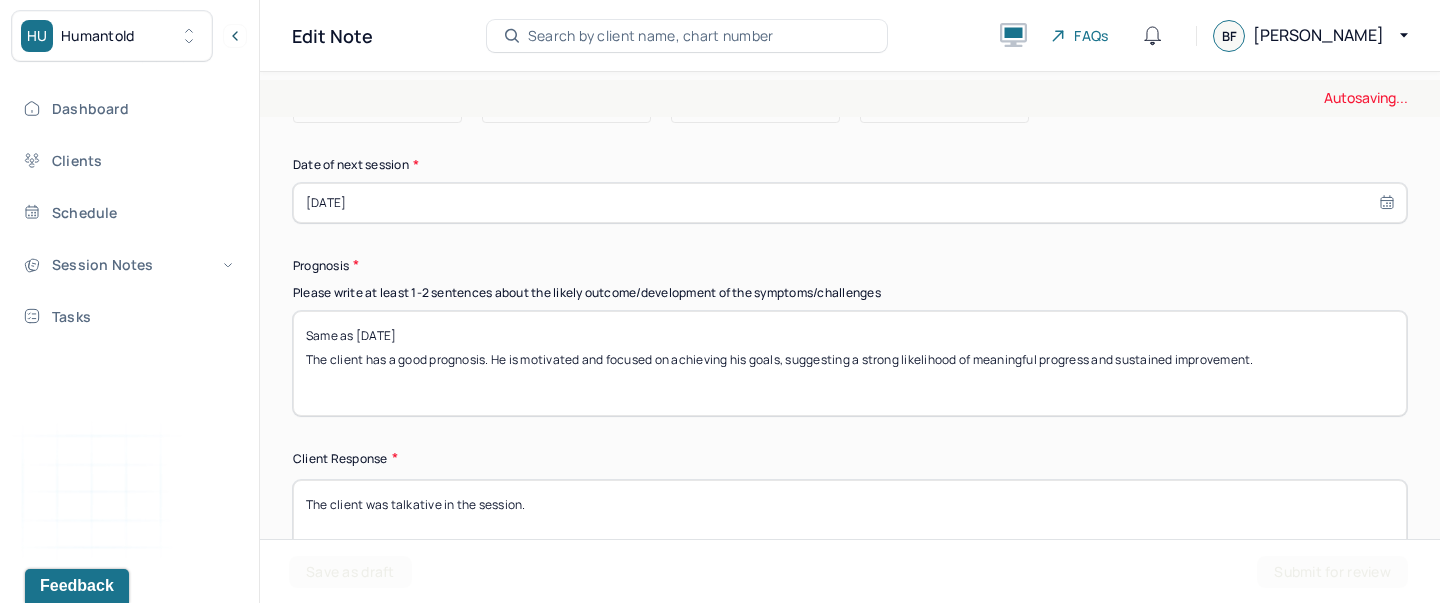 type on "55-minute sessions weekly. Continue to explore sources of workplace stress and their impact on mental health." 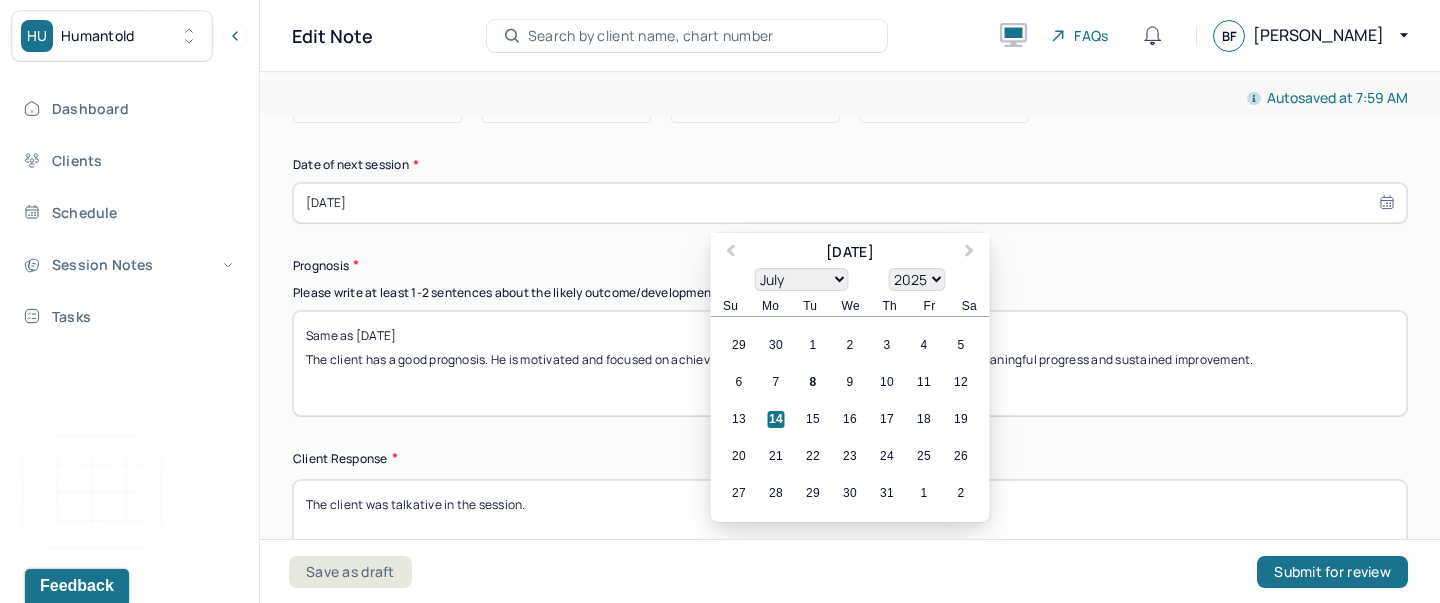click on "14" at bounding box center [776, 419] 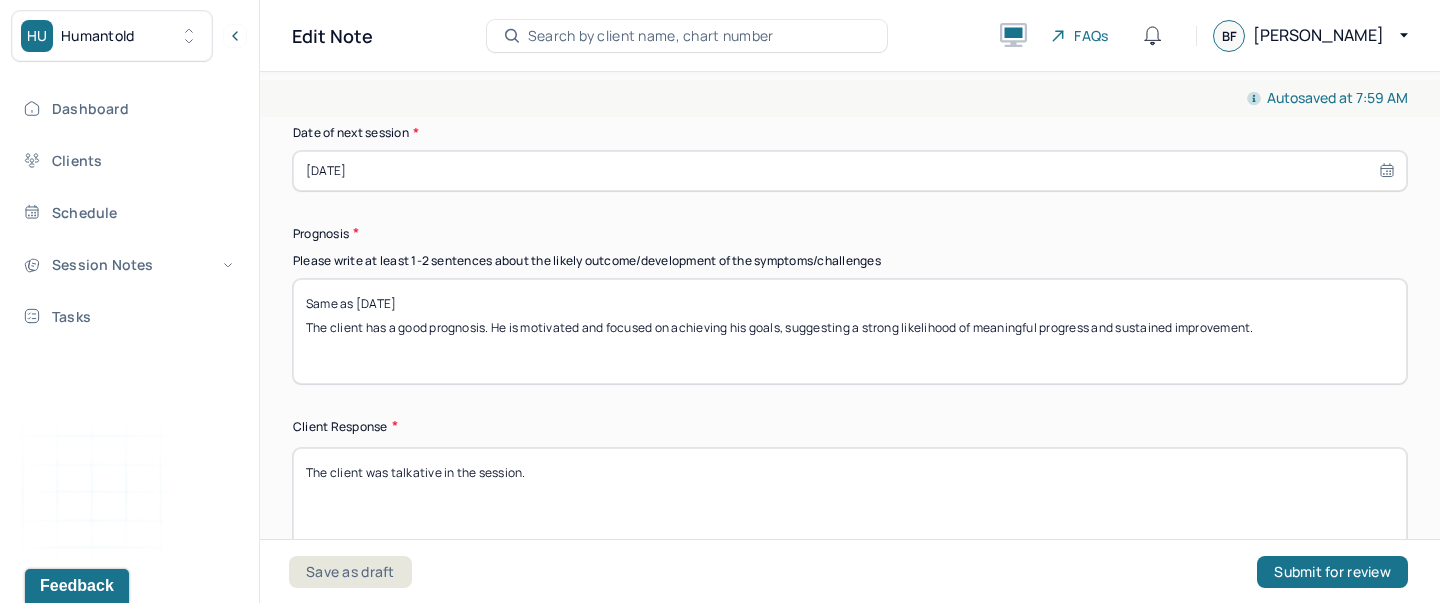 click on "07/14/2025" at bounding box center (850, 171) 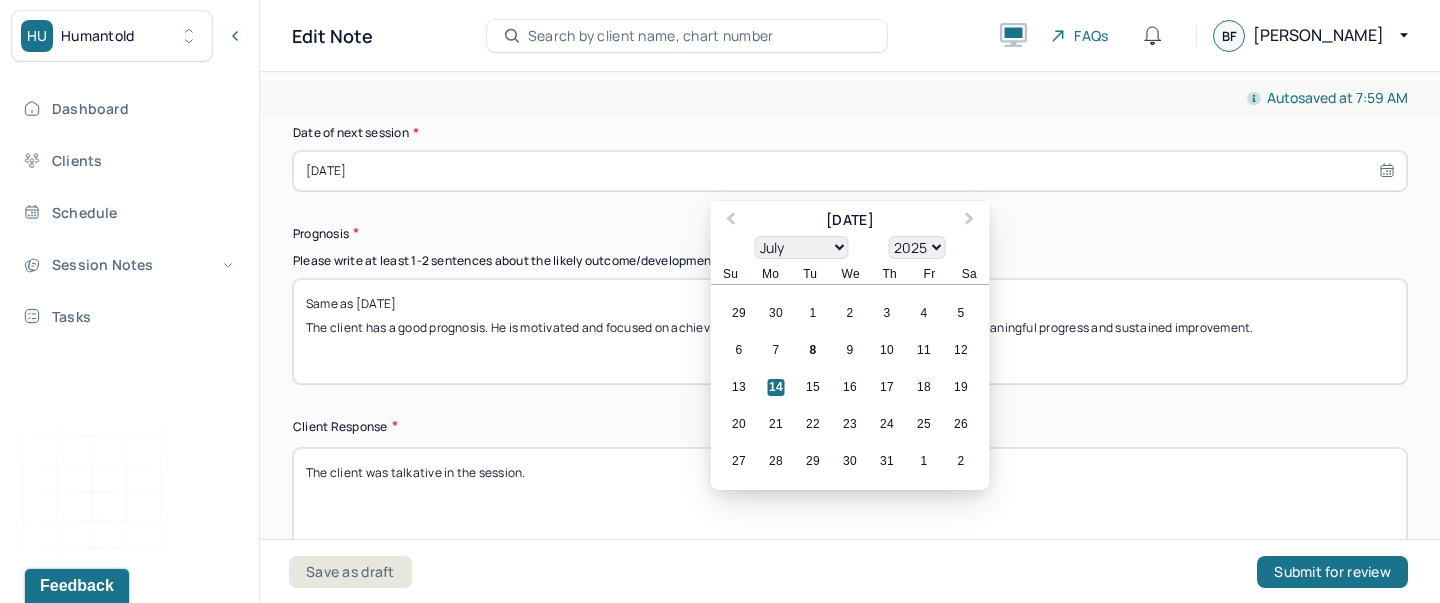 click on "Same as 06/23/2025
The client has a good prognosis. He is motivated and focused on achieving his goals, suggesting a strong likelihood of meaningful progress and sustained improvement." at bounding box center (850, 331) 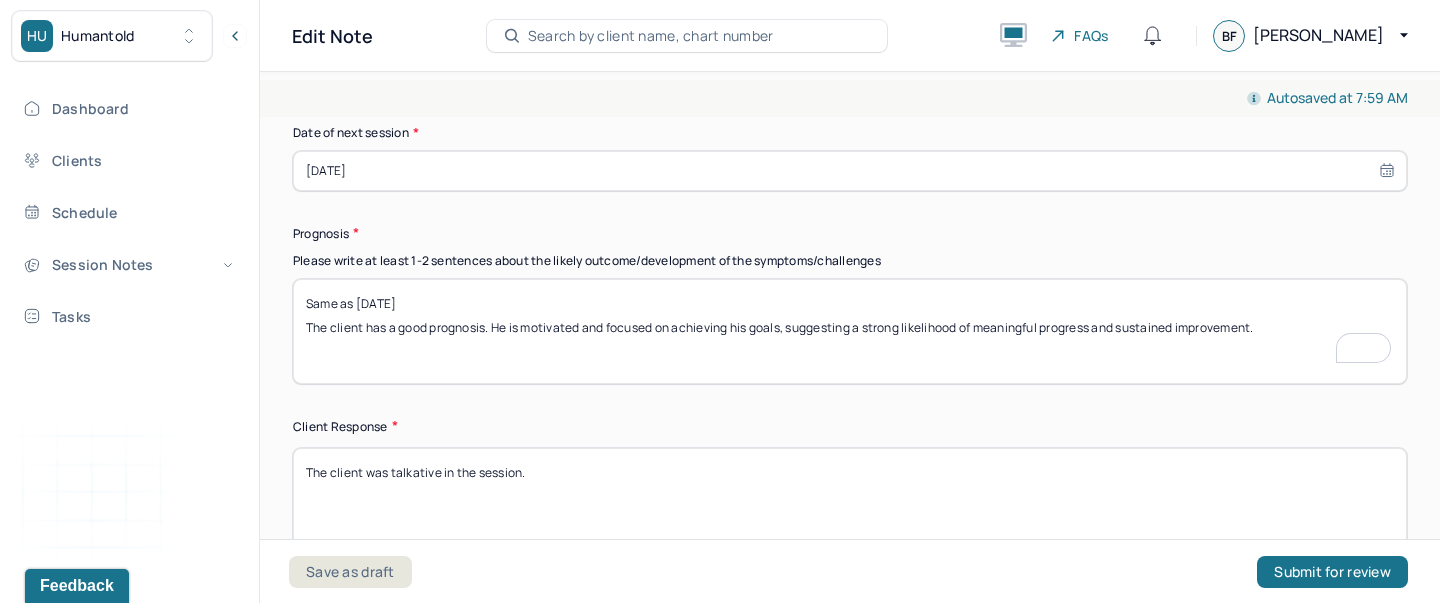 click on "Same as 06/23/2025
The client has a good prognosis. He is motivated and focused on achieving his goals, suggesting a strong likelihood of meaningful progress and sustained improvement." at bounding box center [850, 331] 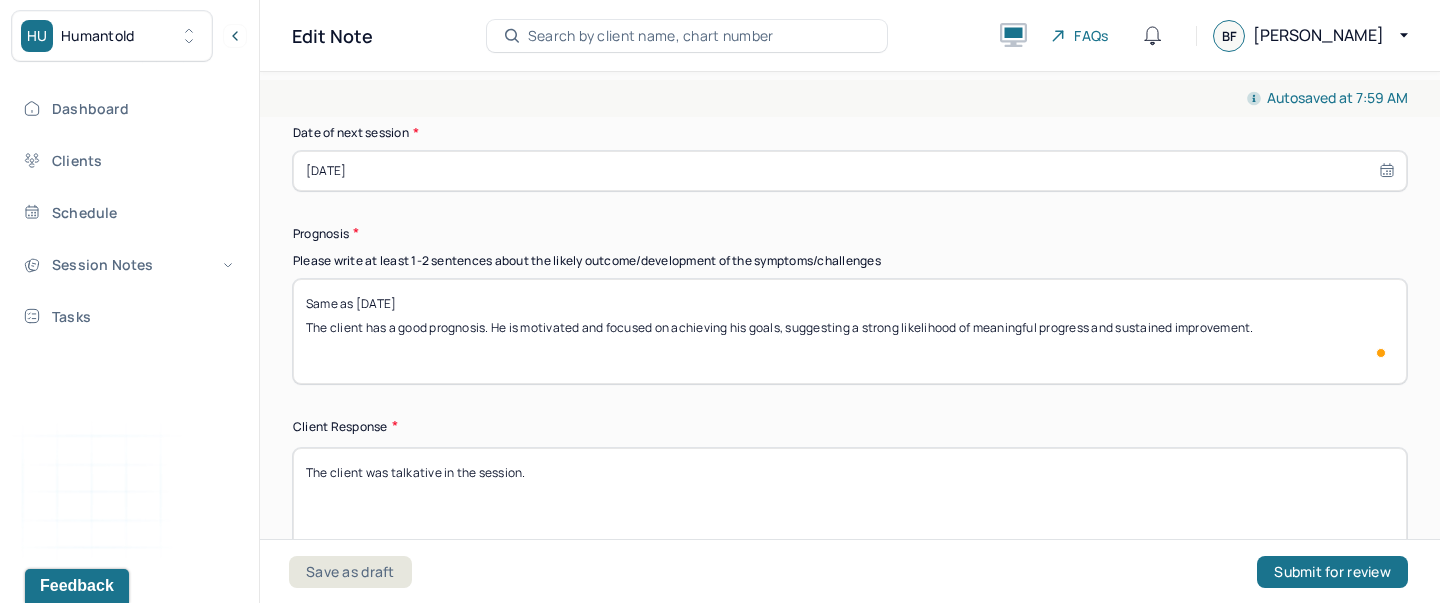 click on "Same as 06/23/2025
The client has a good prognosis. He is motivated and focused on achieving his goals, suggesting a strong likelihood of meaningful progress and sustained improvement." at bounding box center (850, 331) 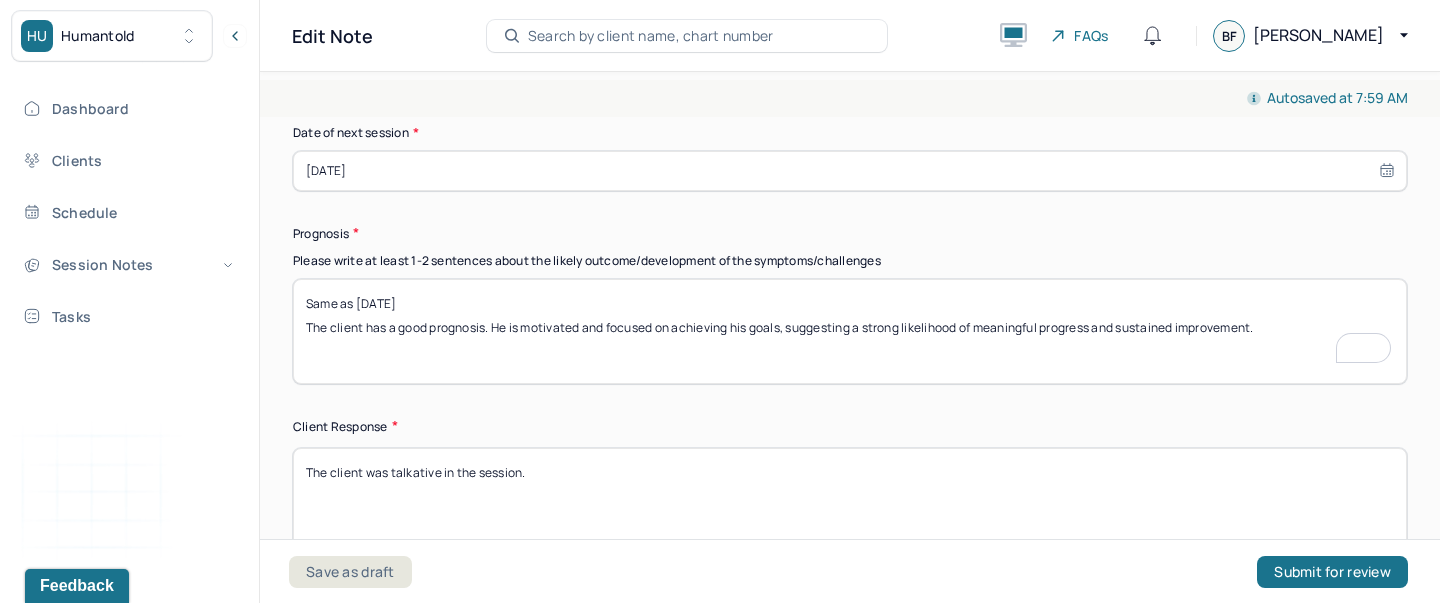 click on "Same as 06/23/2025
The client has a good prognosis. He is motivated and focused on achieving his goals, suggesting a strong likelihood of meaningful progress and sustained improvement." at bounding box center (850, 331) 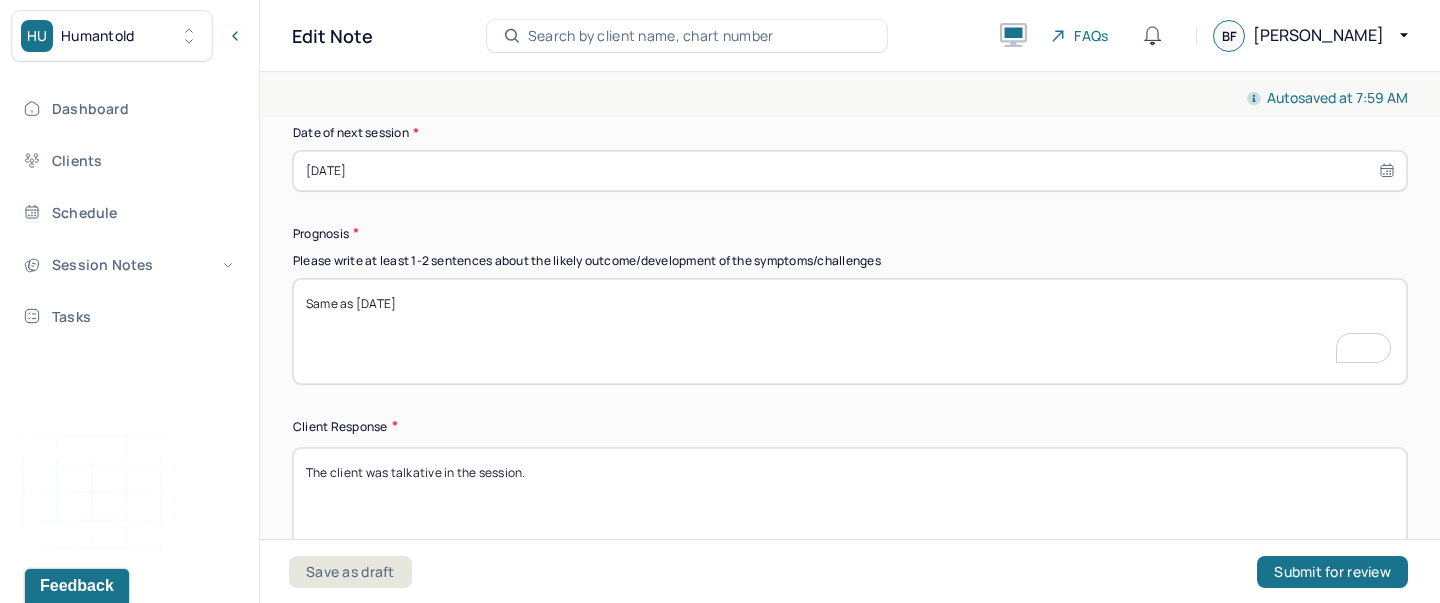 type on "Same as 06/30/2025" 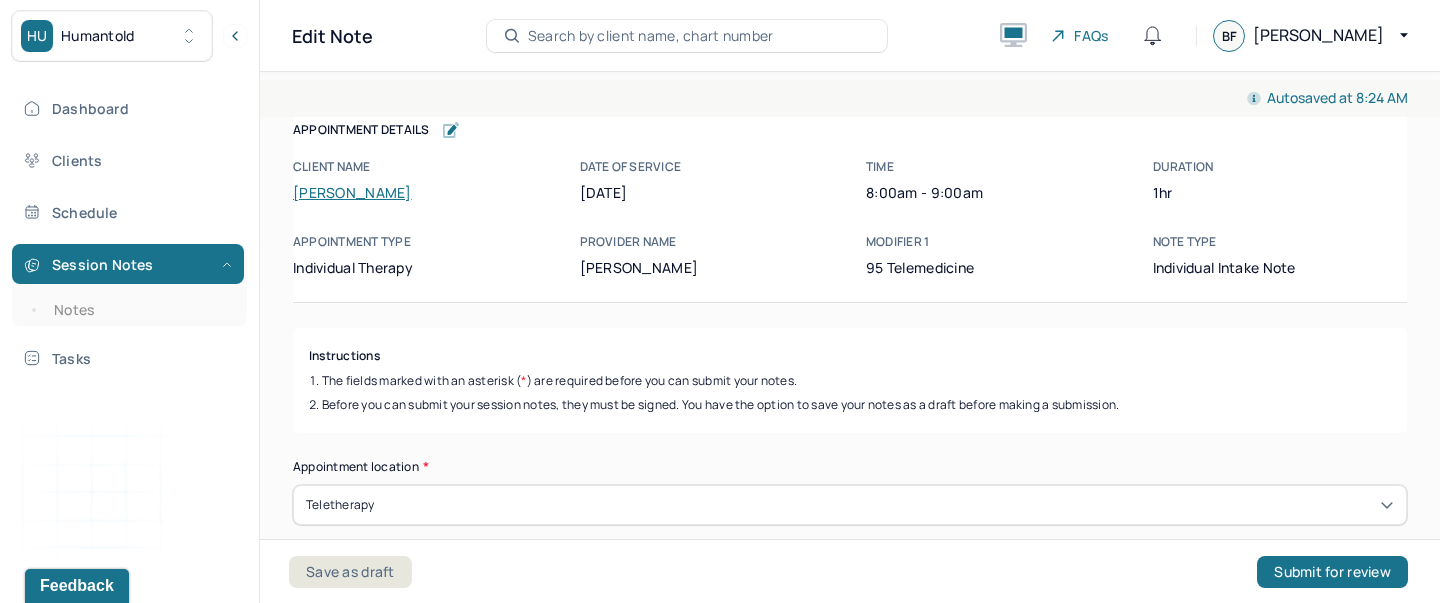 scroll, scrollTop: 0, scrollLeft: 0, axis: both 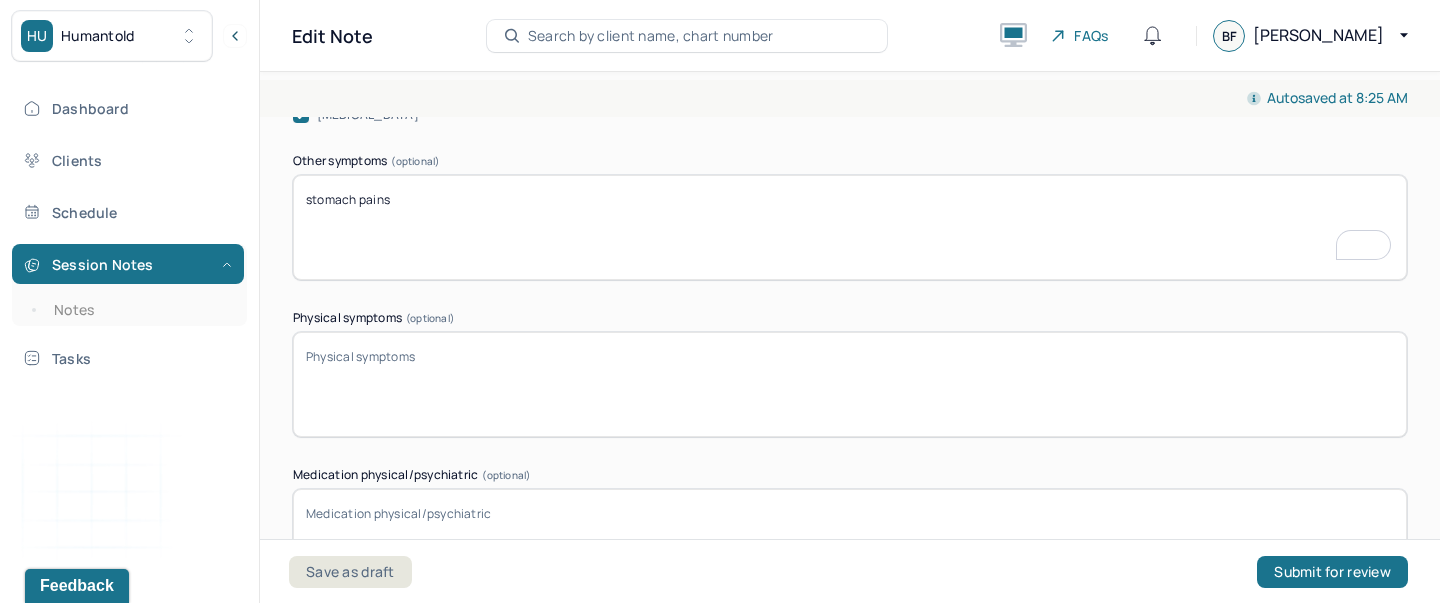 click on "stomach pains" at bounding box center [850, 227] 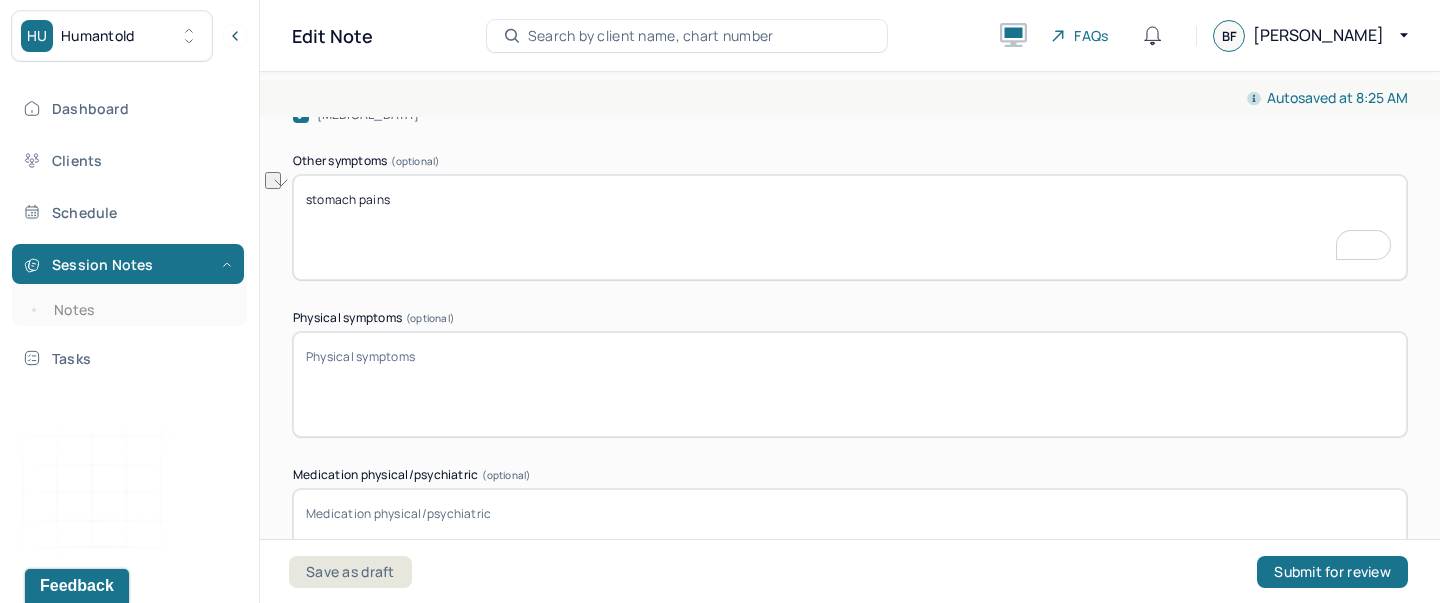 click on "Physical symptoms (optional)" at bounding box center (850, 384) 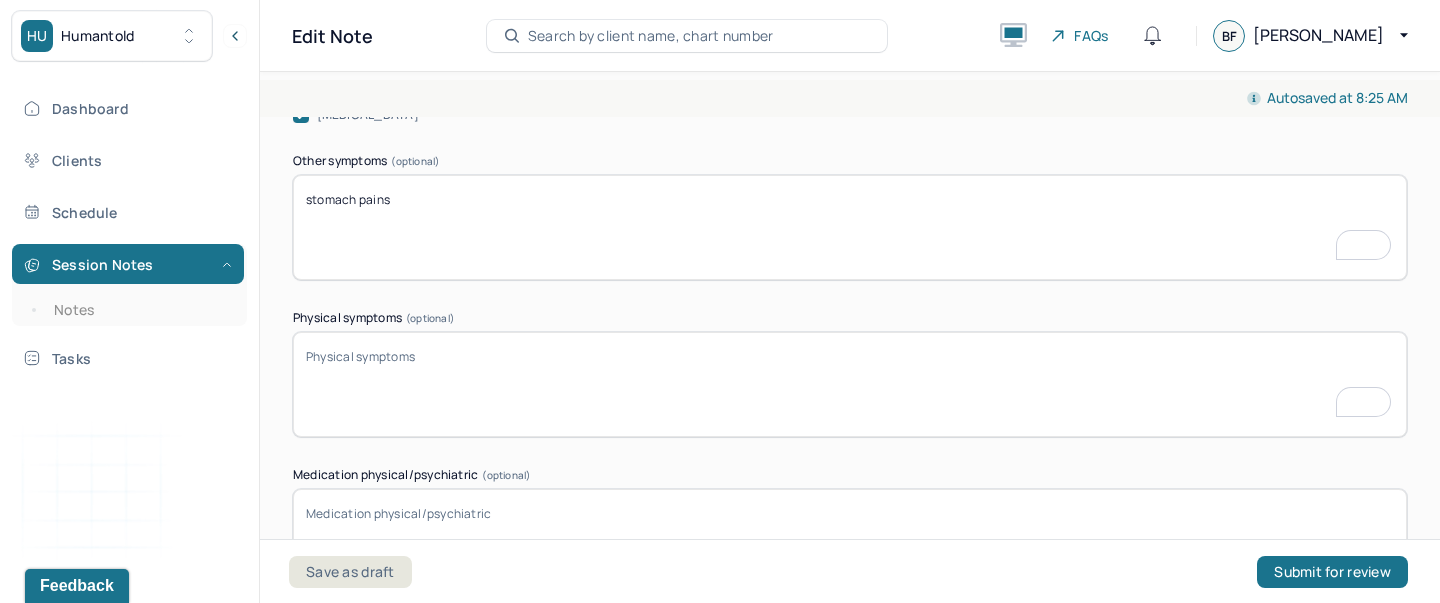 click on "stomach pains" at bounding box center [850, 227] 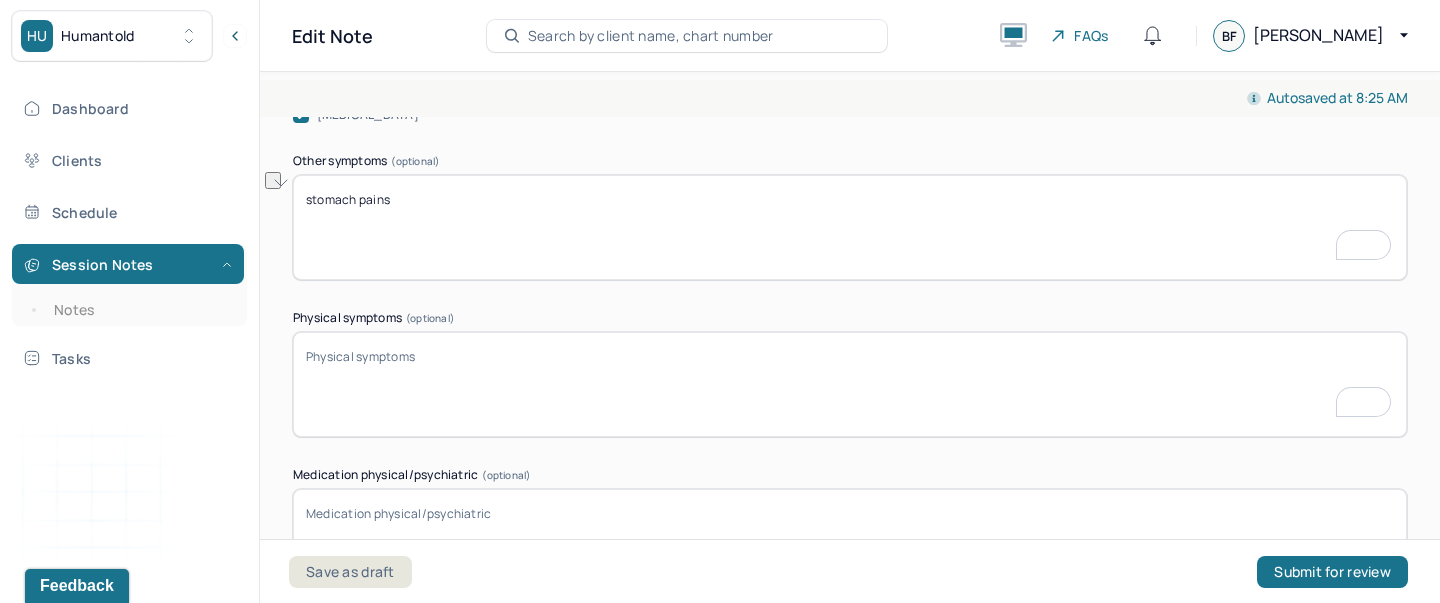 type on "]" 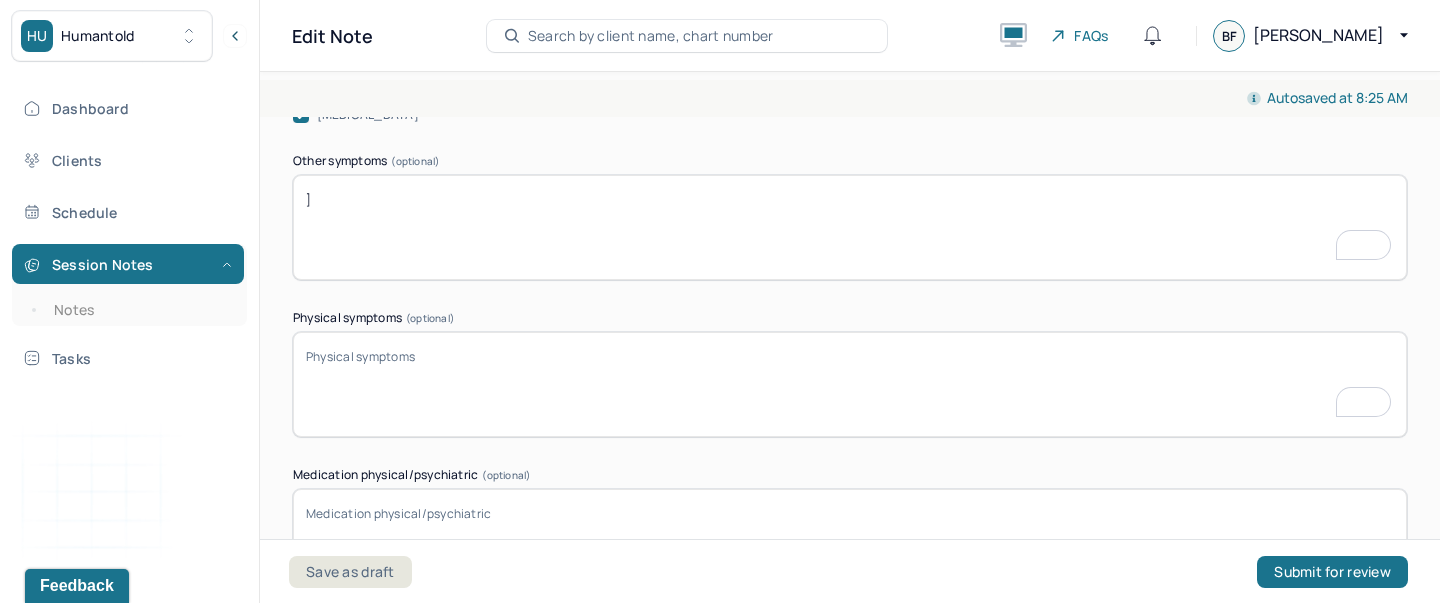 scroll, scrollTop: 3300, scrollLeft: 0, axis: vertical 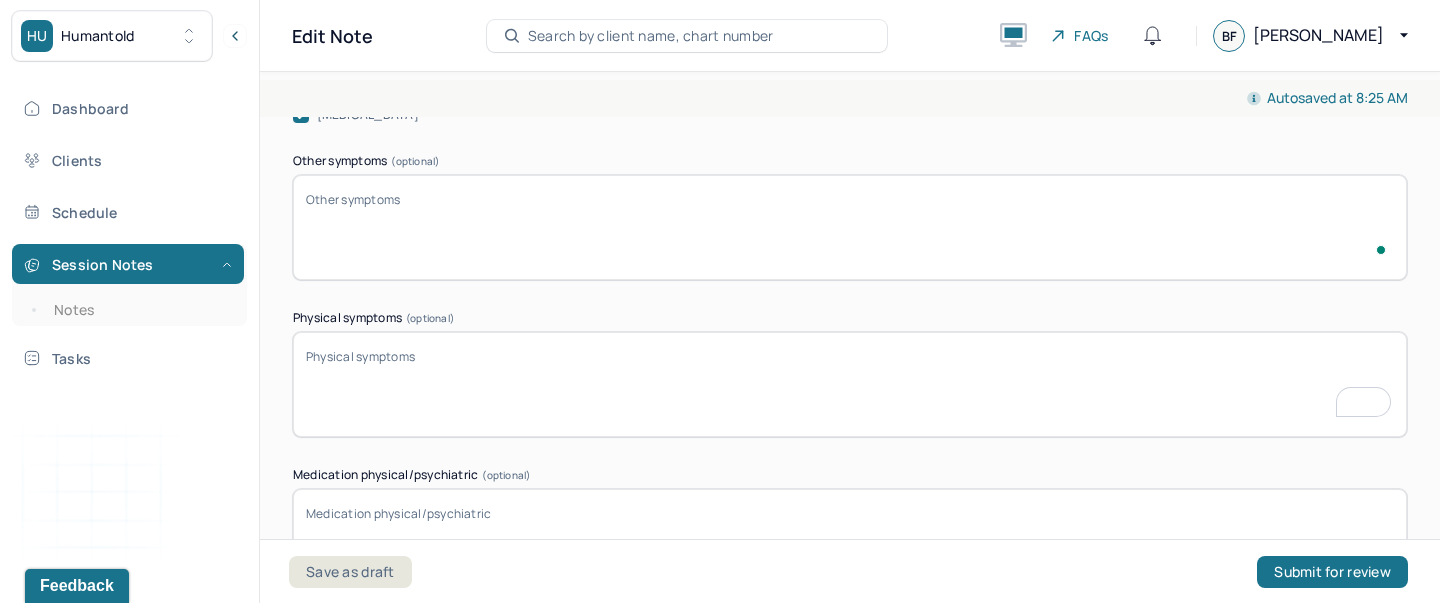 type 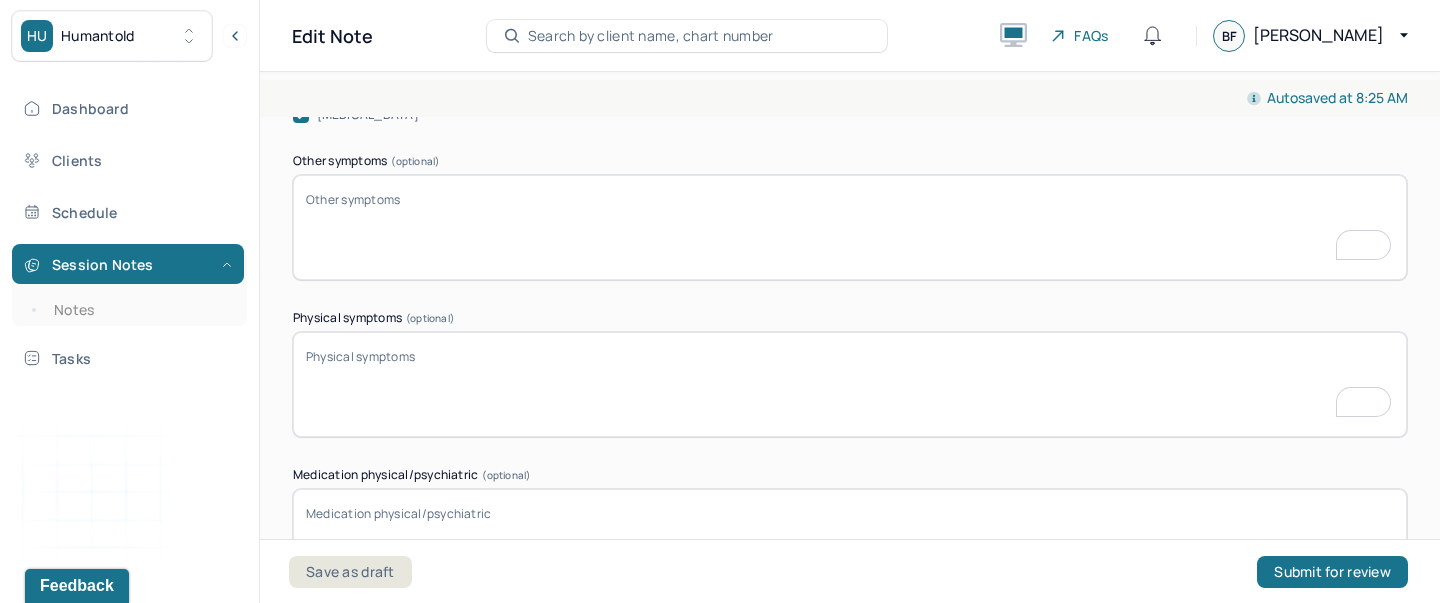 click on "Physical symptoms (optional)" at bounding box center (850, 384) 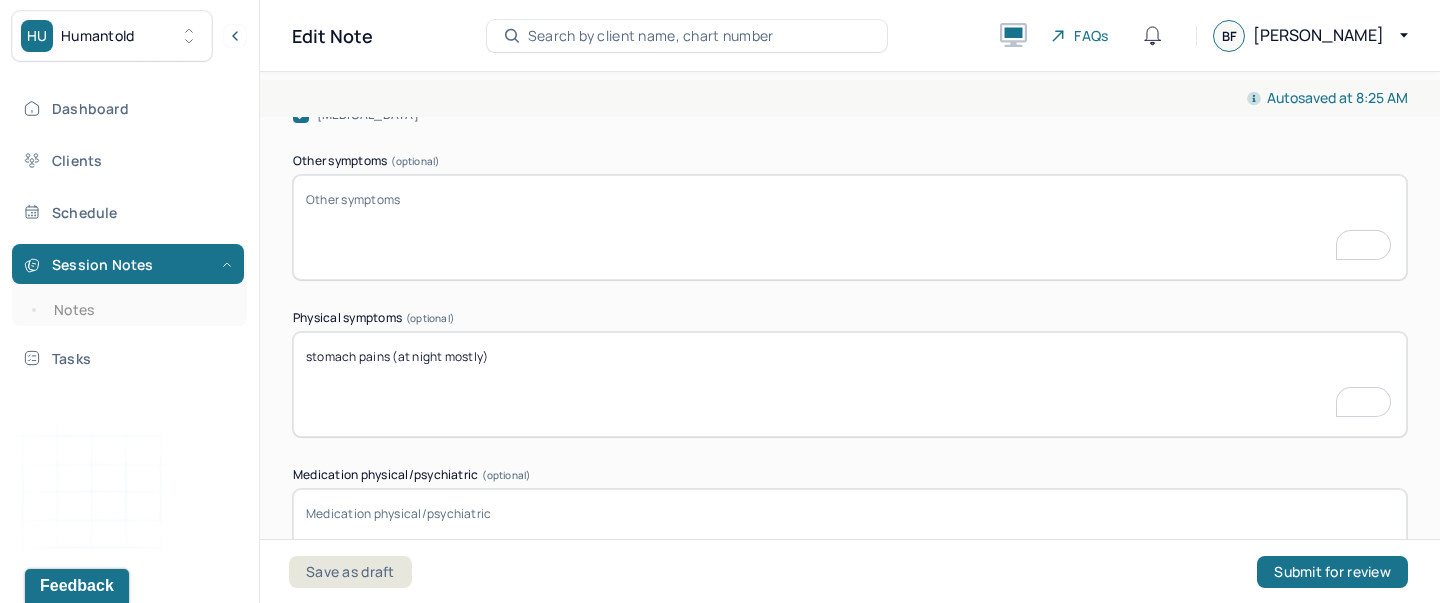 type on "stomach pains (at night mostly)" 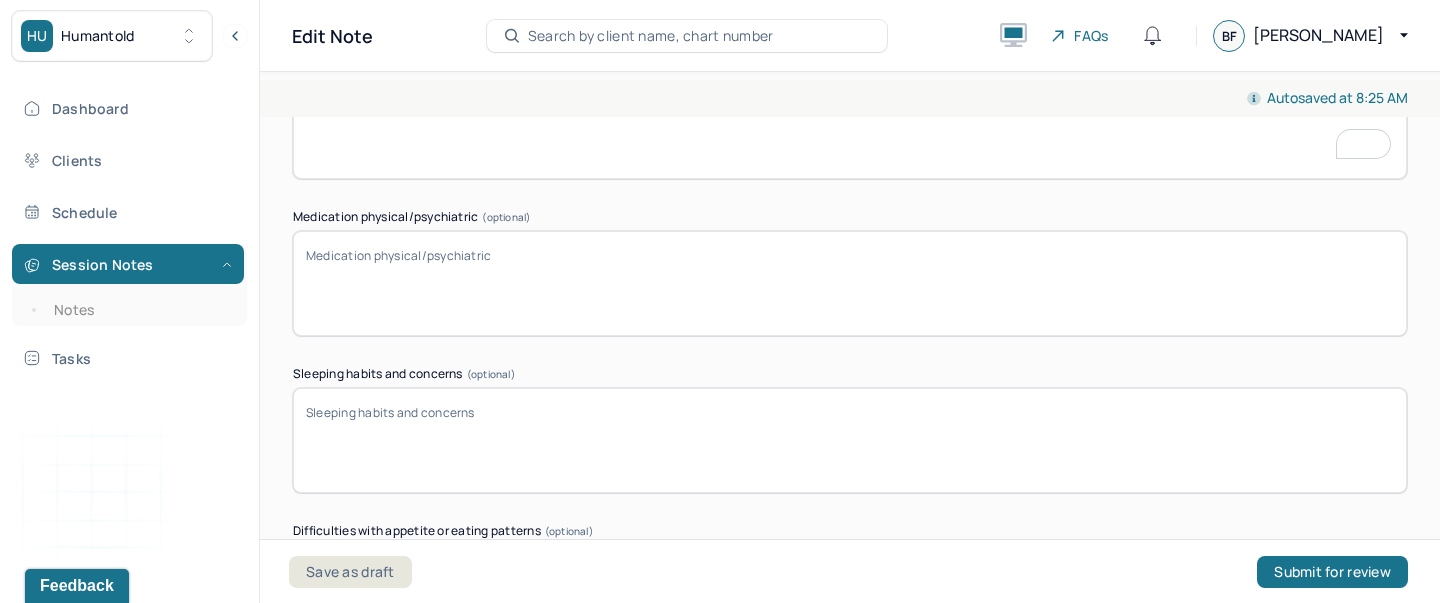 scroll, scrollTop: 3569, scrollLeft: 0, axis: vertical 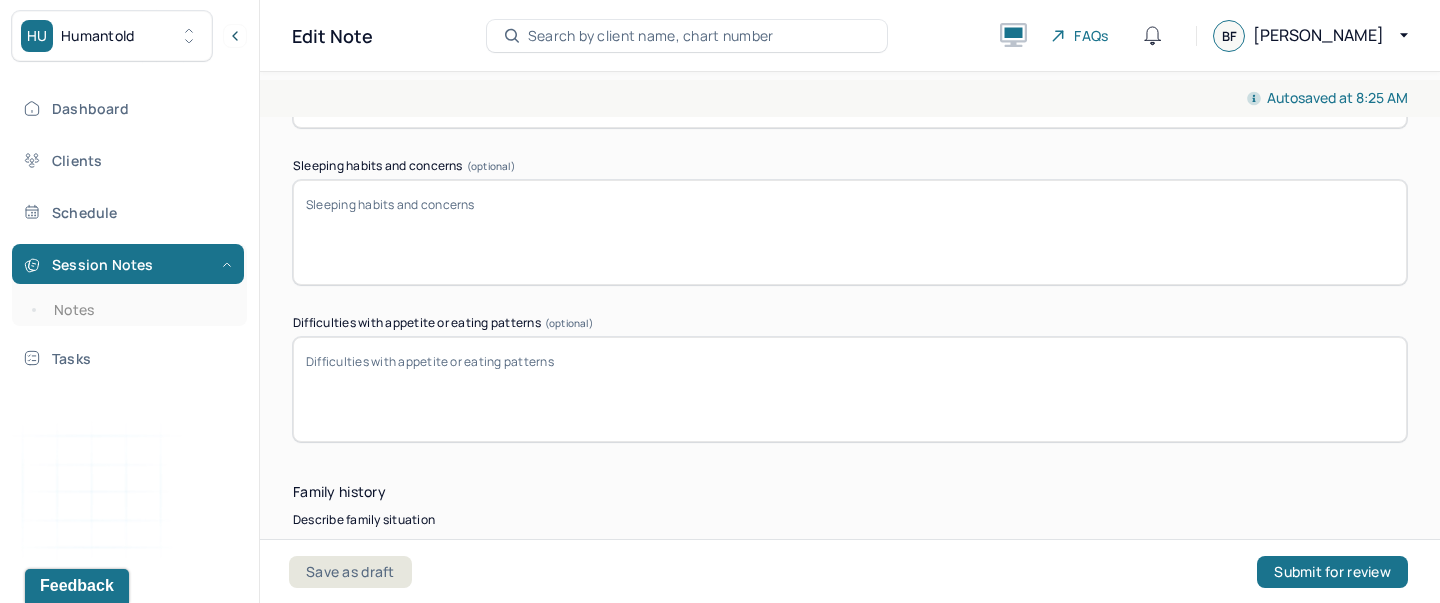 click on "Sleeping habits and concerns (optional)" at bounding box center (850, 232) 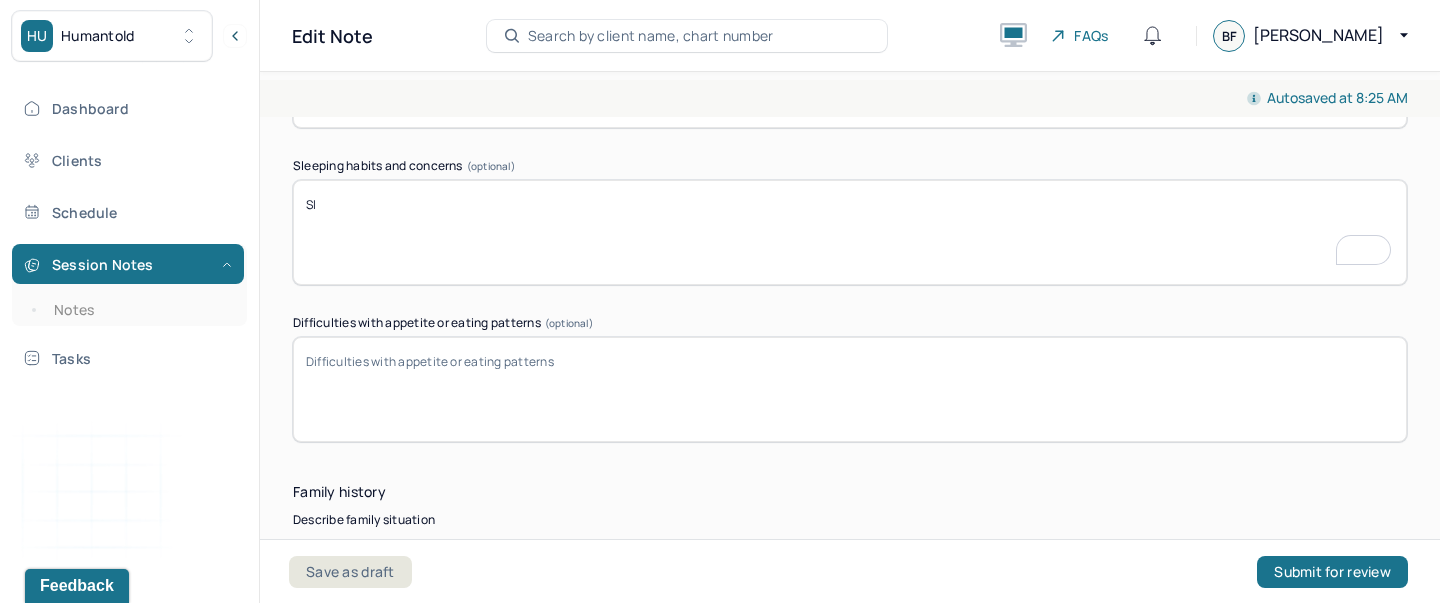 scroll, scrollTop: 3766, scrollLeft: 0, axis: vertical 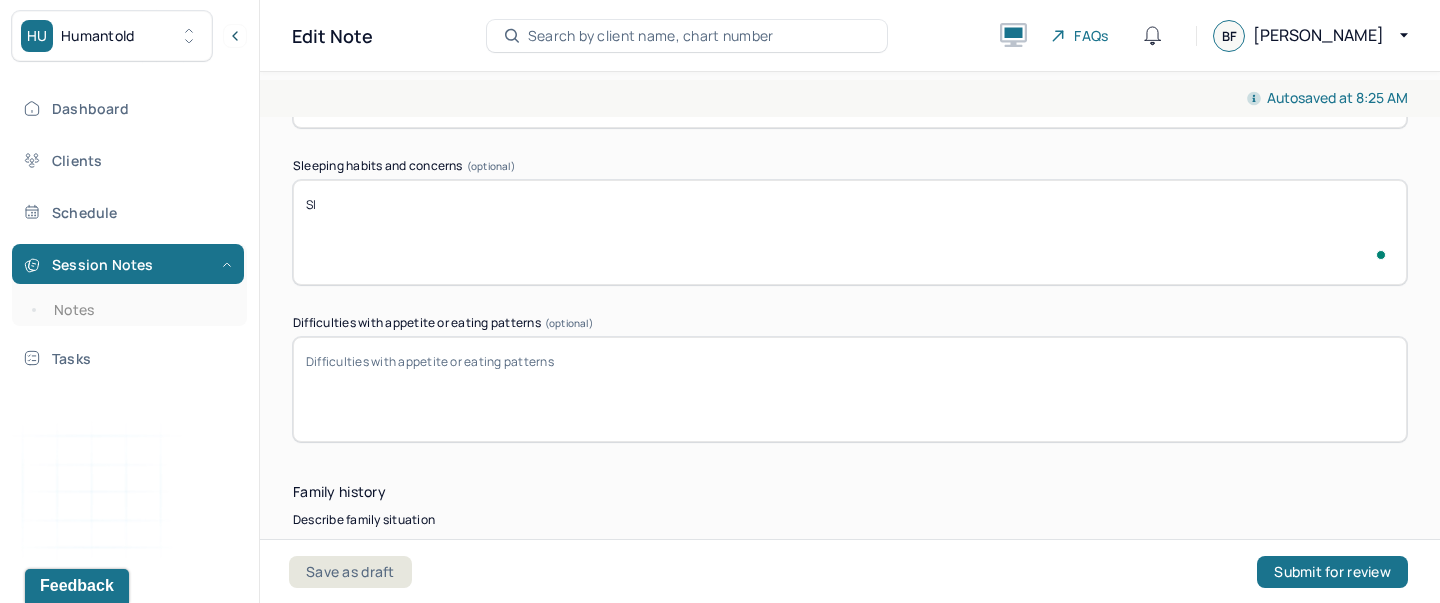 type on "S" 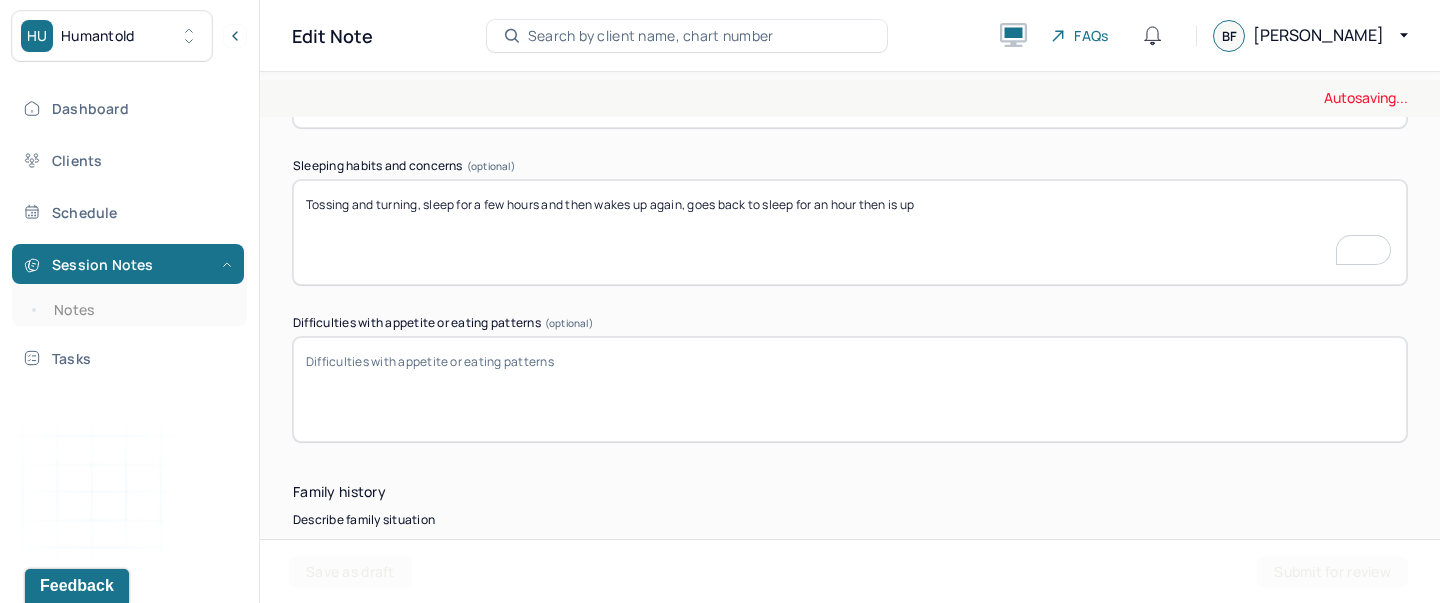 scroll, scrollTop: 3694, scrollLeft: 0, axis: vertical 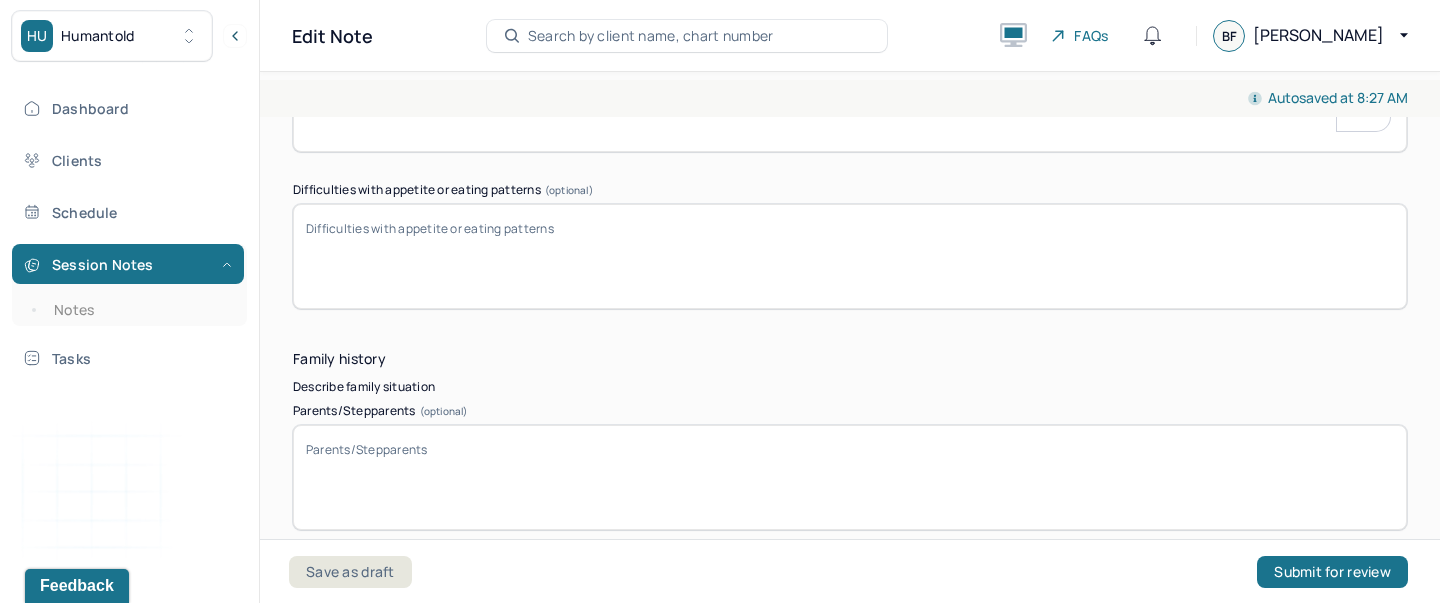 type on "Tossing and turning, sleep for a few hours and then wakes up again, goes back to sleep for an hour then is up" 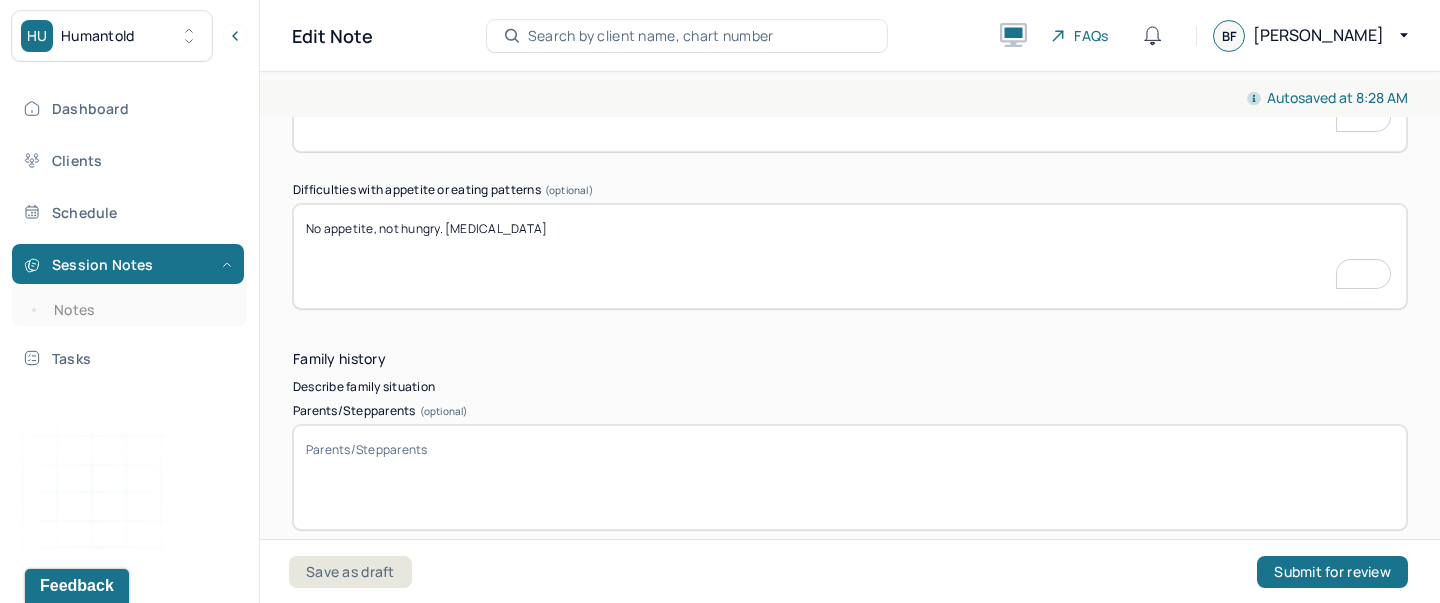 click on "No appetite, not hungry. [MEDICAL_DATA]" at bounding box center [850, 256] 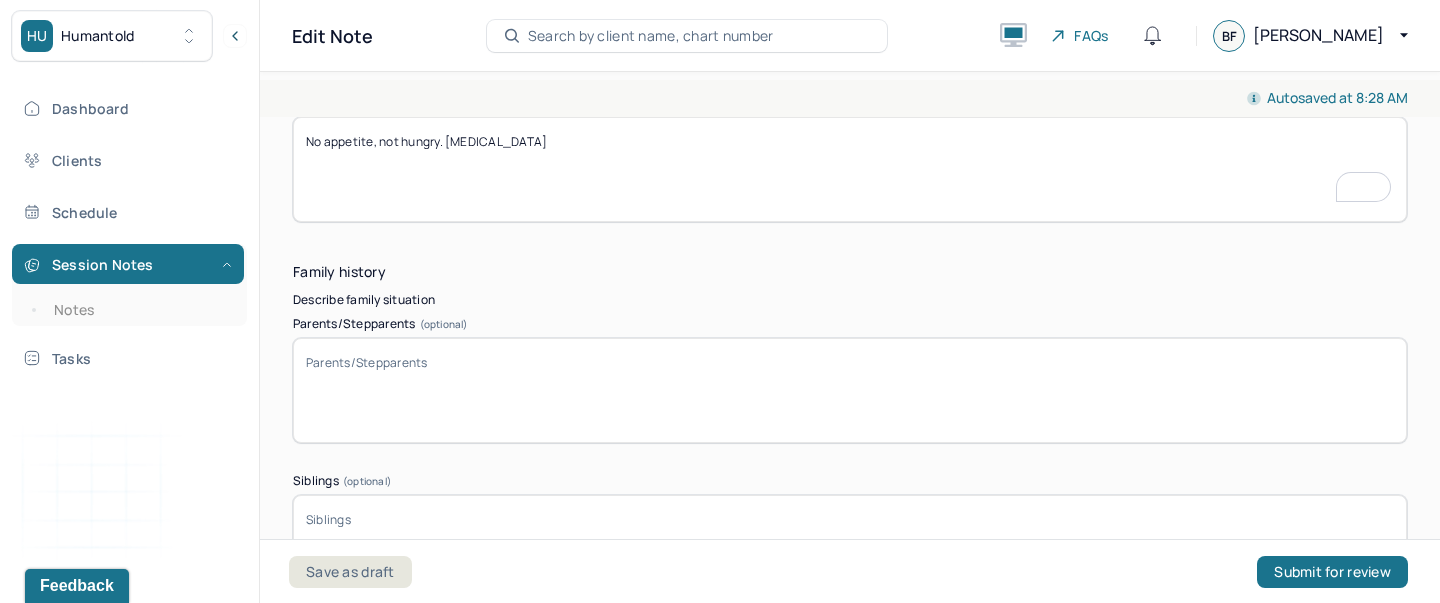 click on "No appetite, not hungry. [MEDICAL_DATA]" at bounding box center [850, 169] 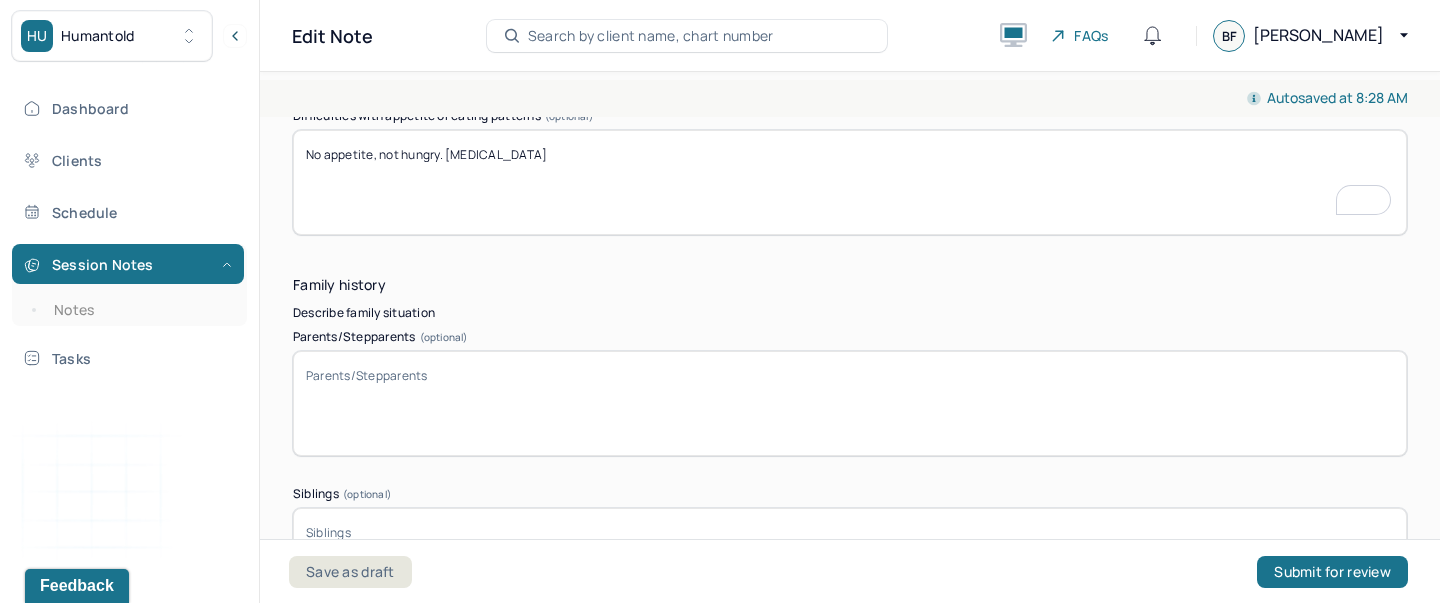 click on "No appetite, not hungry. [MEDICAL_DATA]" at bounding box center [850, 182] 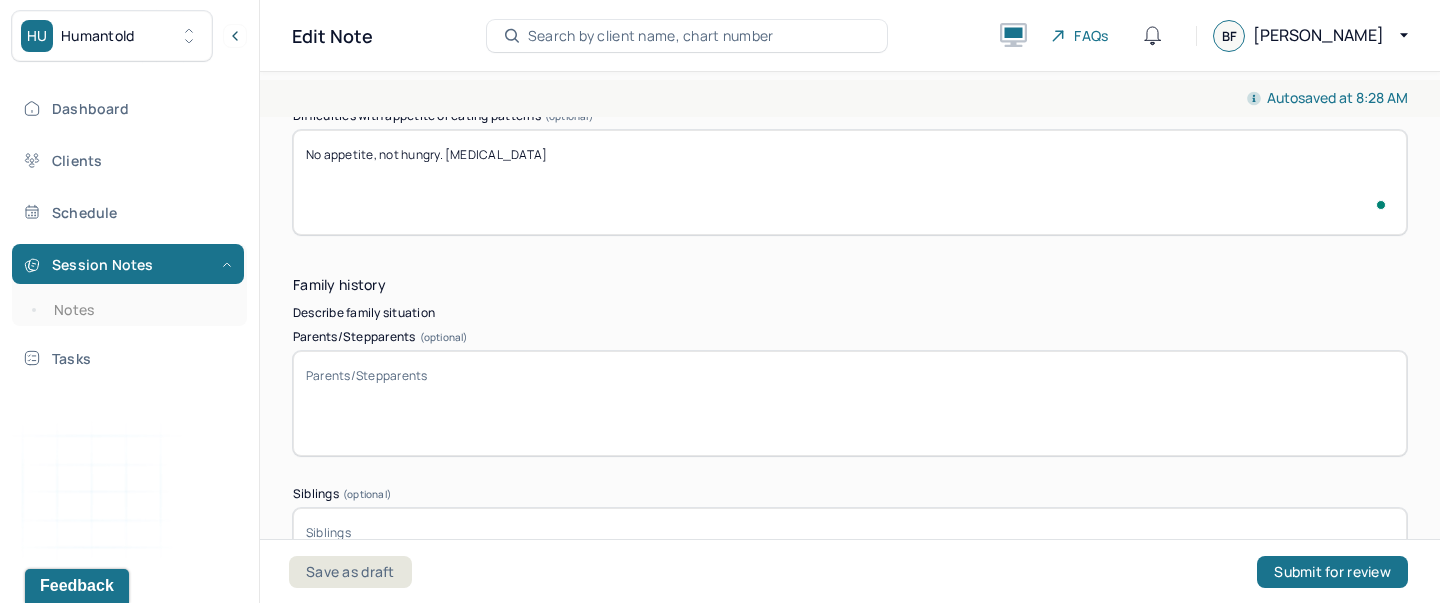 type on "No appetite, not hungry. [MEDICAL_DATA]" 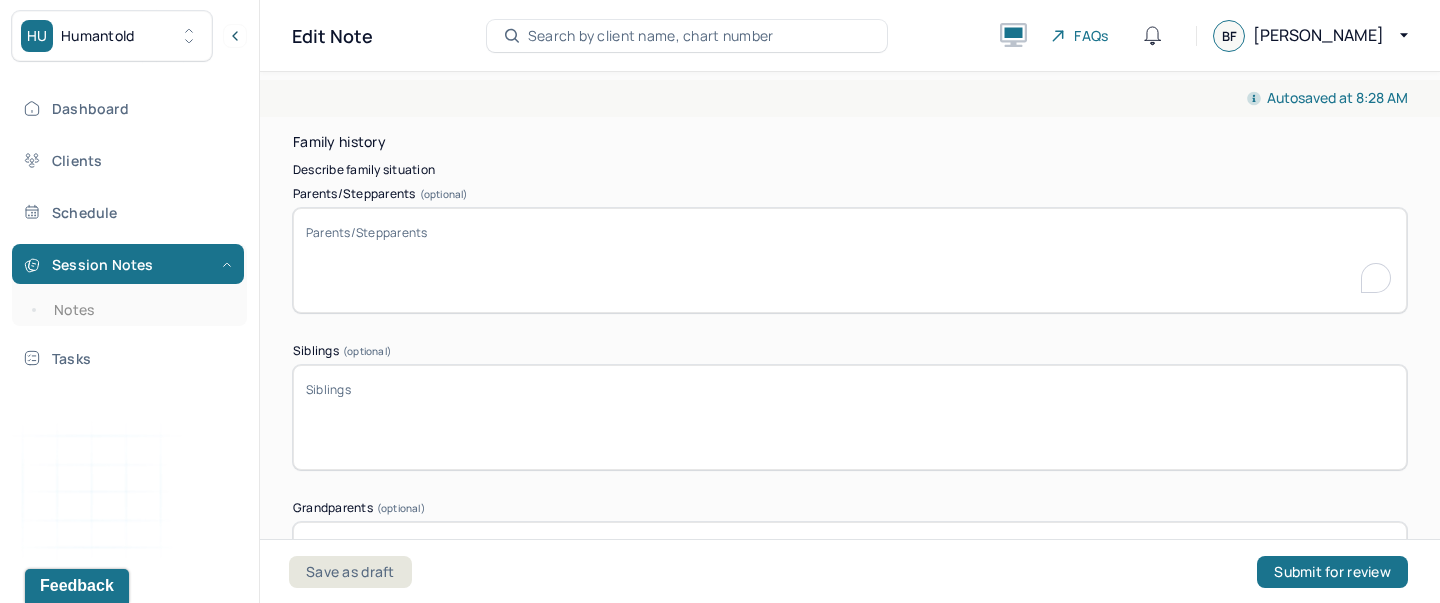 click on "Parents/Stepparents (optional)" at bounding box center [850, 260] 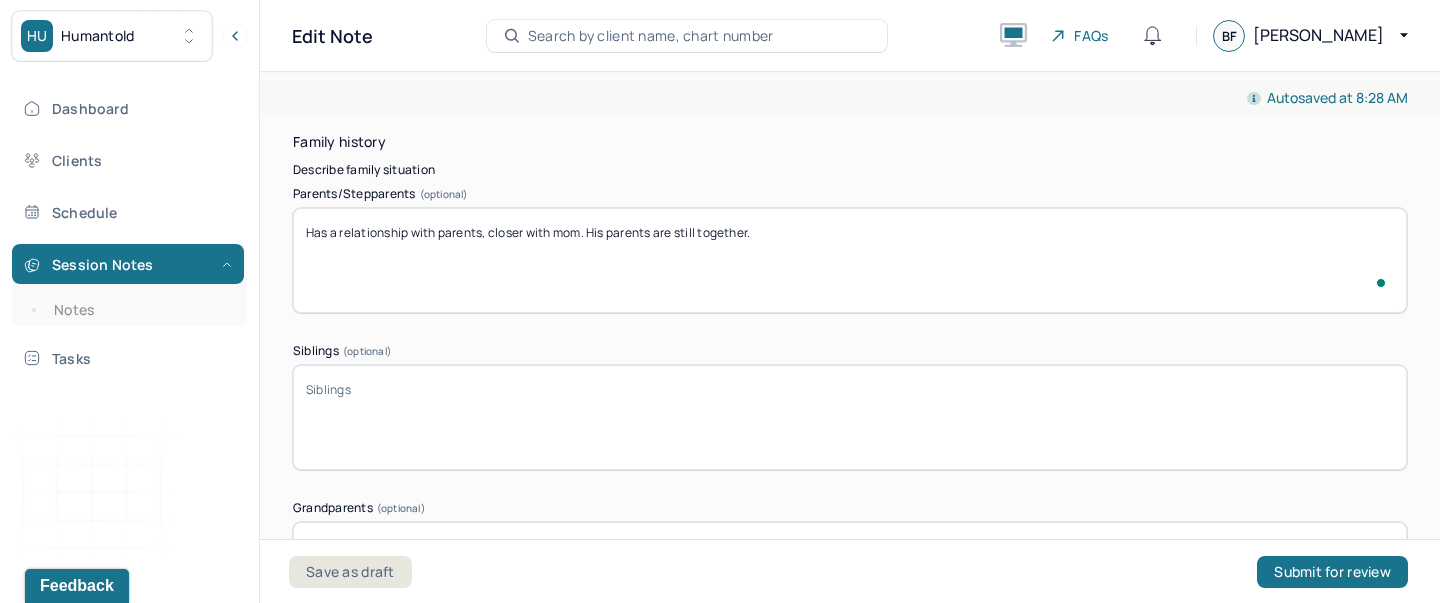 type on "Has a relationship with parents, closer with mom. His parents are still together." 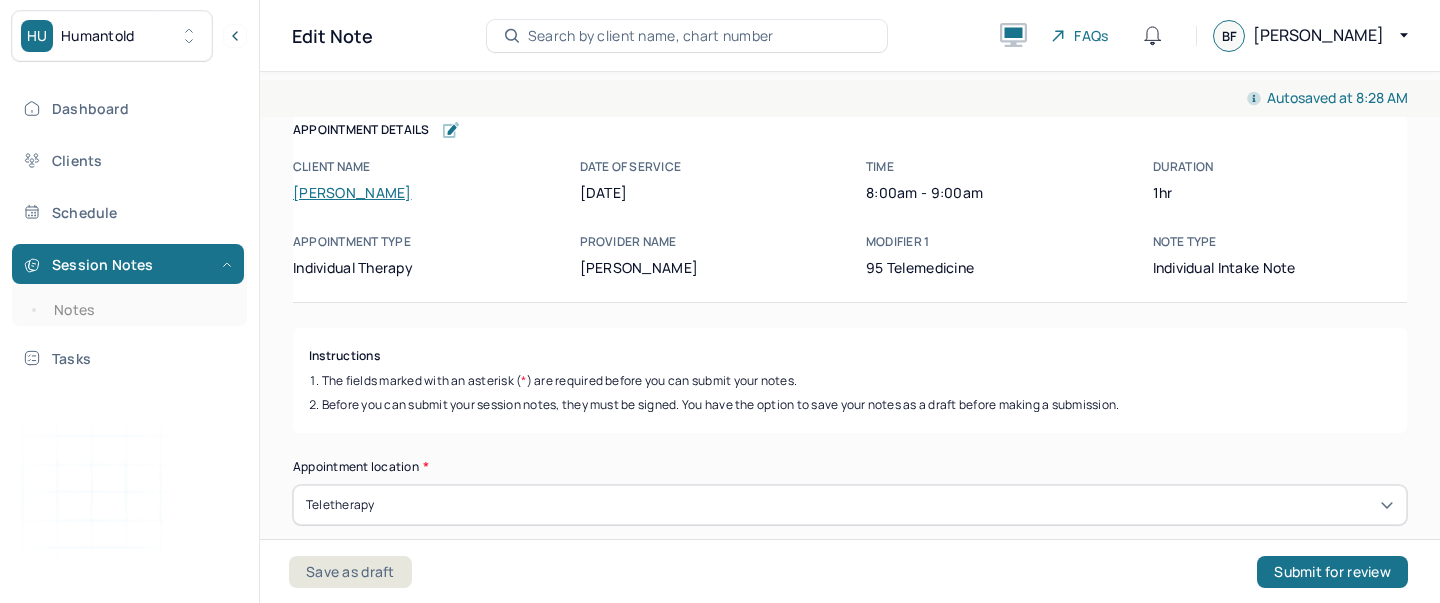 scroll, scrollTop: 0, scrollLeft: 0, axis: both 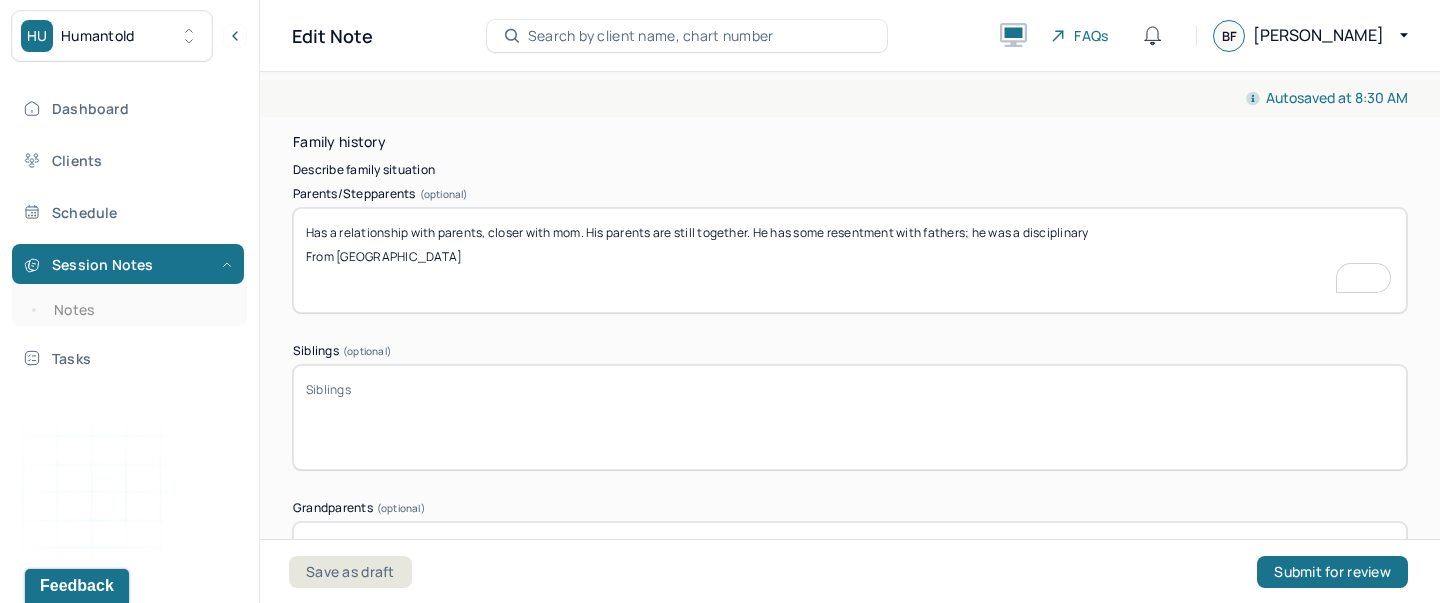 click on "Has a relationship with parents, closer with mom. His parents are still together. He has some resentment with fathers; he was a declipinary
From [GEOGRAPHIC_DATA]" at bounding box center (850, 260) 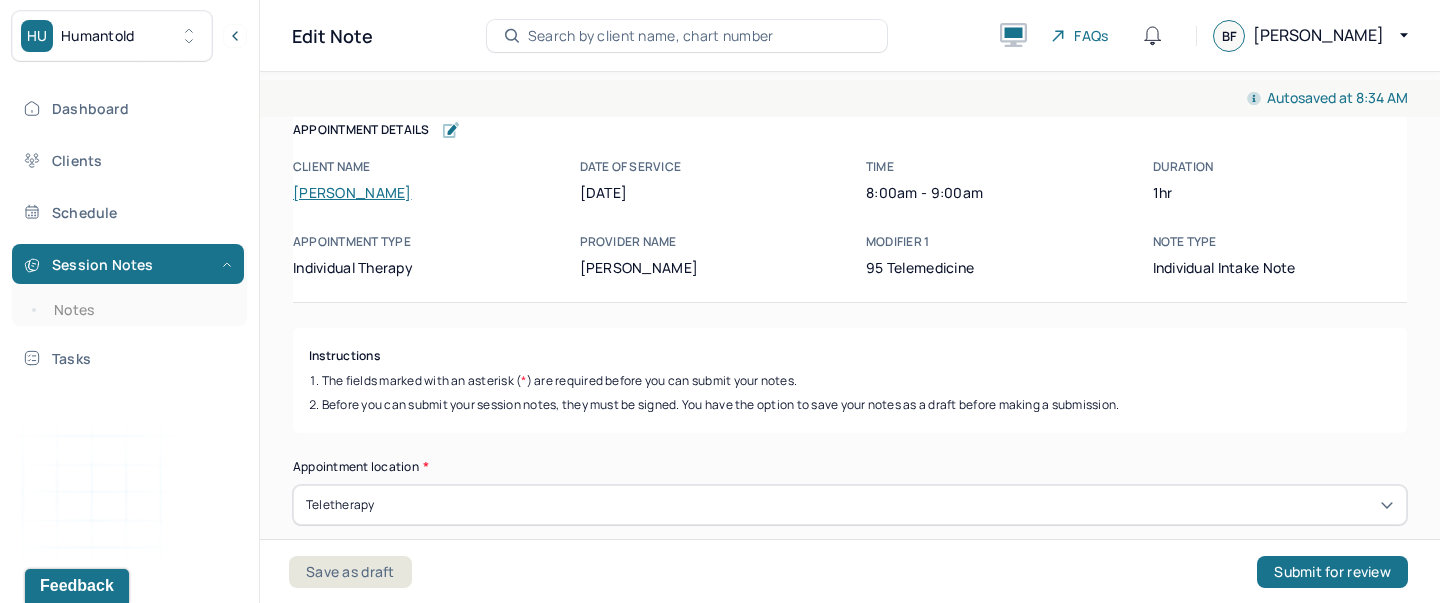 scroll, scrollTop: 0, scrollLeft: 0, axis: both 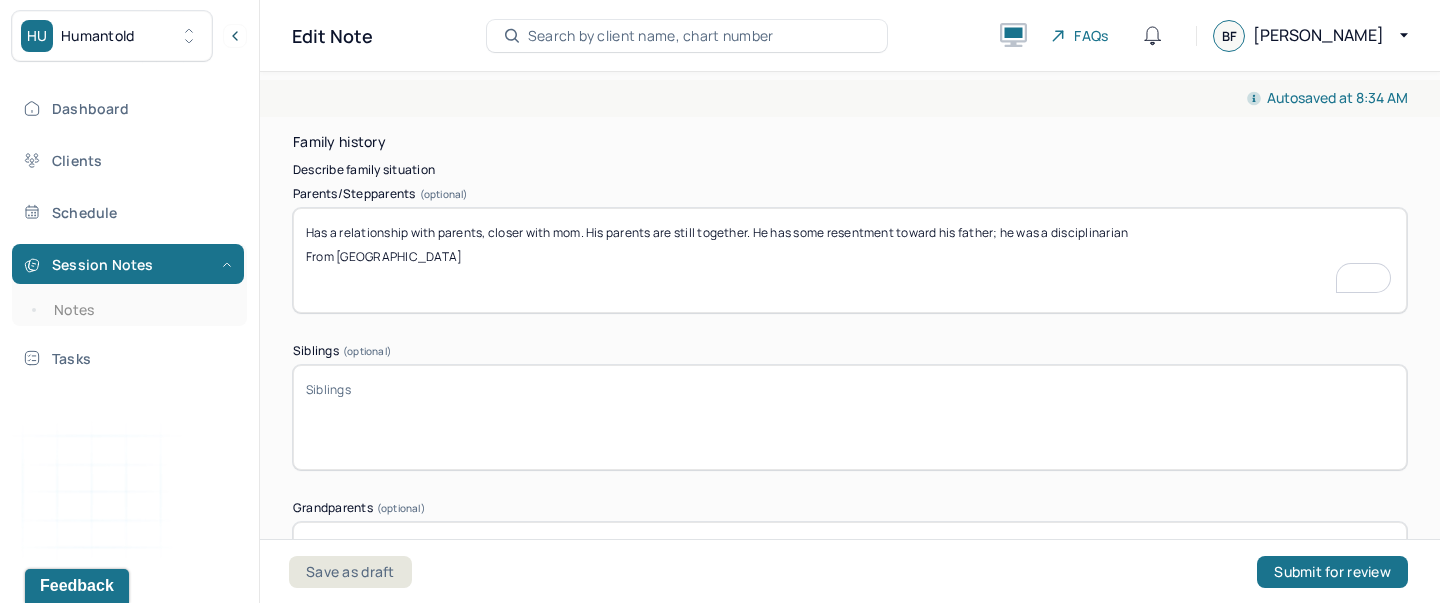type on "Has a relationship with parents, closer with mom. His parents are still together. He has some resentment toward his father; he was a disciplinarian
From [GEOGRAPHIC_DATA]" 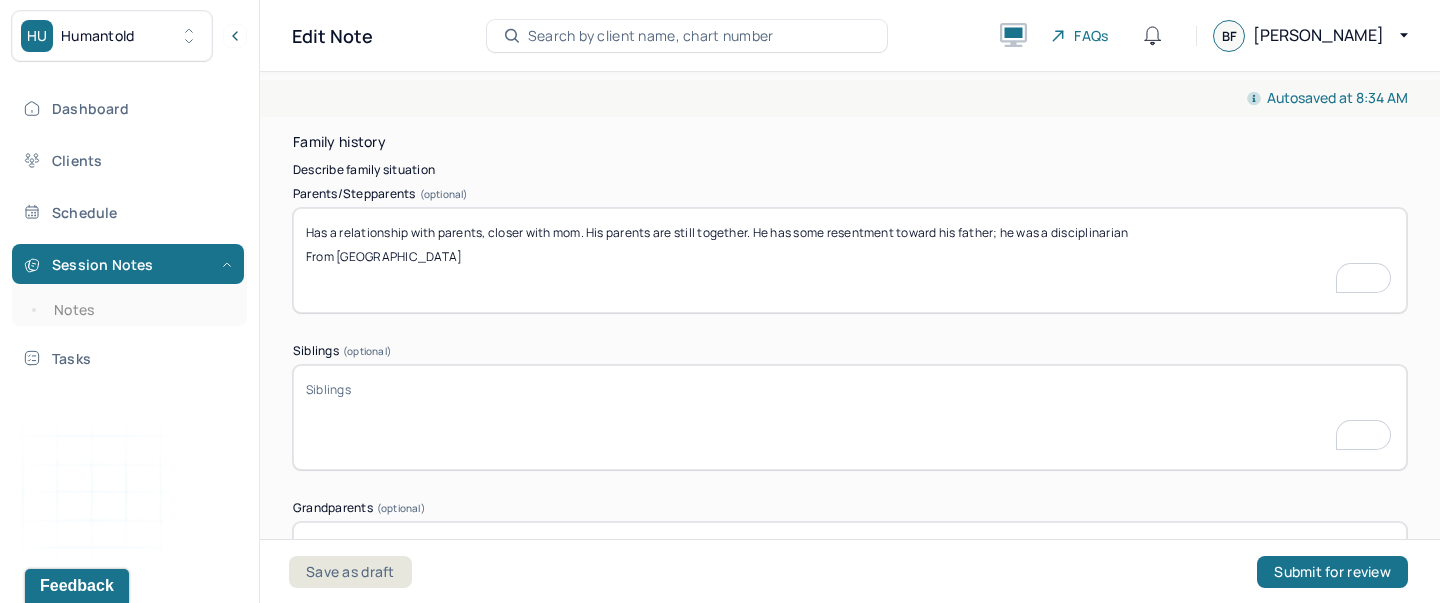 scroll, scrollTop: 4116, scrollLeft: 0, axis: vertical 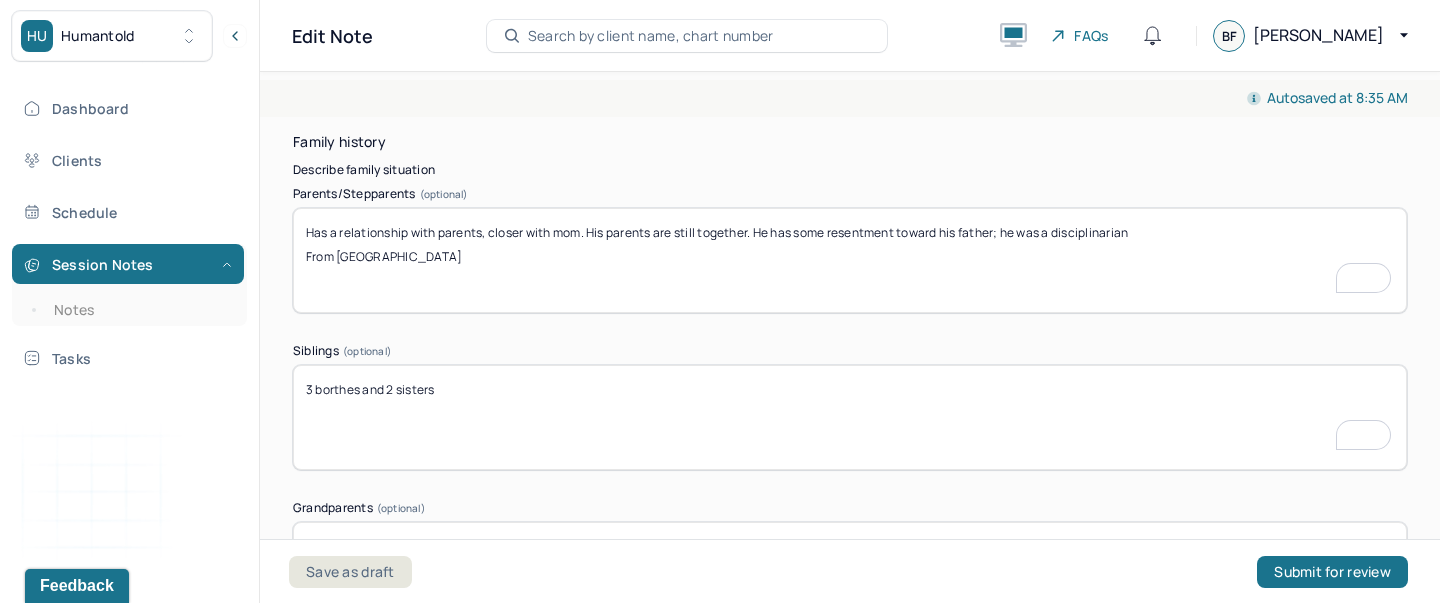 click on "3 borthes and 2 sisters" at bounding box center (850, 417) 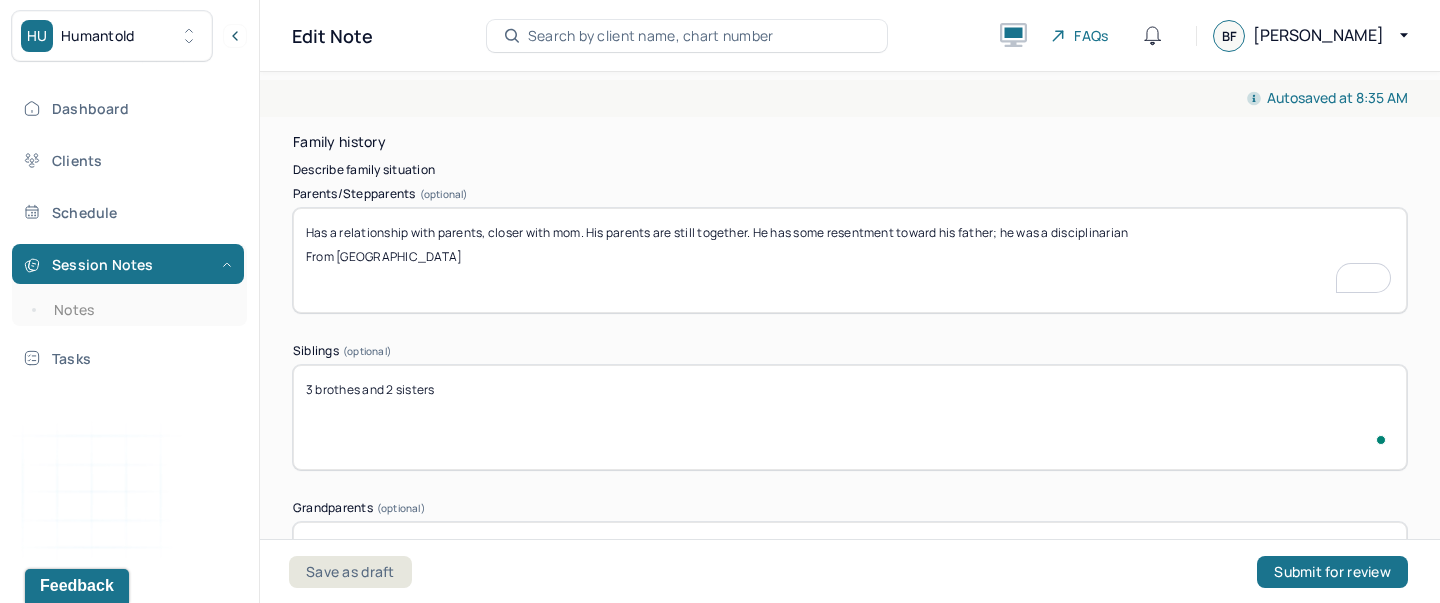 click on "3 borthes and 2 sisters" at bounding box center [850, 417] 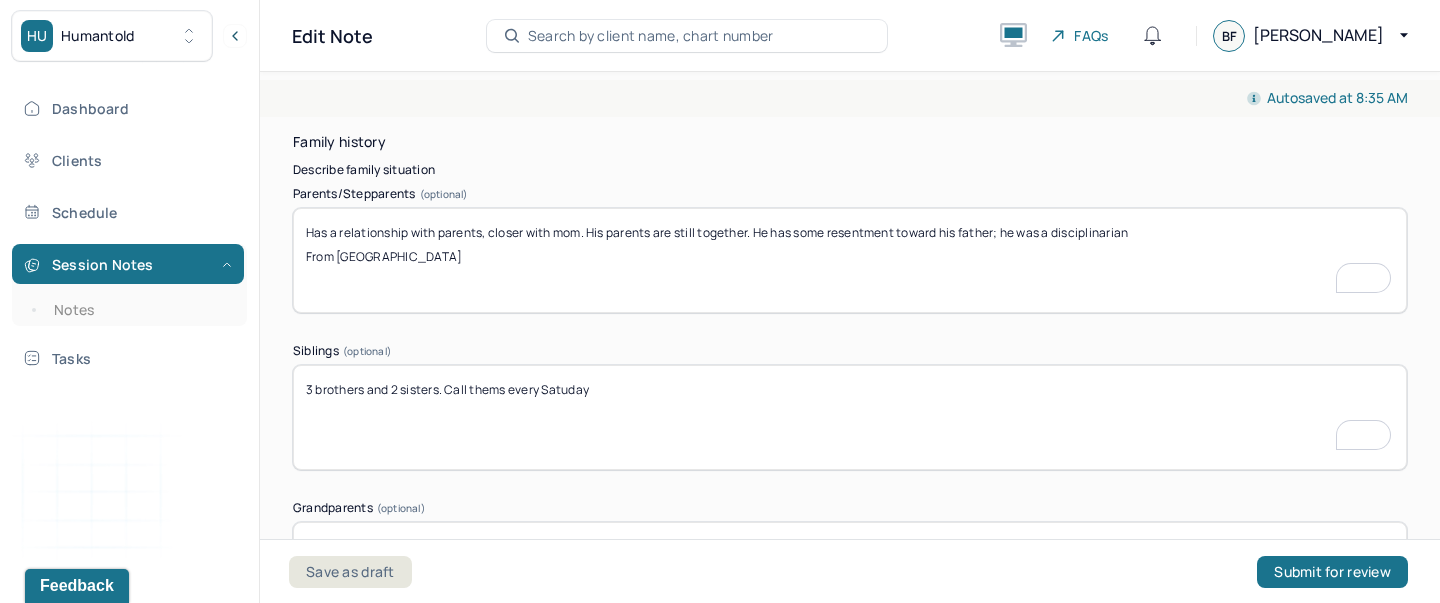 click on "3 brothes and 2 sisters. Call thems every Satuday" at bounding box center (850, 417) 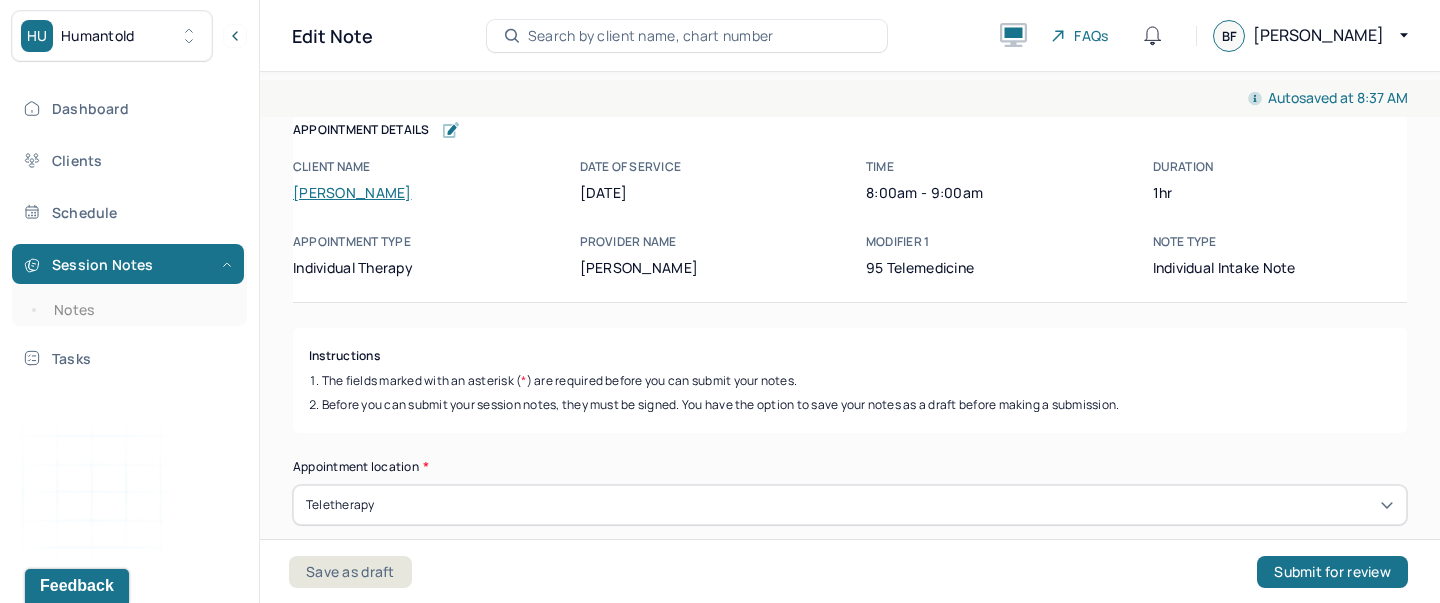 scroll, scrollTop: 0, scrollLeft: 0, axis: both 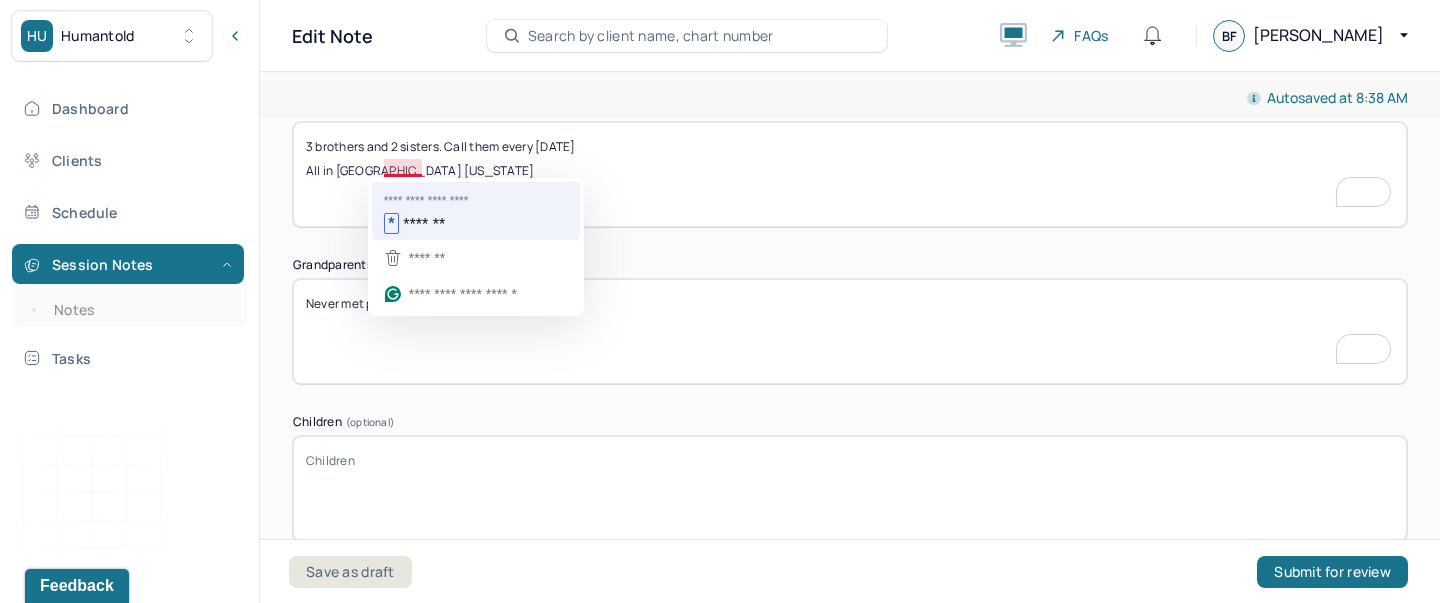 type on "Never met paternal grandparents" 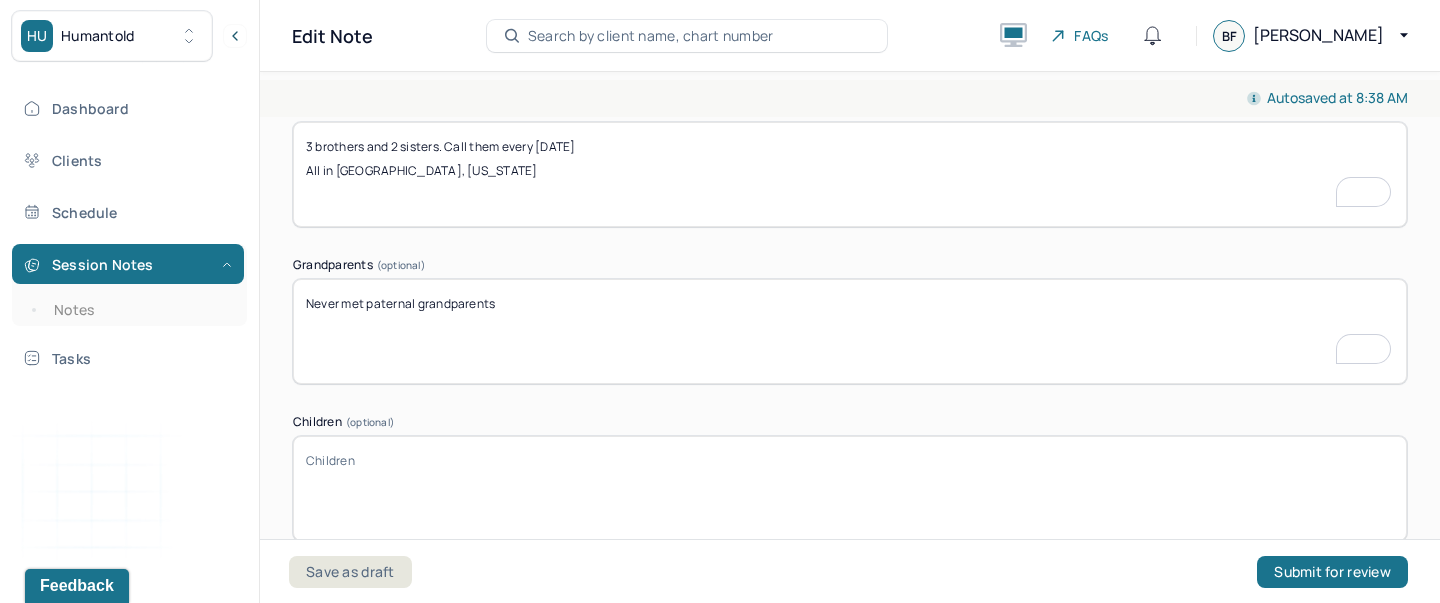 type on "3 brothers and 2 sisters. Call them every [DATE]
All in [GEOGRAPHIC_DATA], [US_STATE]" 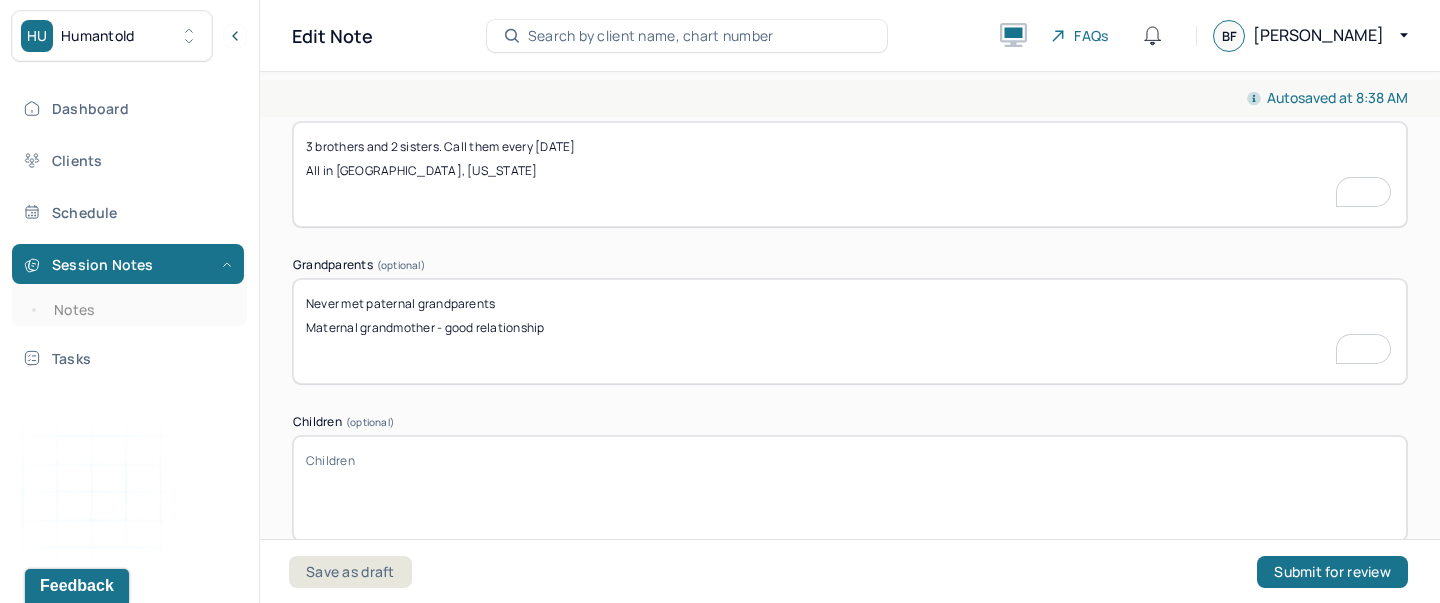 scroll, scrollTop: 4520, scrollLeft: 0, axis: vertical 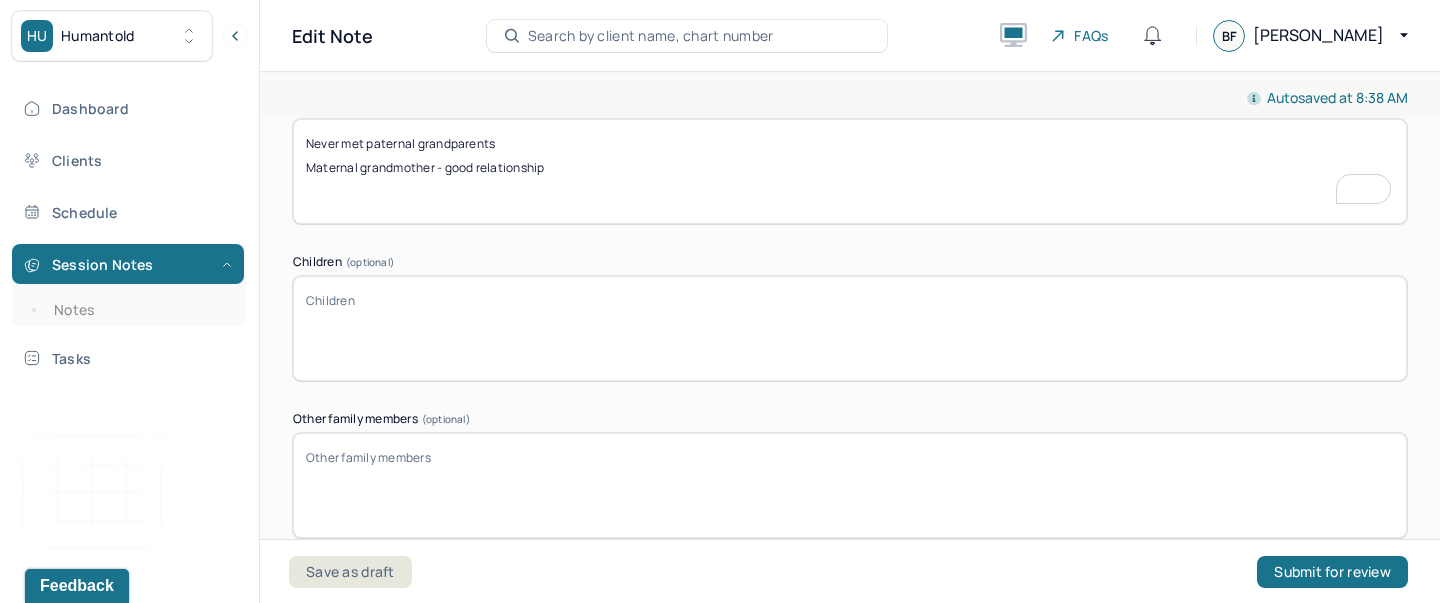 type on "Never met paternal grandparents
Maternal grandmother - good relationship" 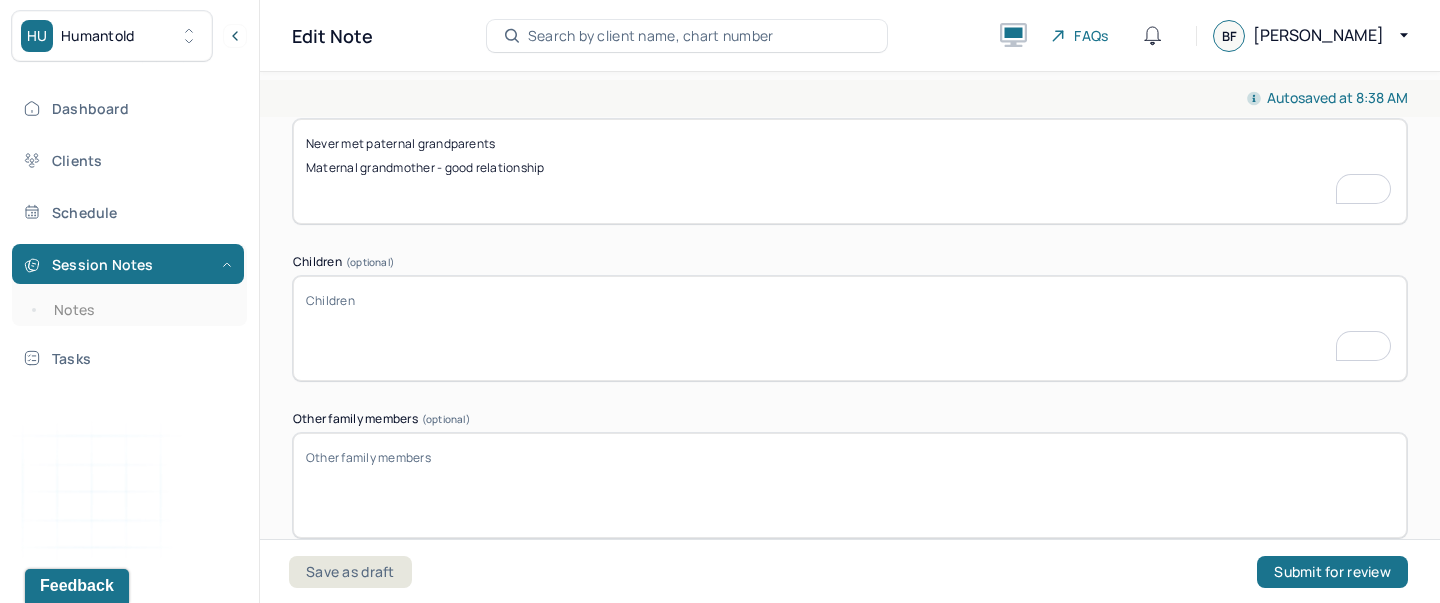 scroll, scrollTop: 4519, scrollLeft: 0, axis: vertical 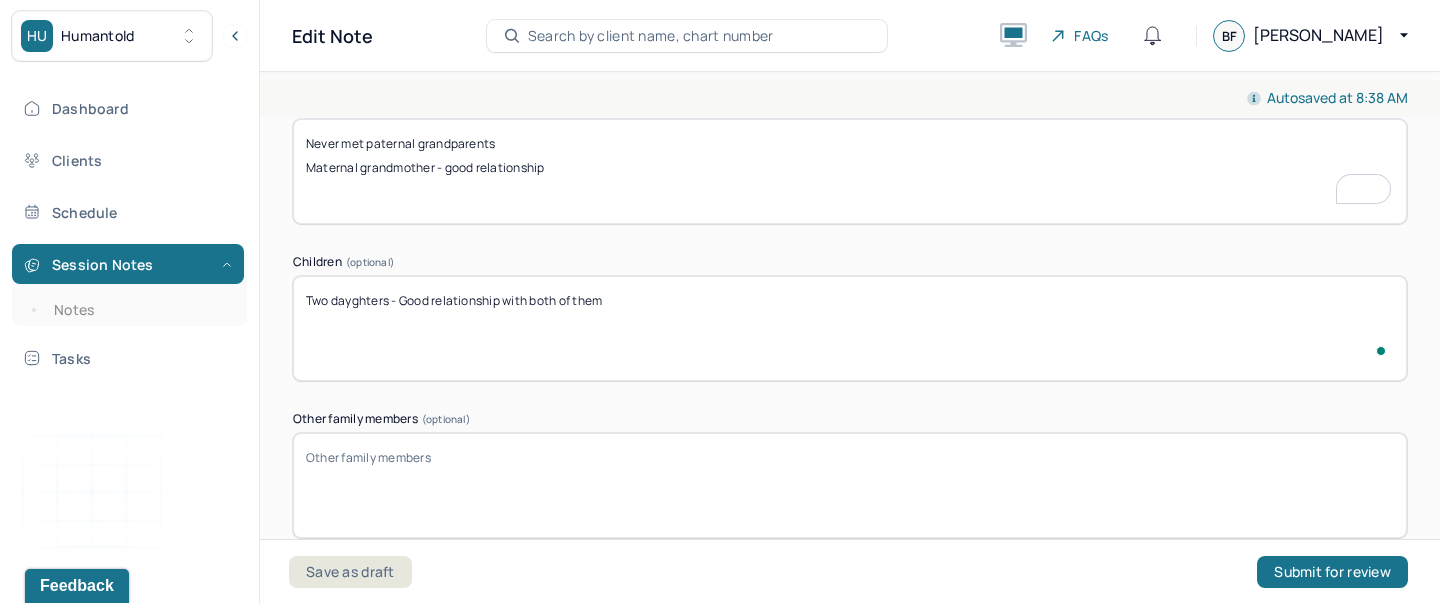 type on "Two dayghters - Good relationship with both of them" 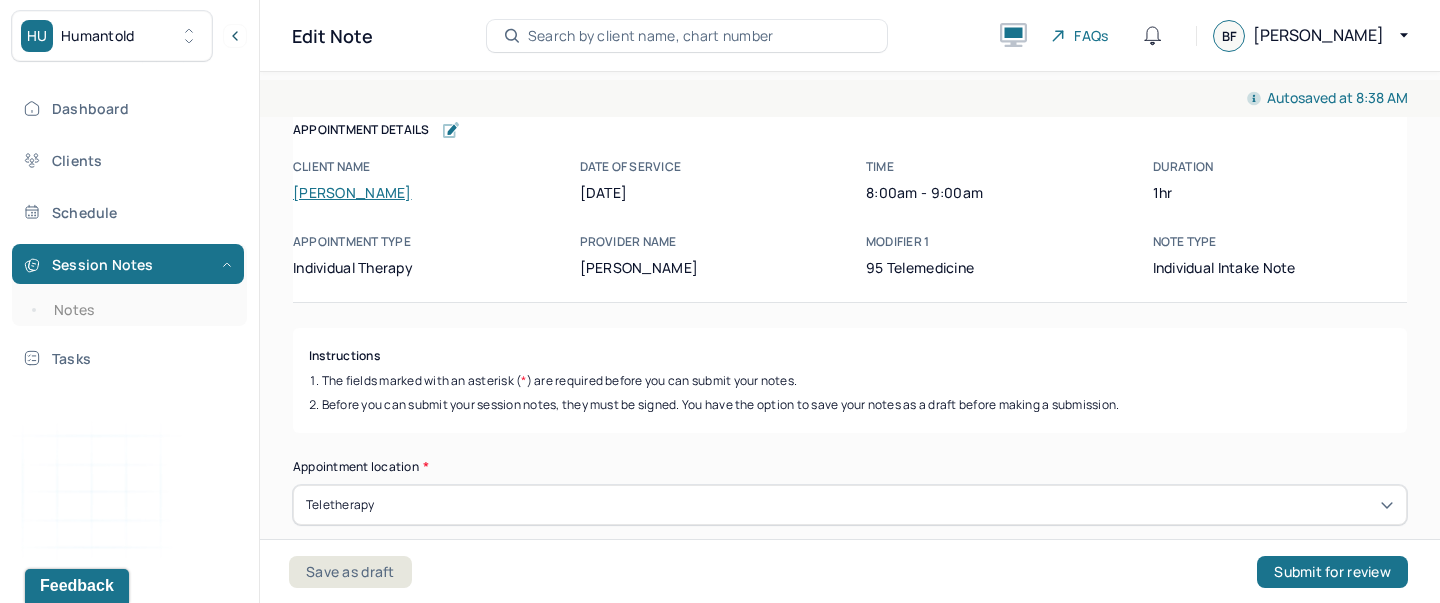 scroll, scrollTop: 0, scrollLeft: 0, axis: both 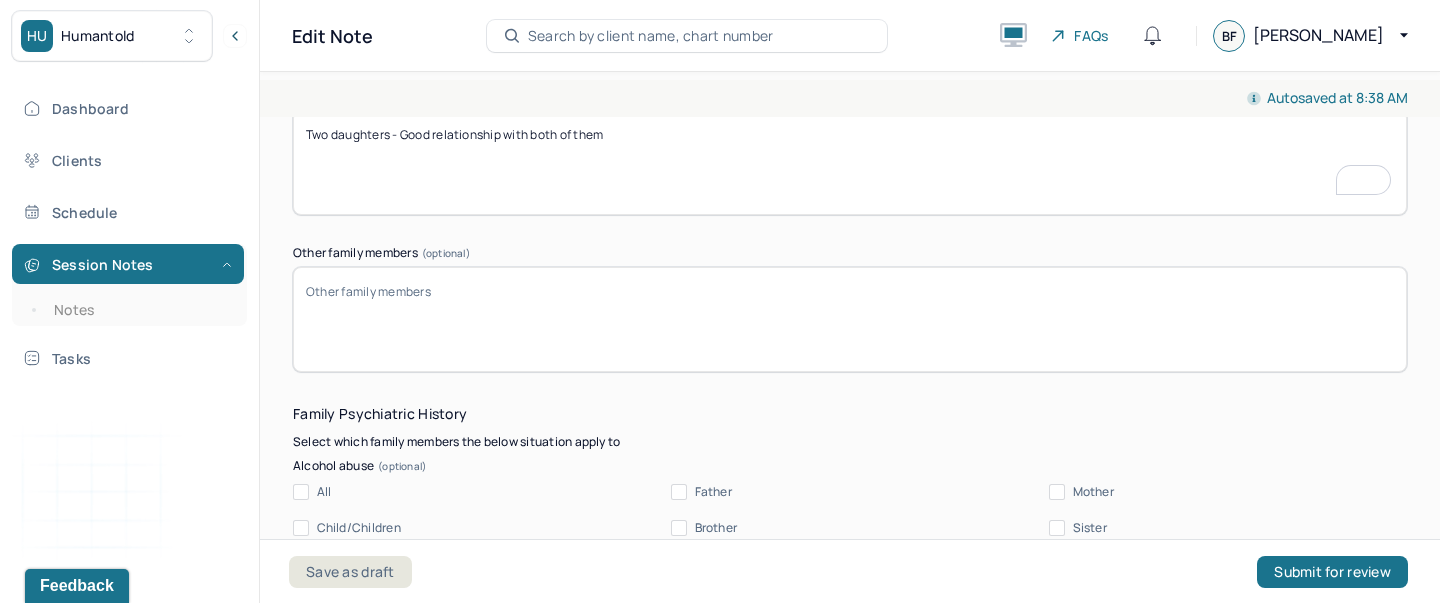 type on "Two daughters - Good relationship with both of them" 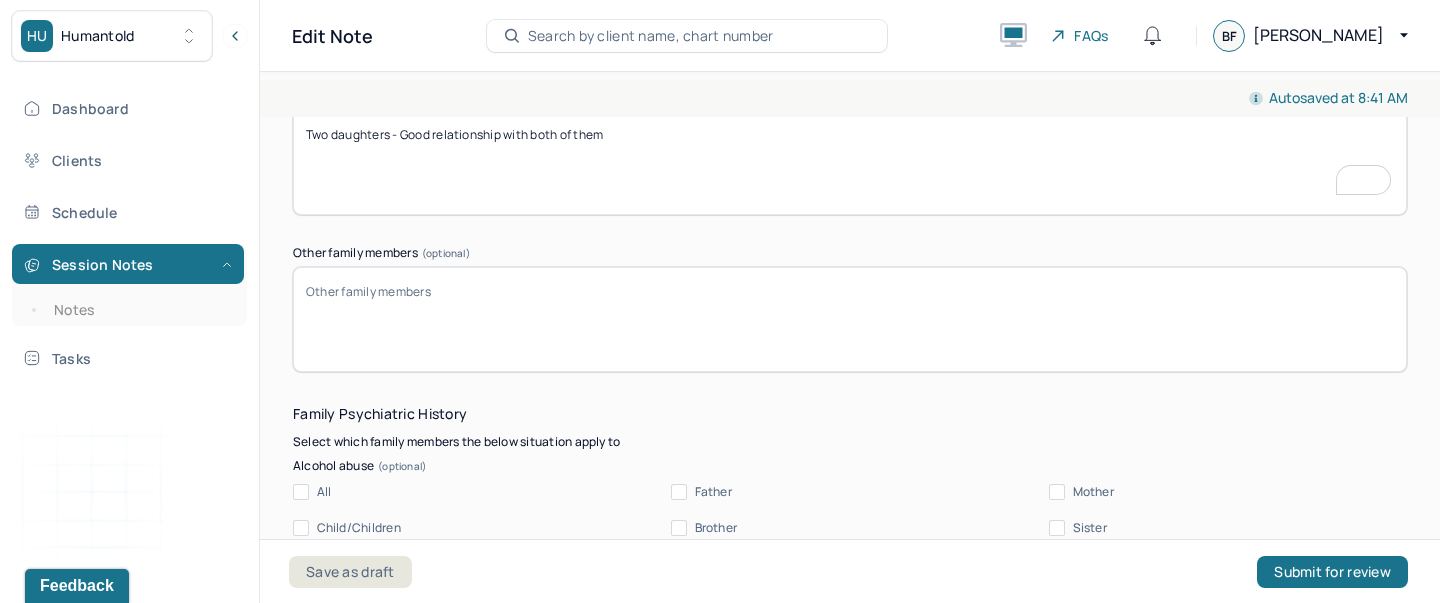 click on "Other family members (optional)" at bounding box center [850, 319] 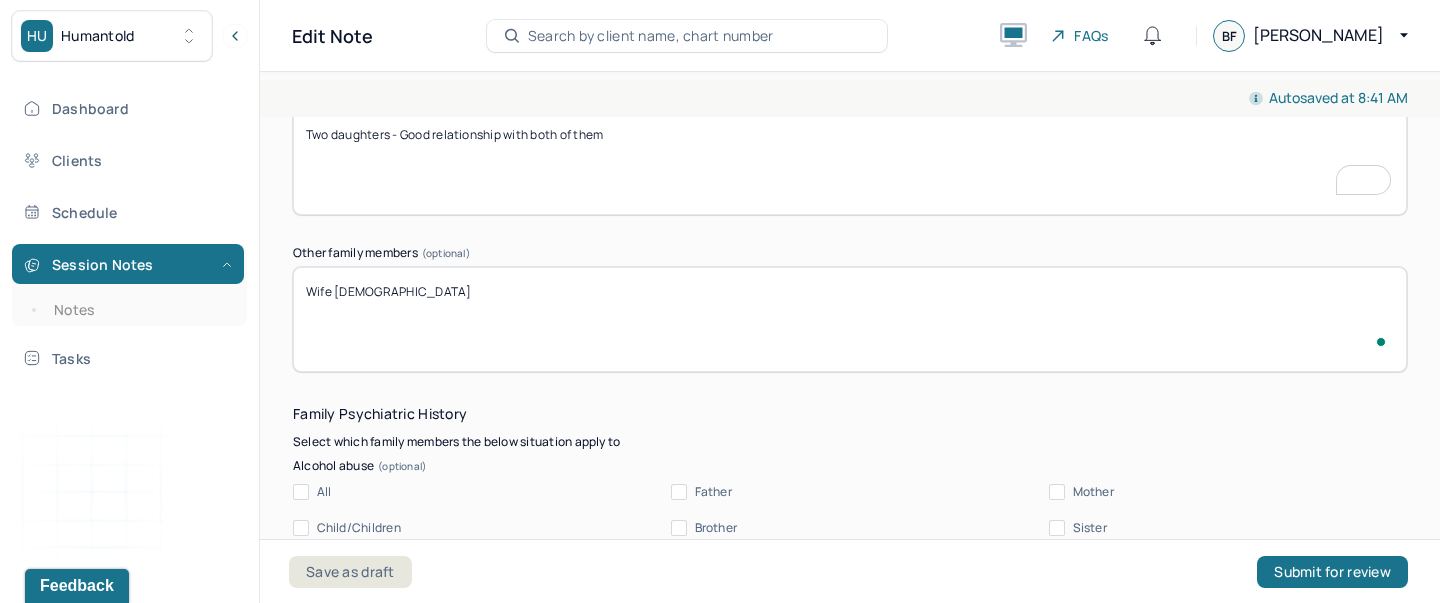 scroll, scrollTop: 4685, scrollLeft: 0, axis: vertical 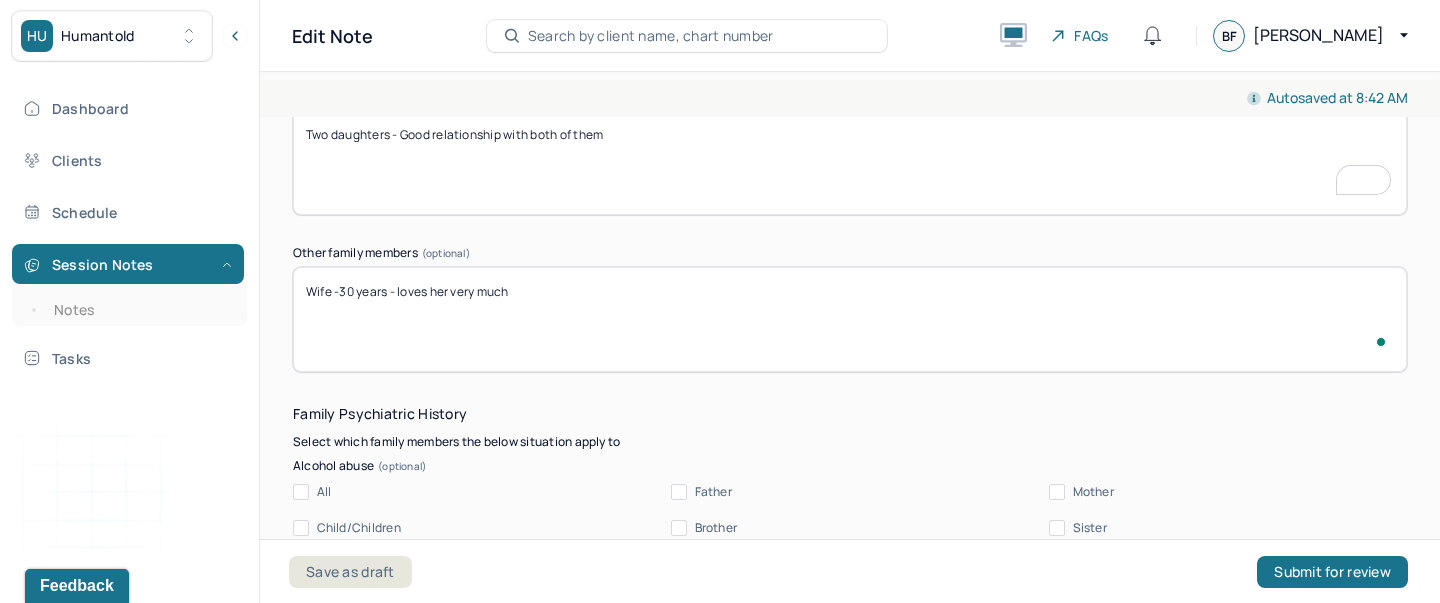 type on "Wife -30 years - loves her very much" 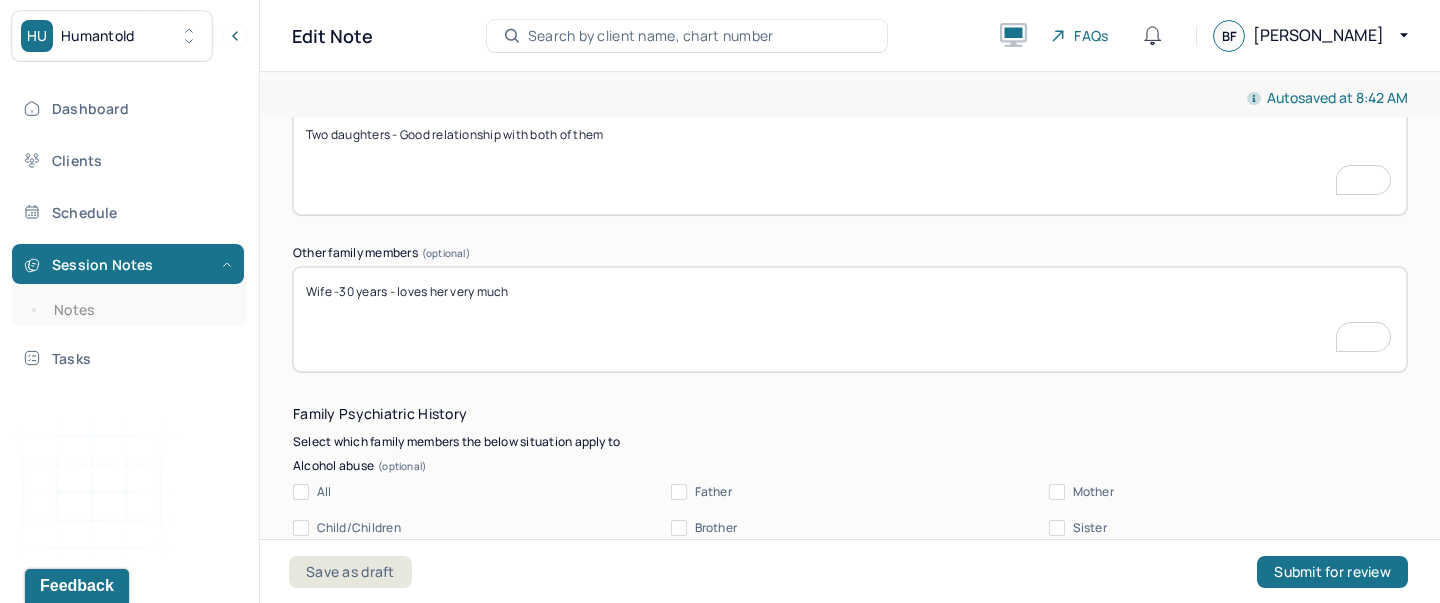scroll, scrollTop: 4918, scrollLeft: 0, axis: vertical 